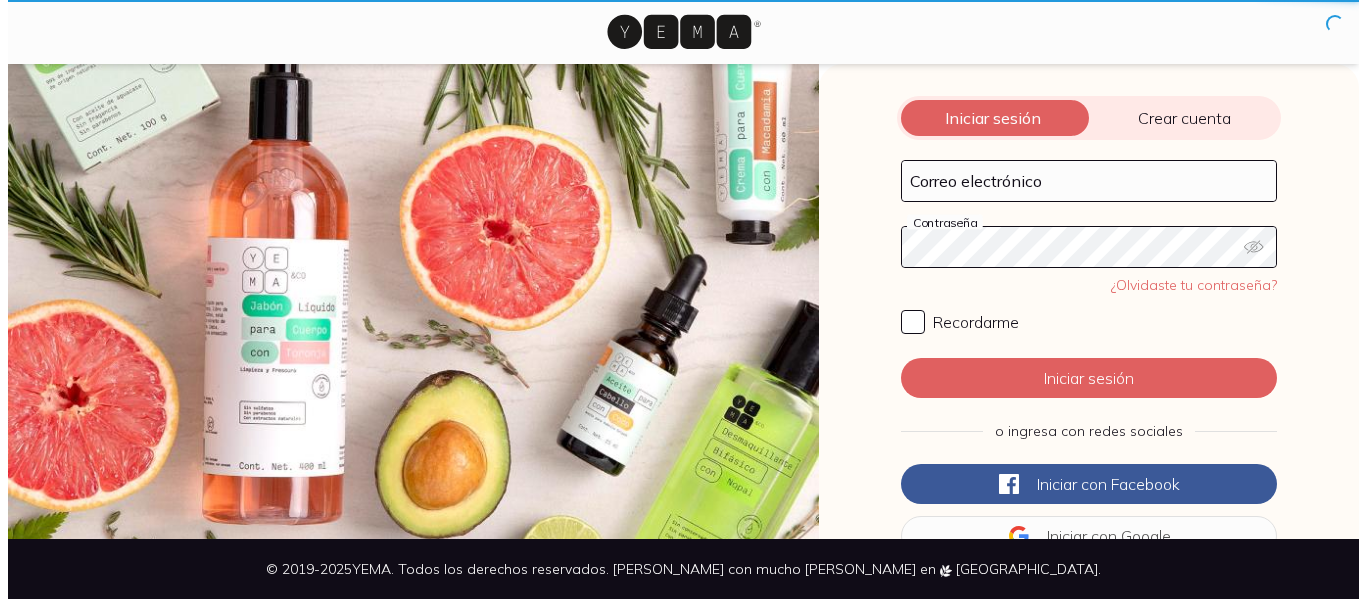 scroll, scrollTop: 0, scrollLeft: 0, axis: both 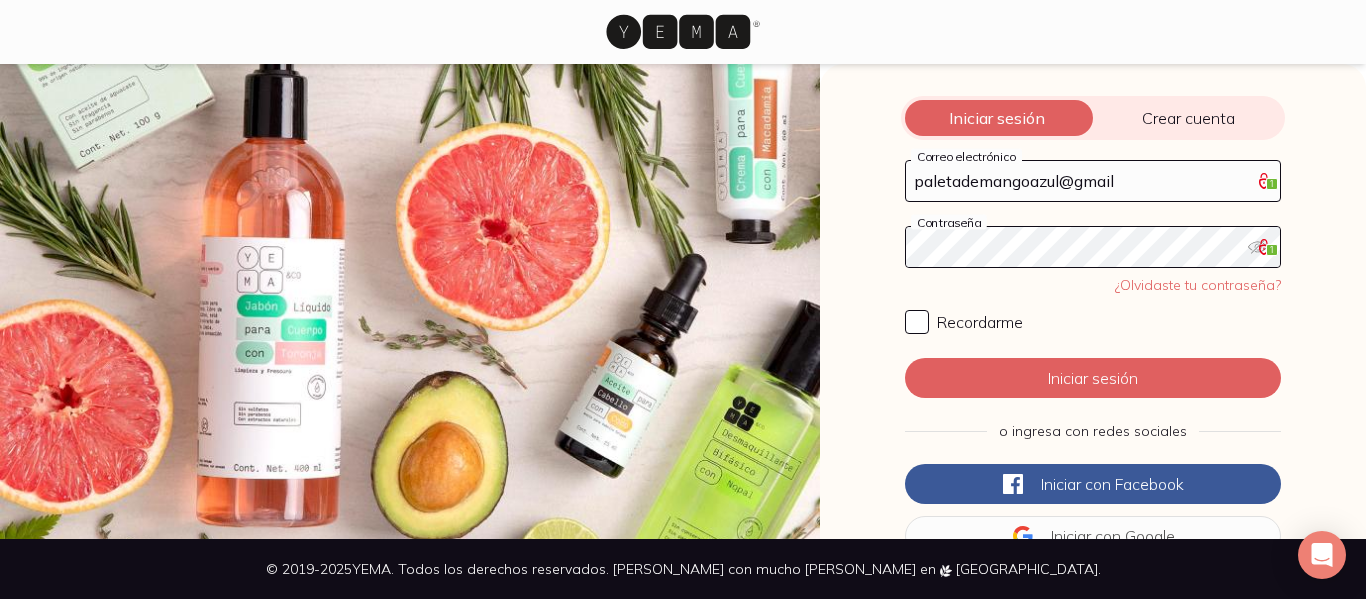 type on "[EMAIL_ADDRESS][DOMAIN_NAME]" 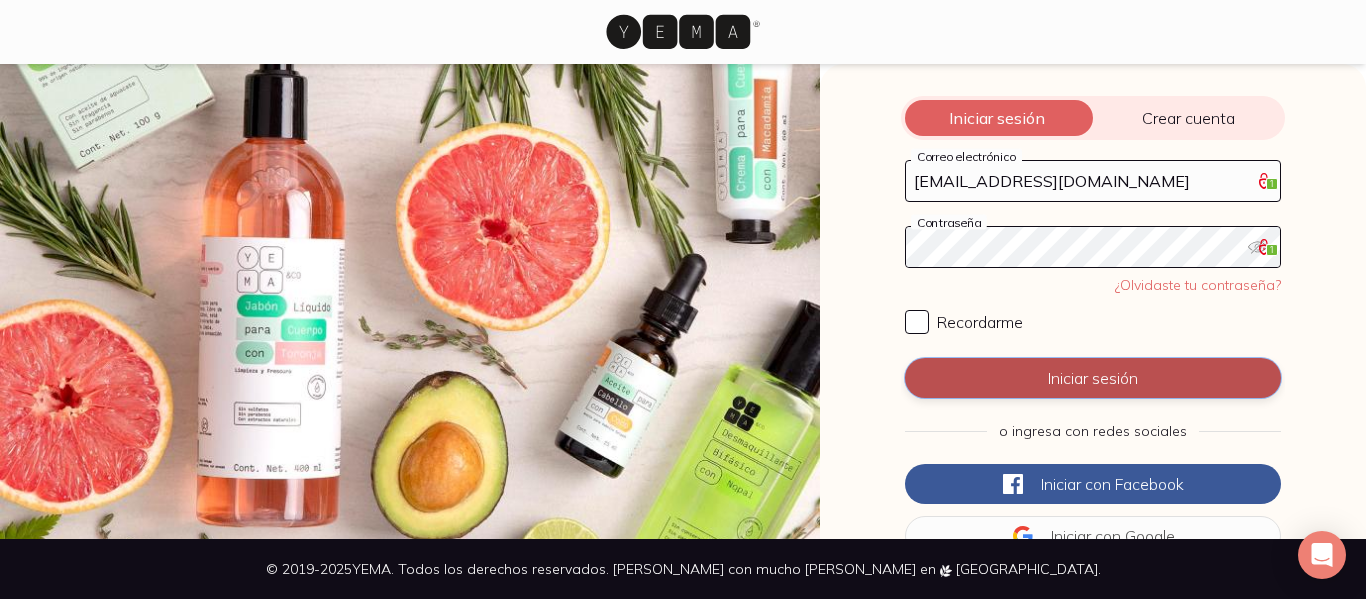 click on "Iniciar sesión" at bounding box center (1093, 378) 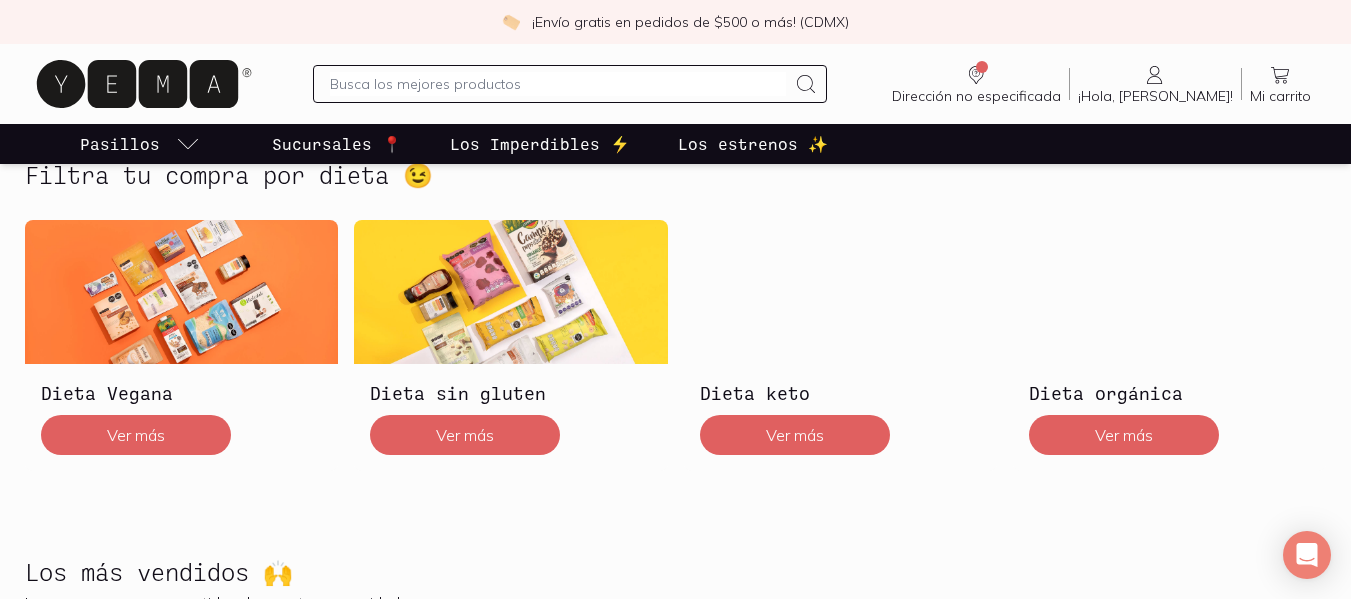 scroll, scrollTop: 0, scrollLeft: 0, axis: both 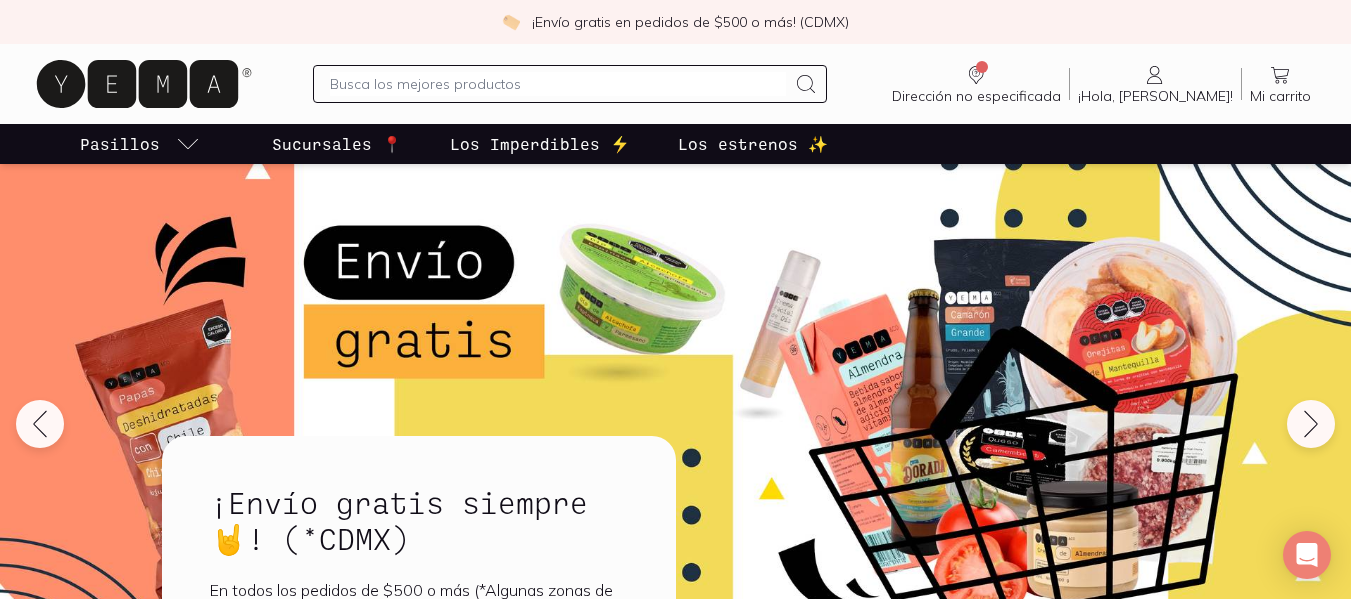 click on "Los estrenos ✨" at bounding box center [753, 144] 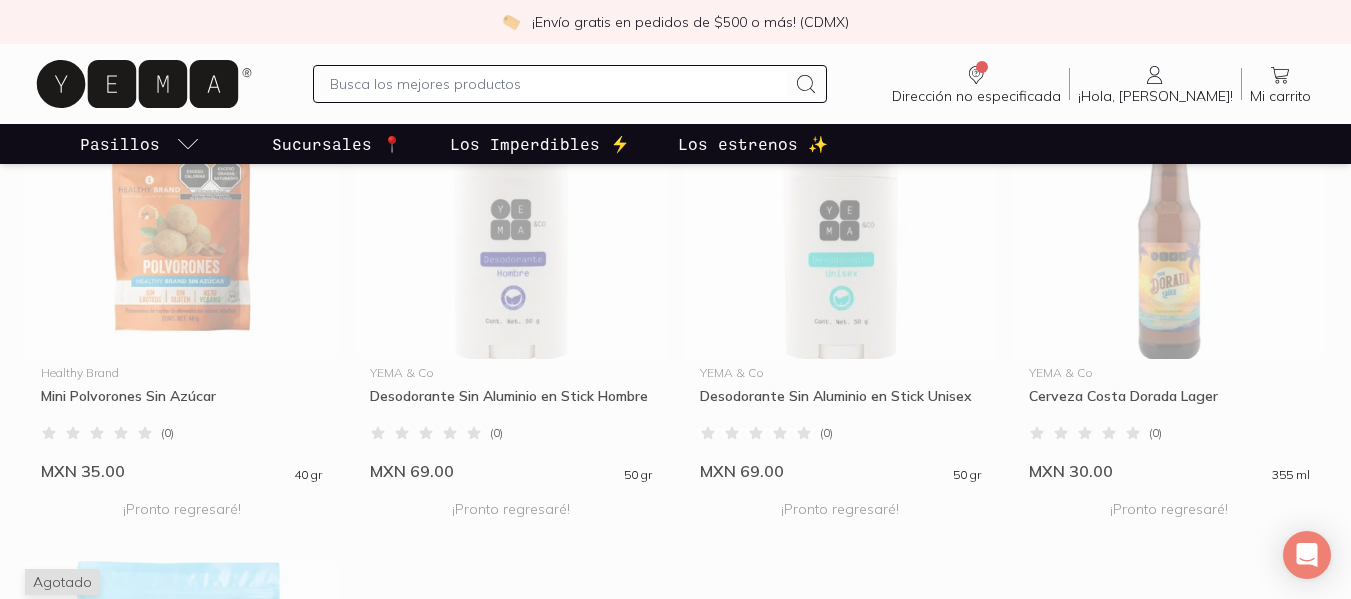 scroll, scrollTop: 1880, scrollLeft: 0, axis: vertical 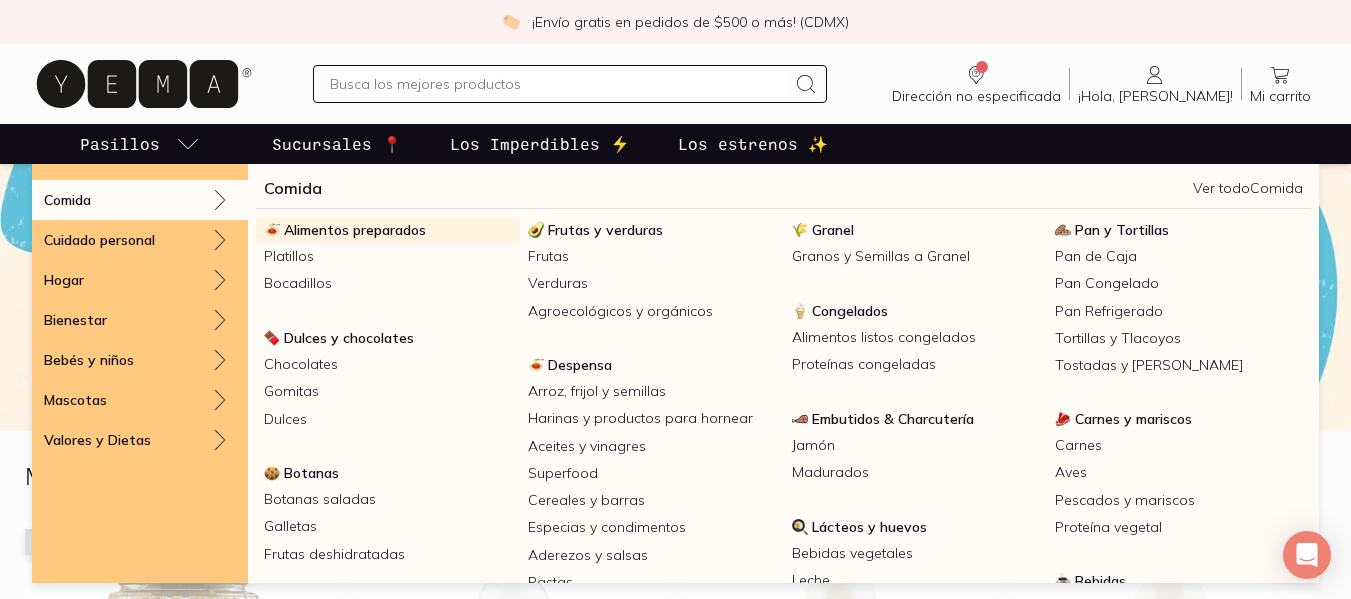 click on "Alimentos preparados" at bounding box center (355, 230) 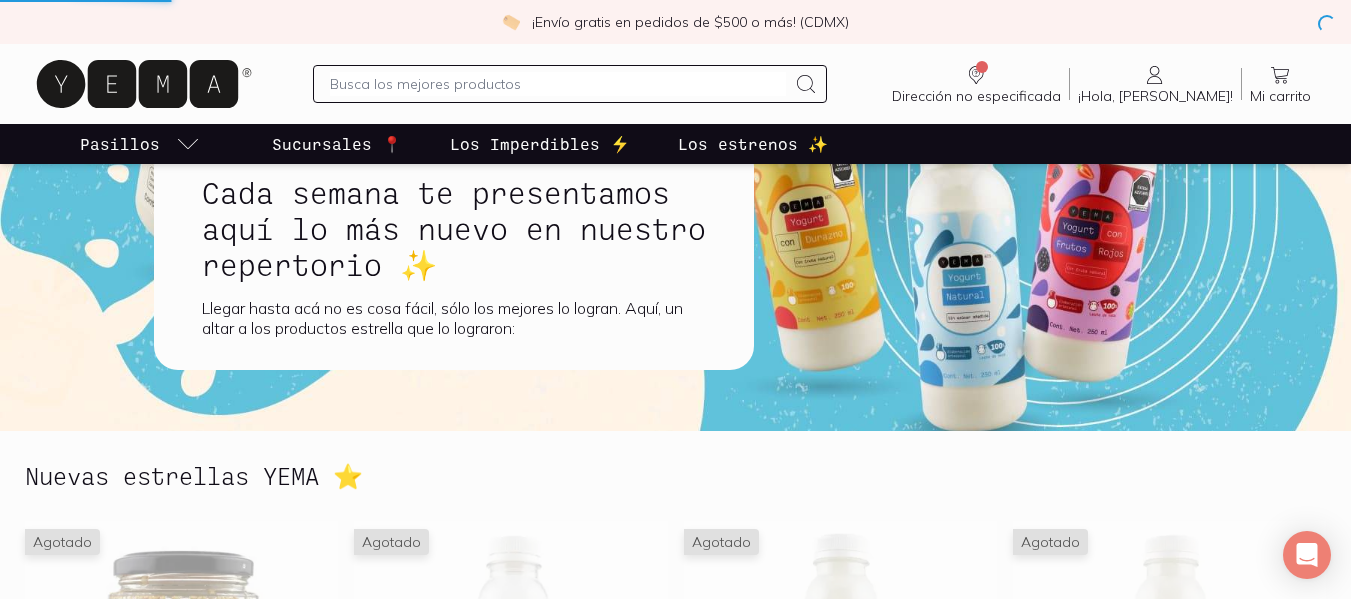 scroll, scrollTop: 0, scrollLeft: 0, axis: both 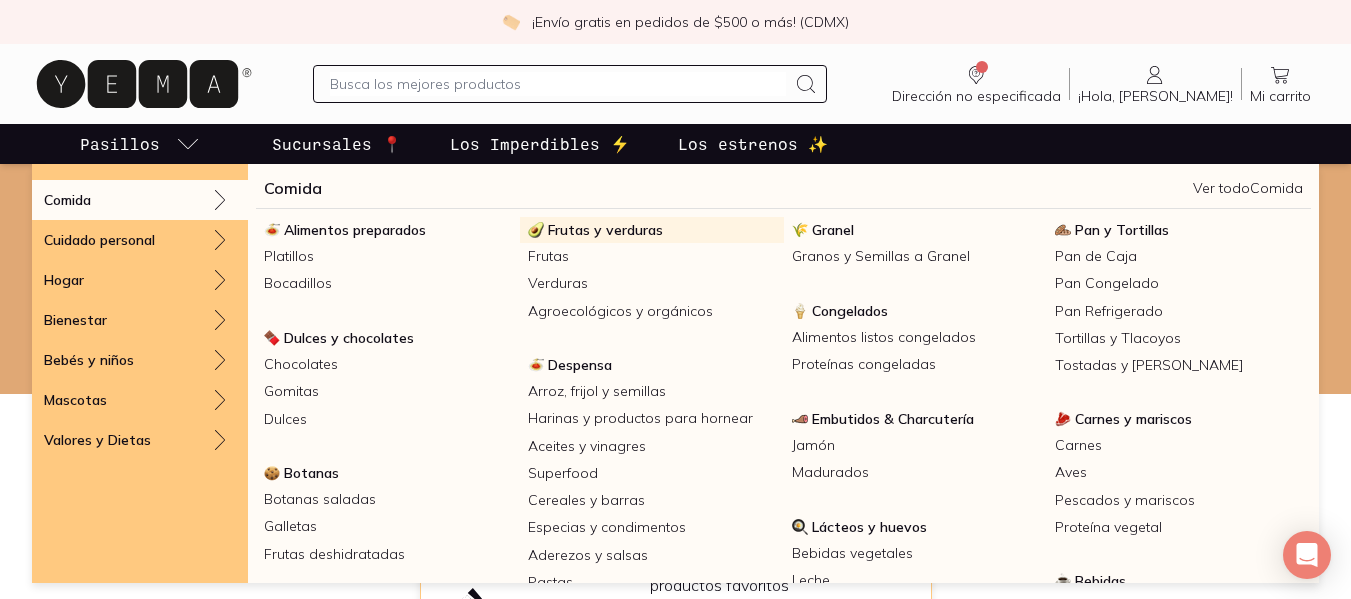 click on "Frutas y verduras" at bounding box center (605, 230) 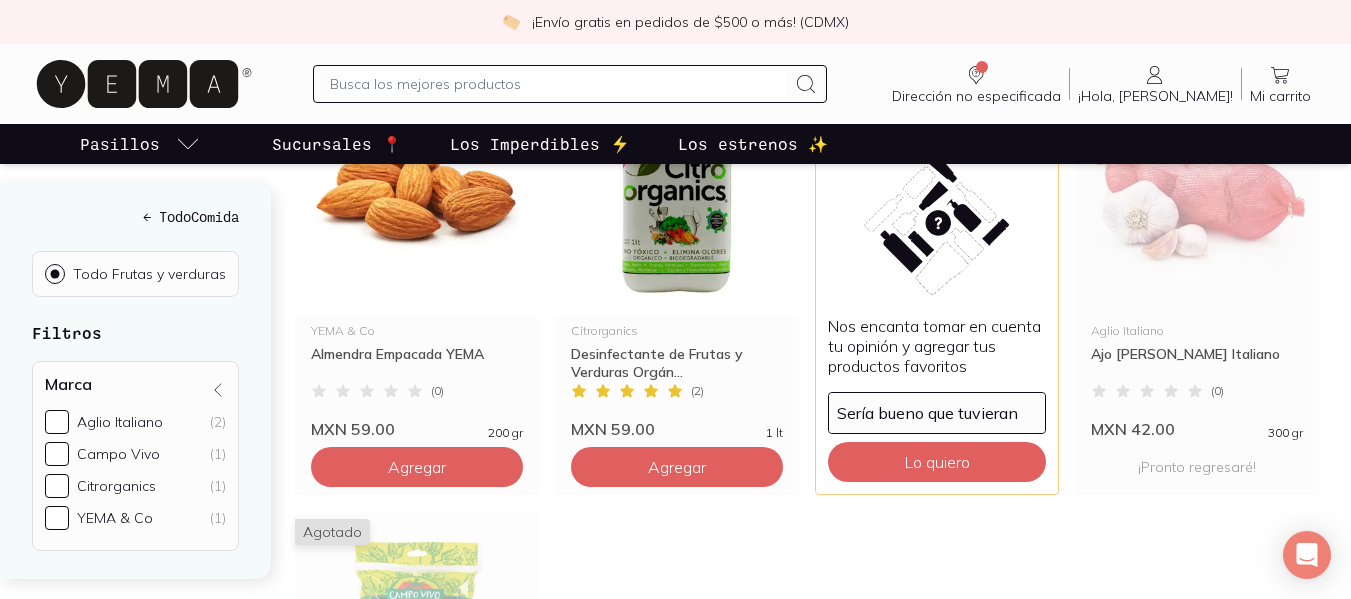 scroll, scrollTop: 0, scrollLeft: 0, axis: both 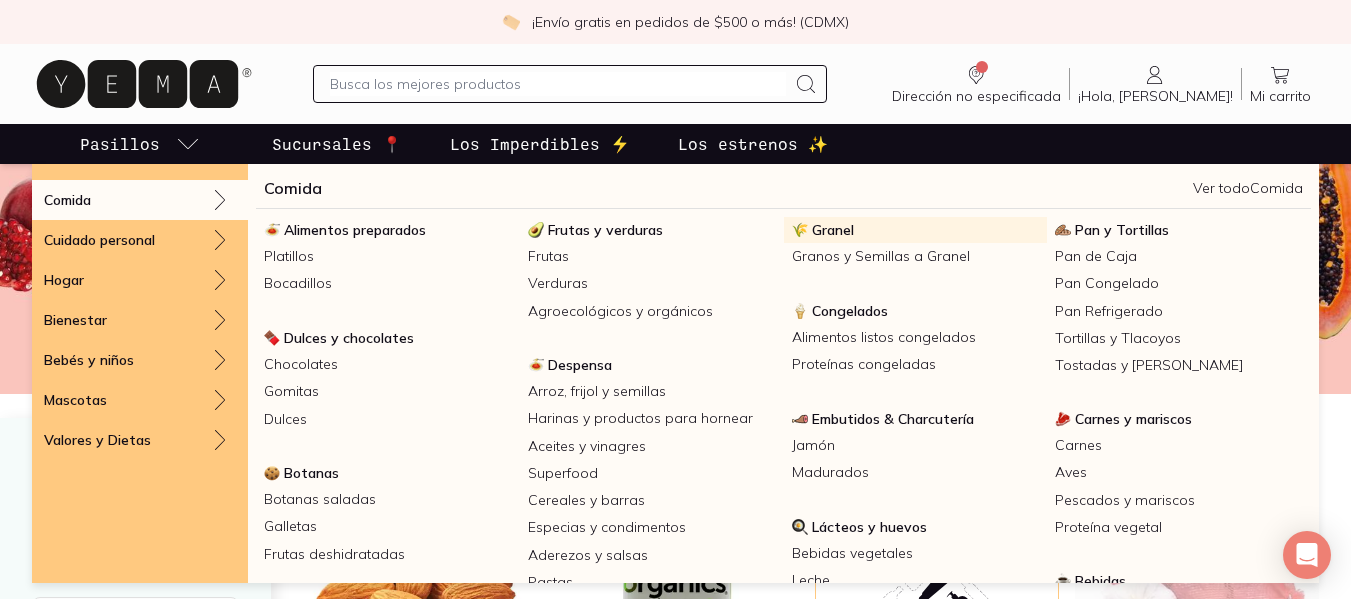 click on "Granel" at bounding box center (833, 230) 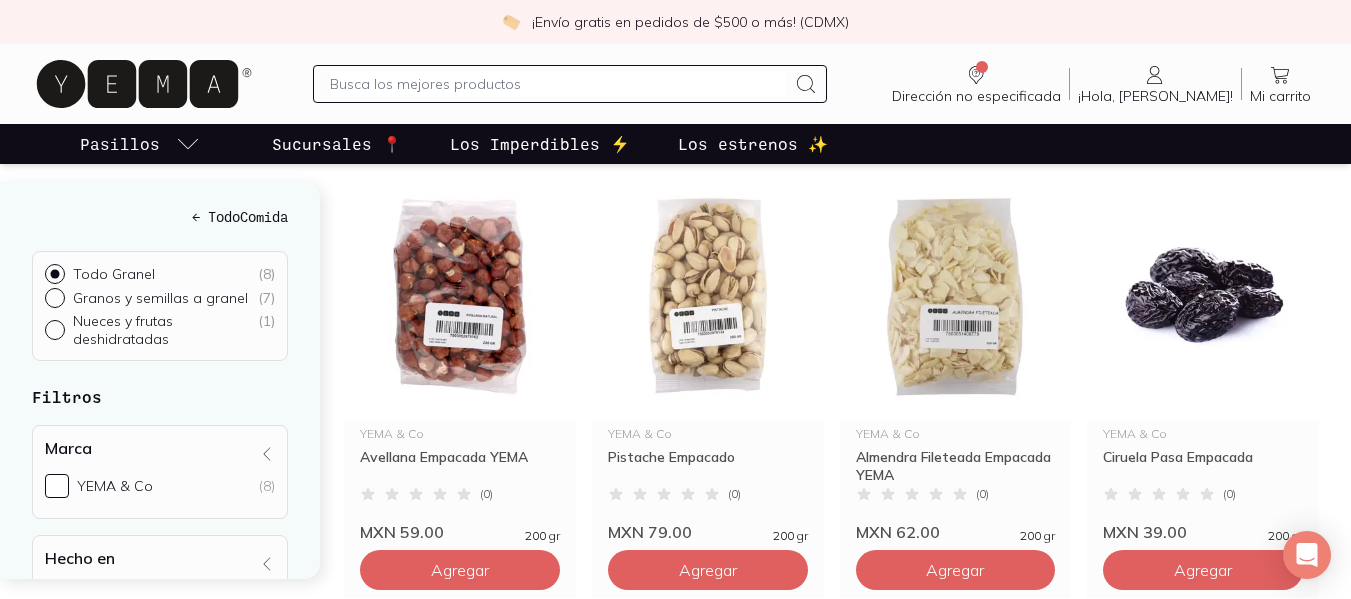 scroll, scrollTop: 275, scrollLeft: 0, axis: vertical 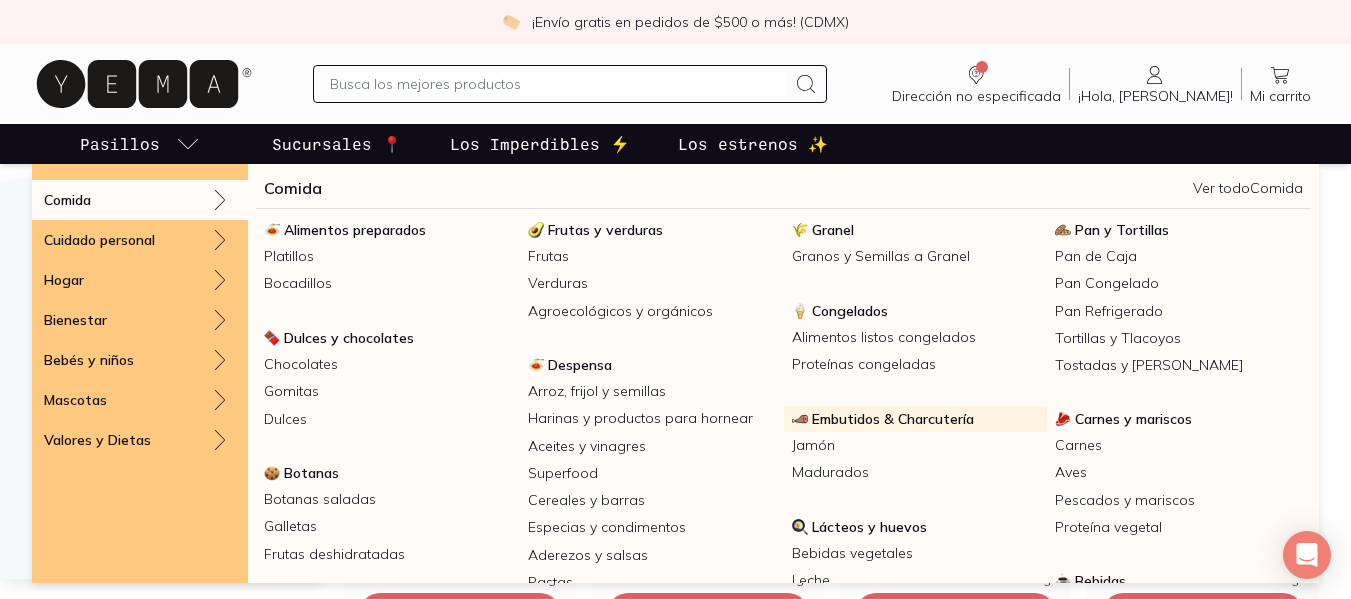 click on "Embutidos & Charcutería" at bounding box center (893, 419) 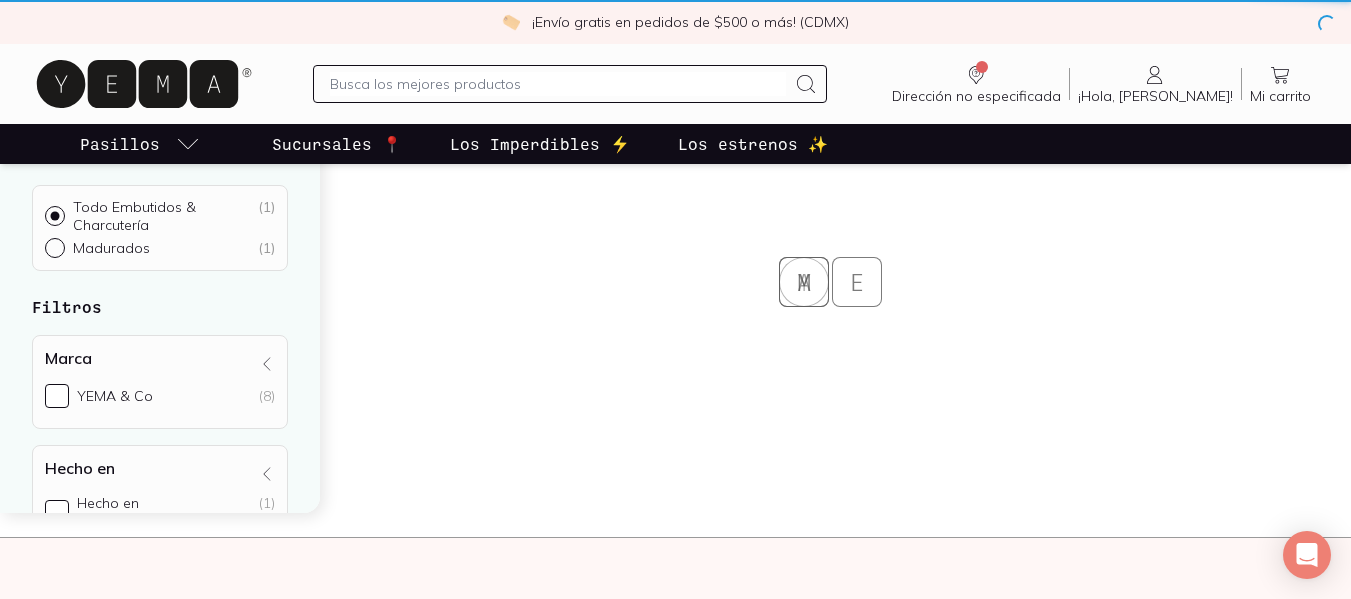 scroll, scrollTop: 0, scrollLeft: 0, axis: both 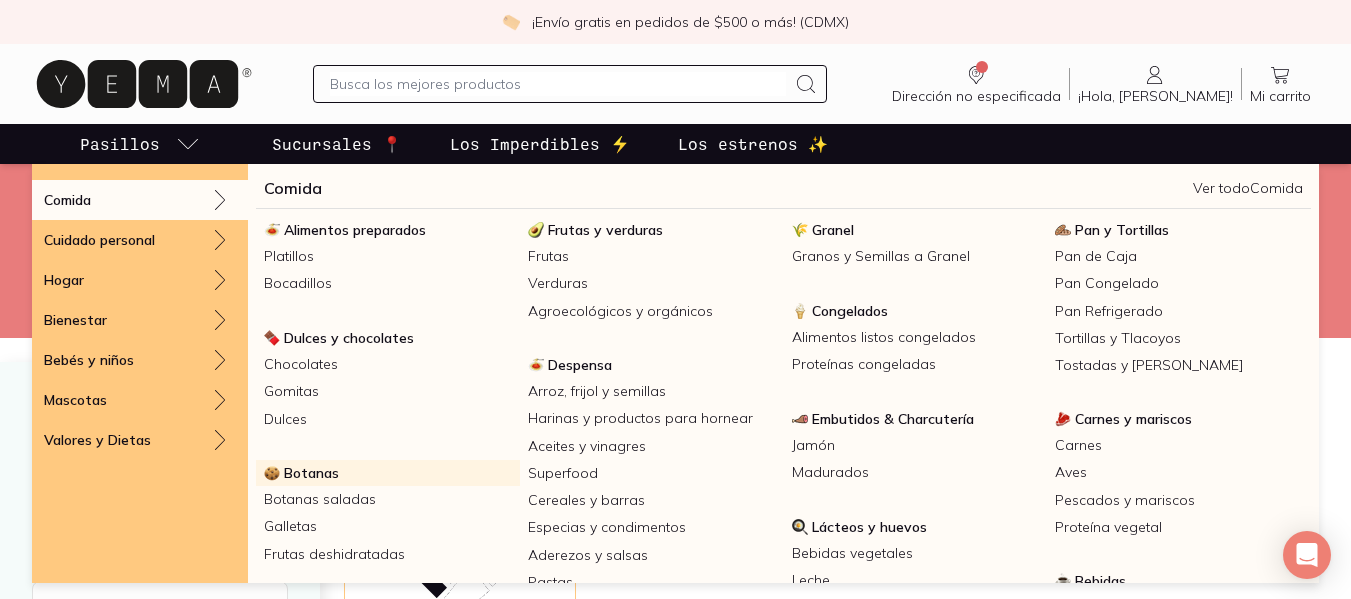 click on "Botanas" at bounding box center (311, 473) 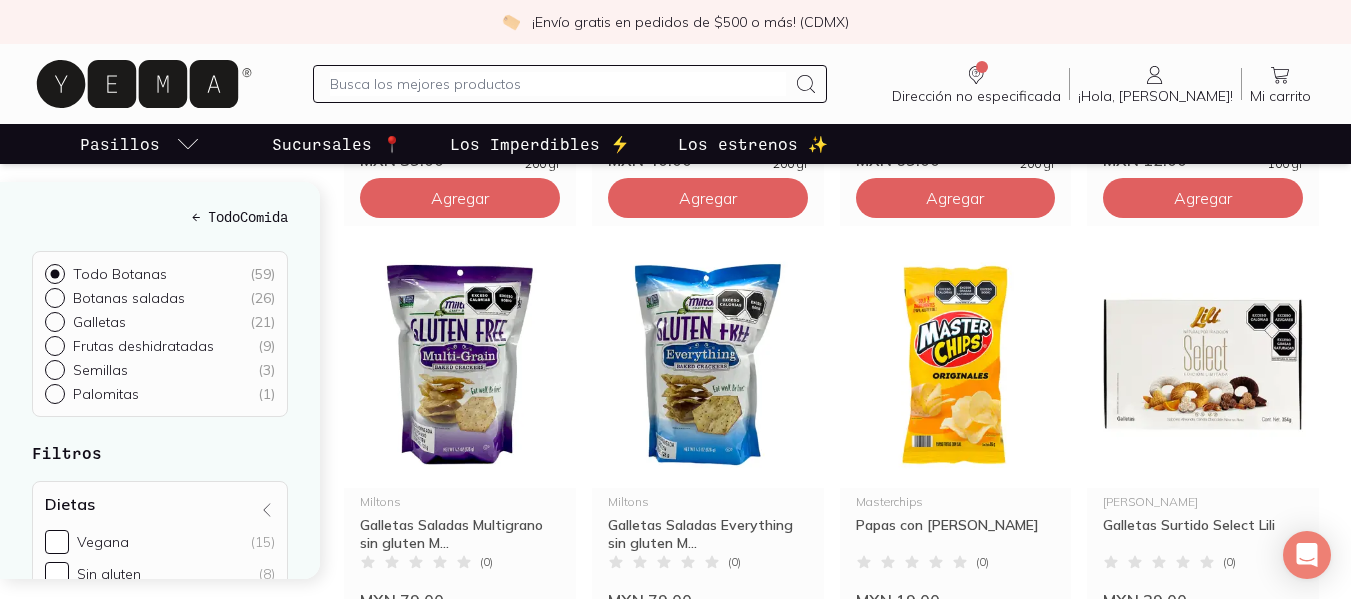 scroll, scrollTop: 1527, scrollLeft: 0, axis: vertical 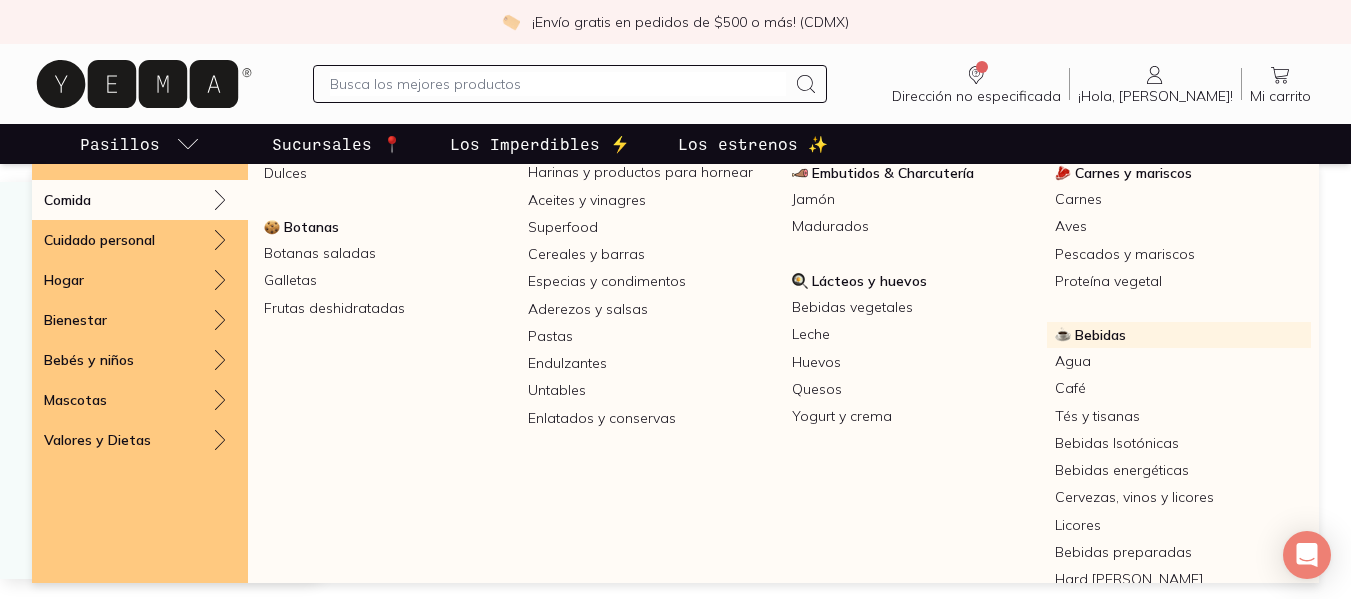 click on "Bebidas" at bounding box center (1100, 335) 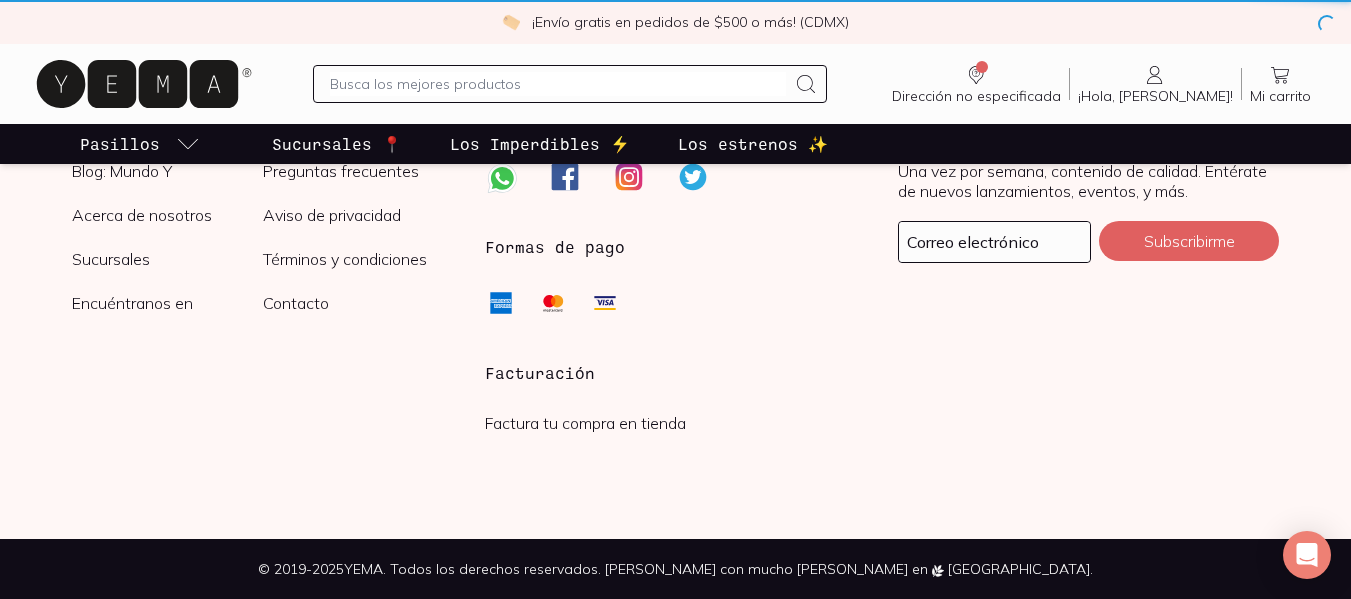 scroll, scrollTop: 0, scrollLeft: 0, axis: both 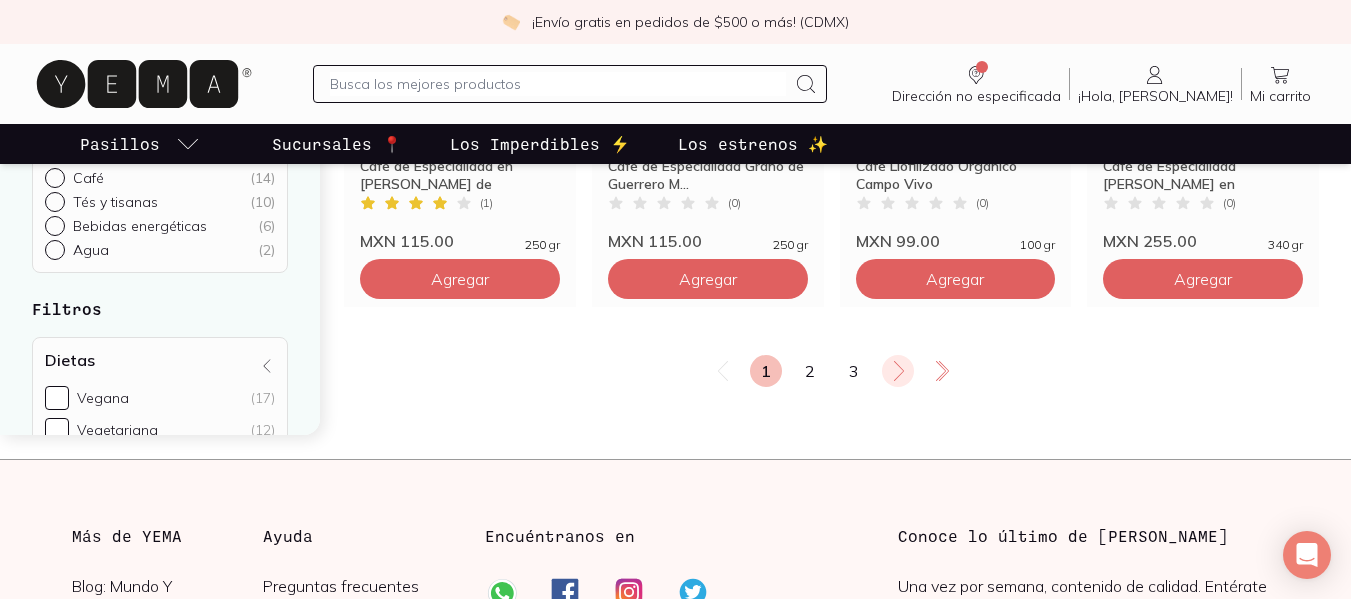 click at bounding box center [898, 371] 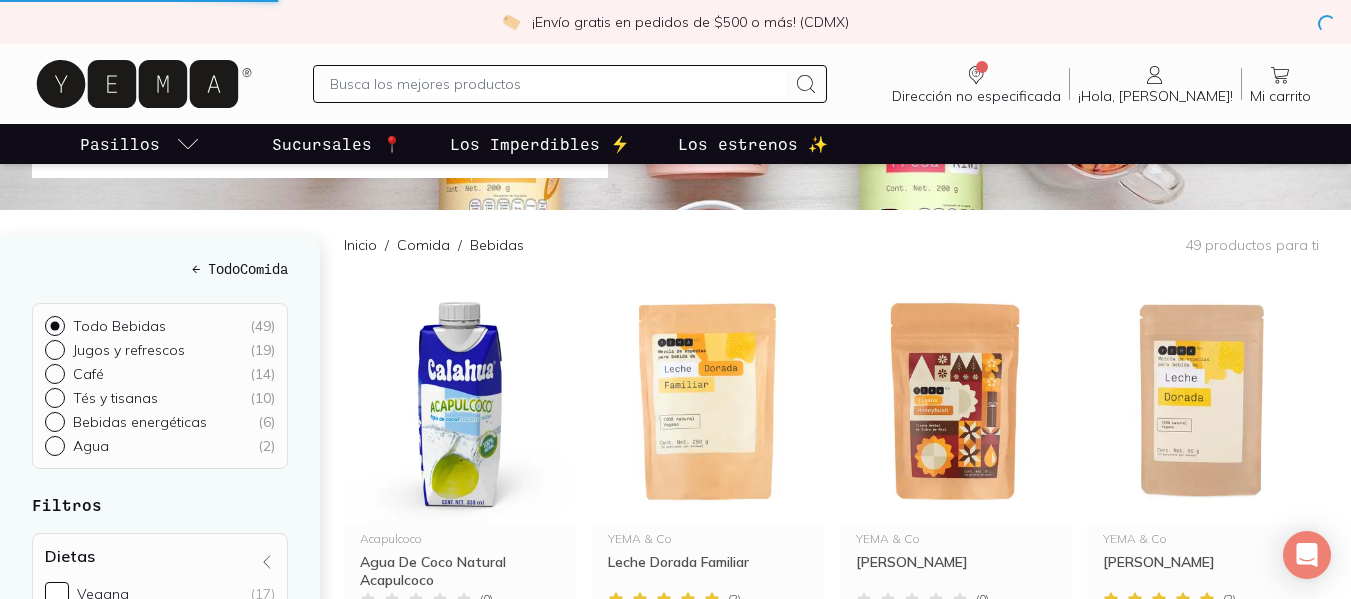 scroll, scrollTop: 0, scrollLeft: 0, axis: both 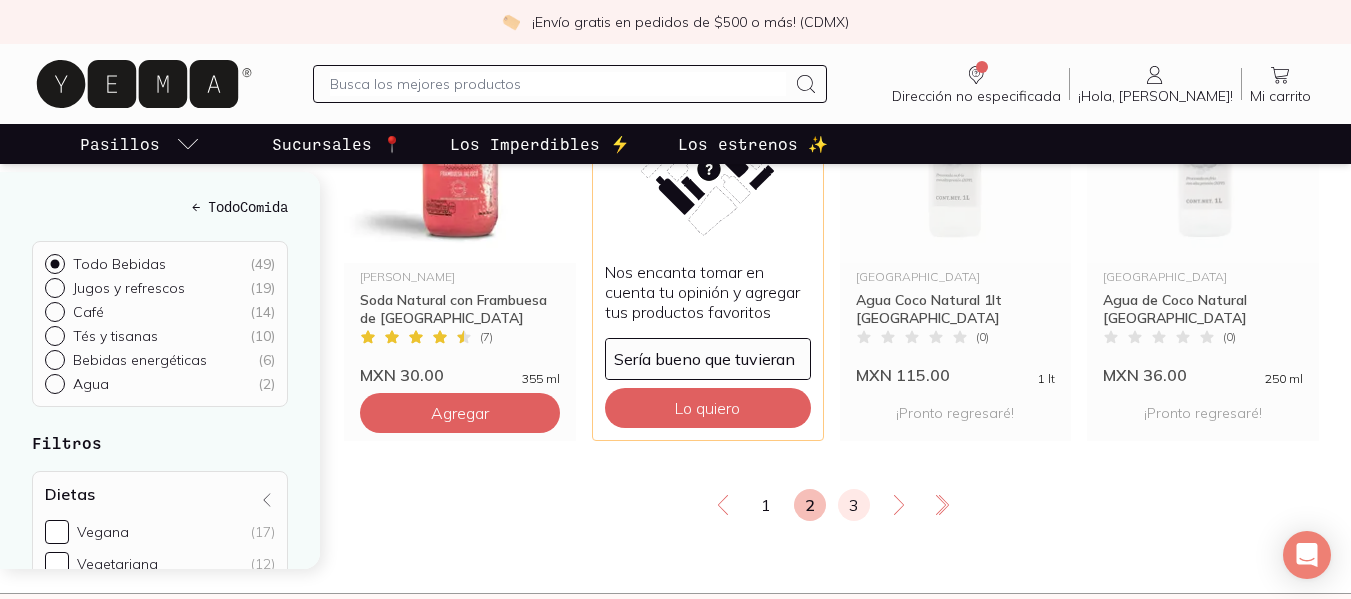 click on "3" at bounding box center [854, 505] 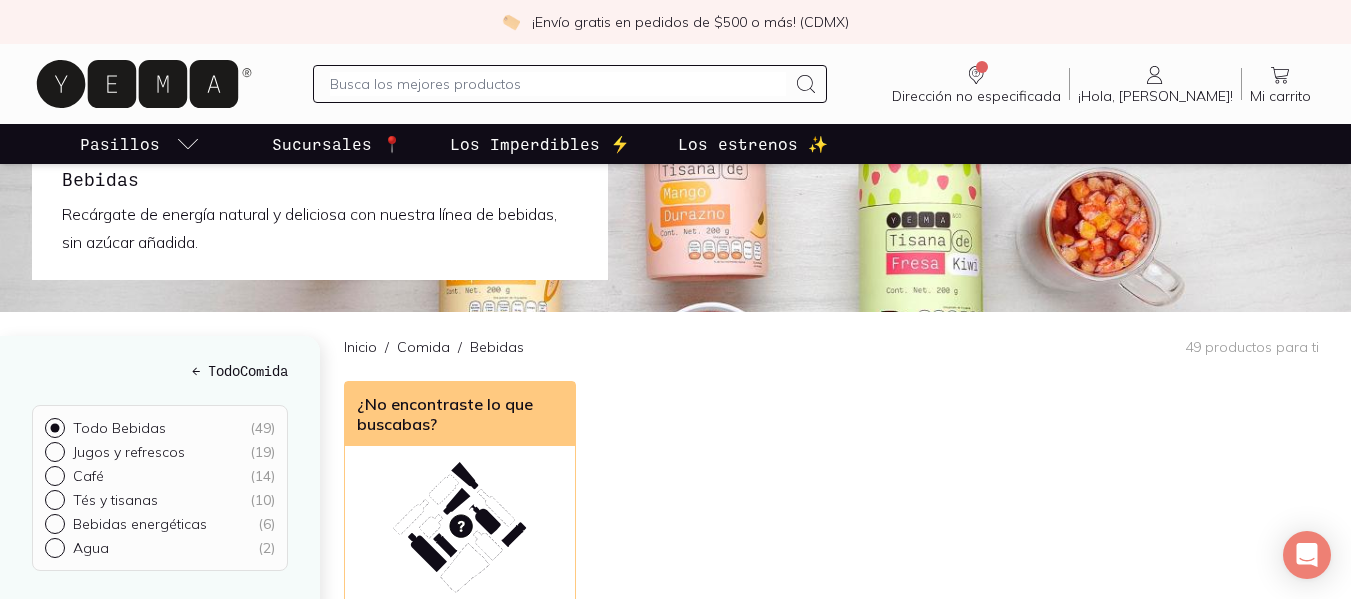 scroll, scrollTop: 0, scrollLeft: 0, axis: both 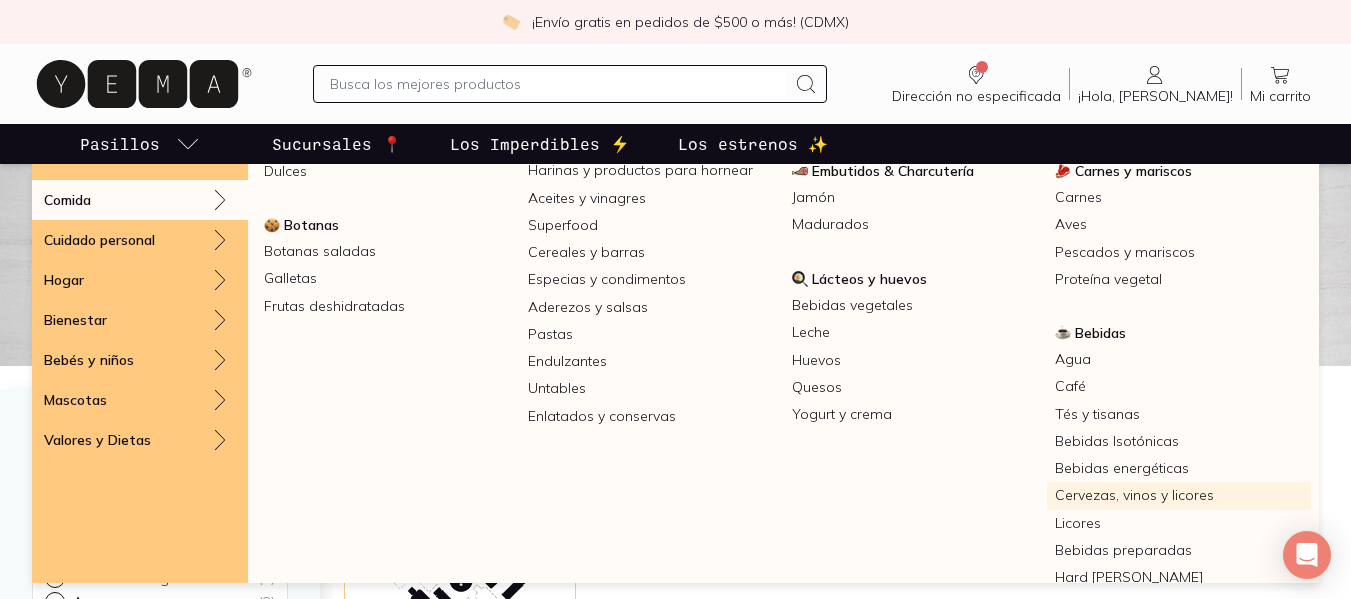 click on "Cervezas, vinos y licores" at bounding box center (1179, 495) 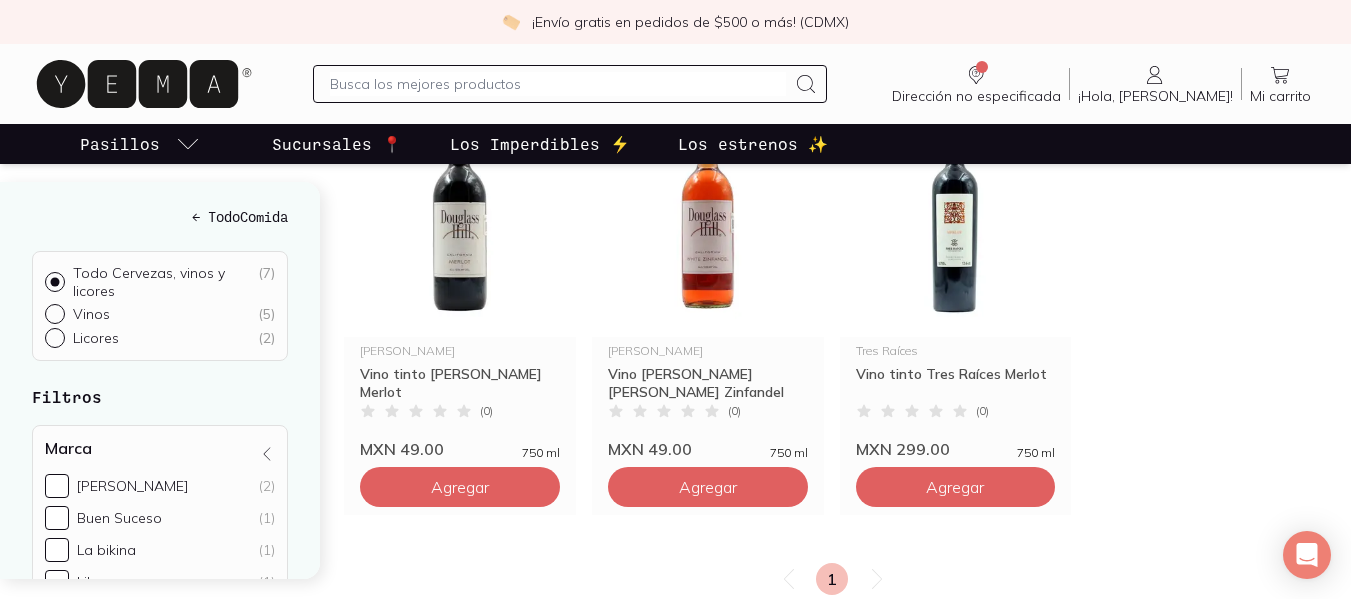 scroll, scrollTop: 791, scrollLeft: 0, axis: vertical 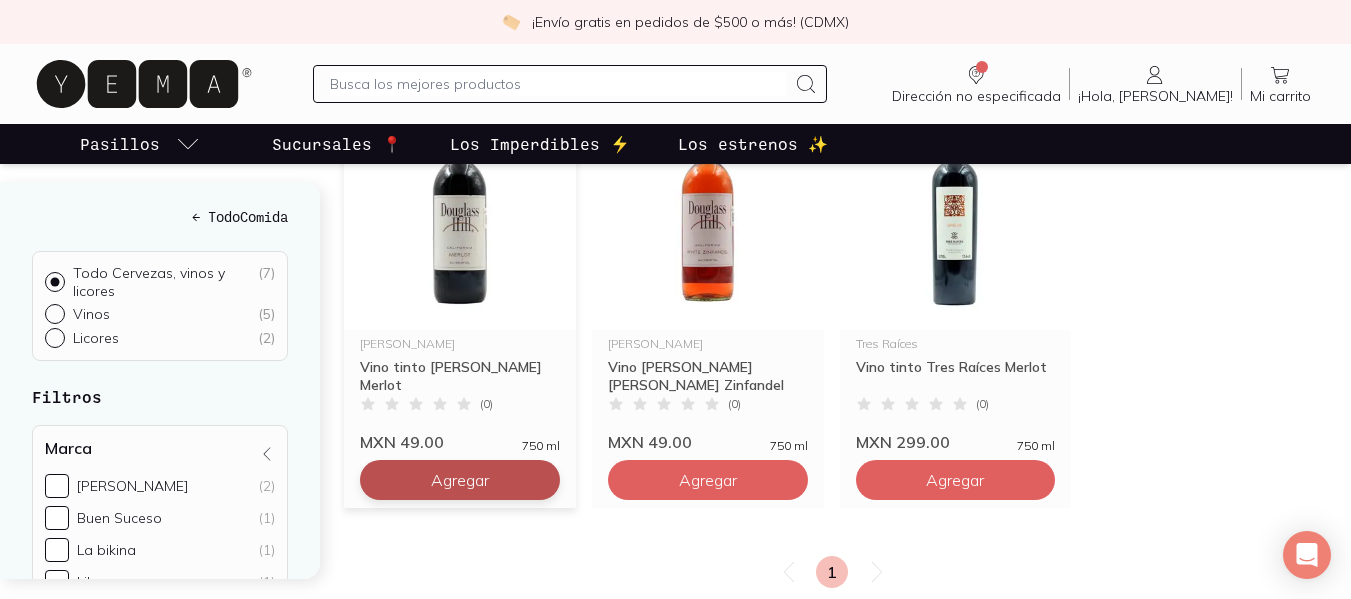 click on "Agregar" at bounding box center (460, 40) 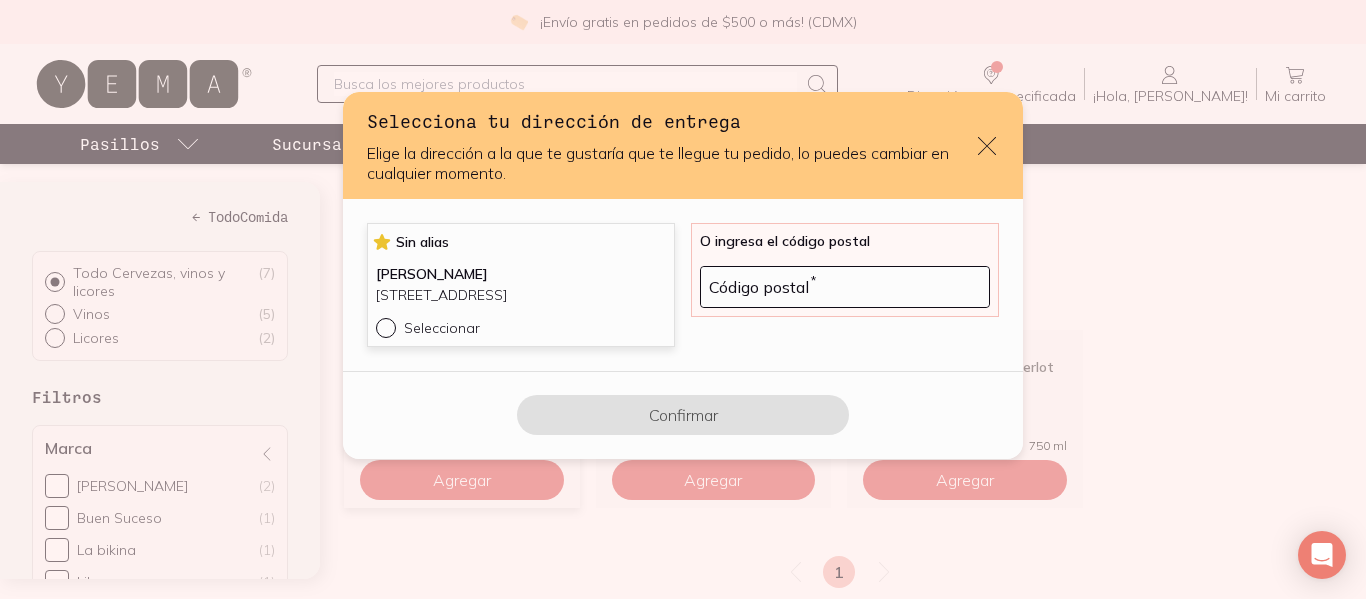 click on "Seleccionar" at bounding box center [384, 326] 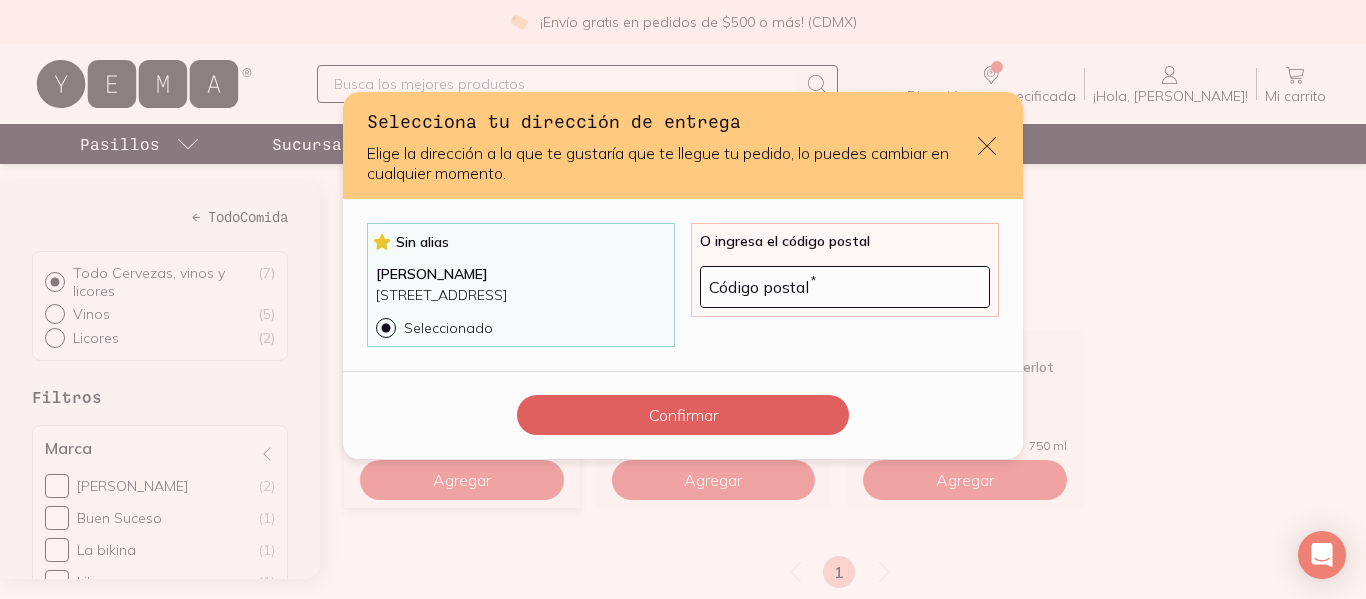 click on "Seleccionado" at bounding box center [384, 326] 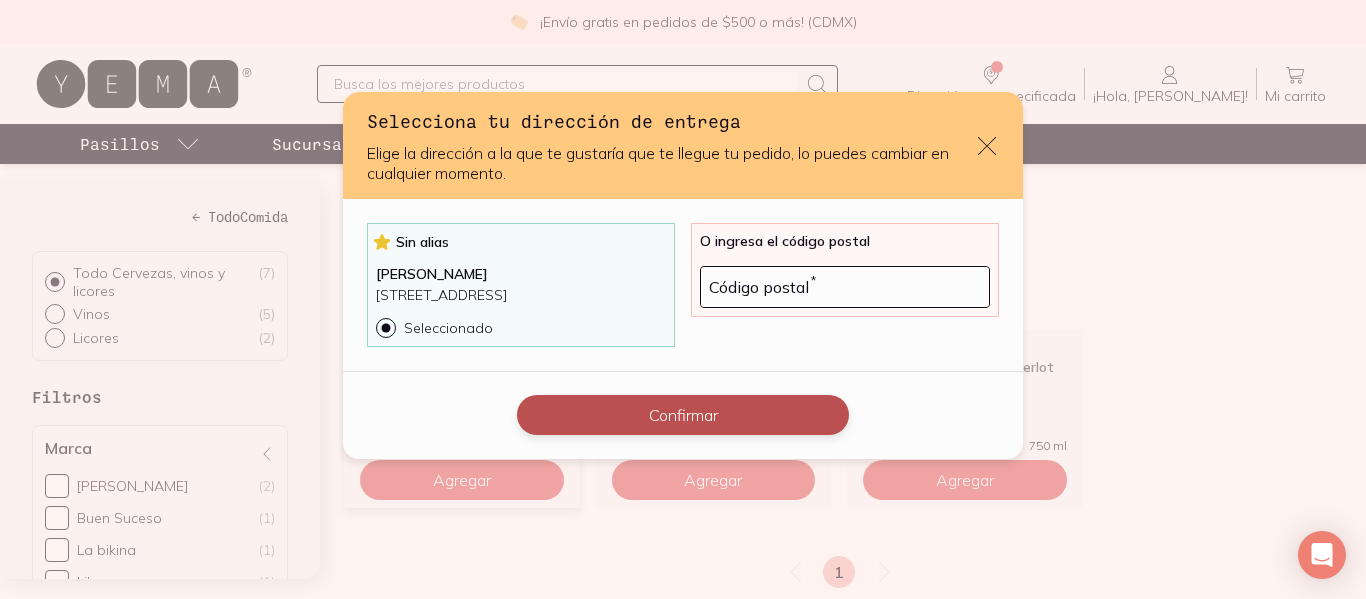 click on "Confirmar" at bounding box center (683, 415) 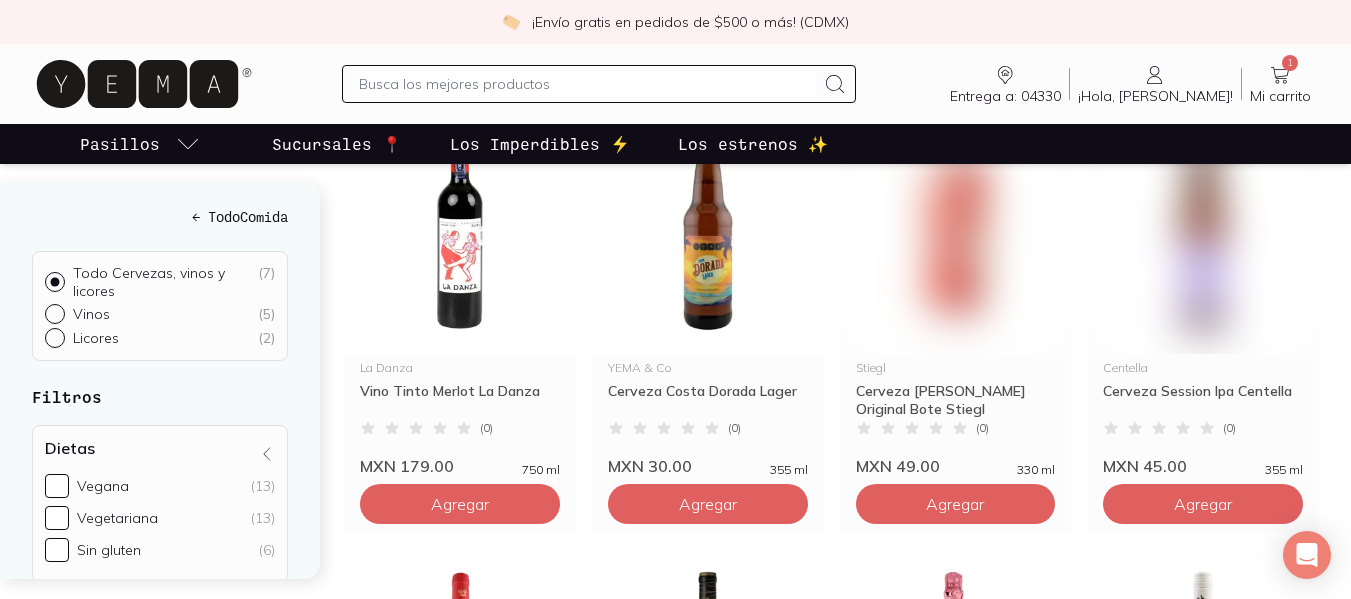 scroll, scrollTop: 791, scrollLeft: 0, axis: vertical 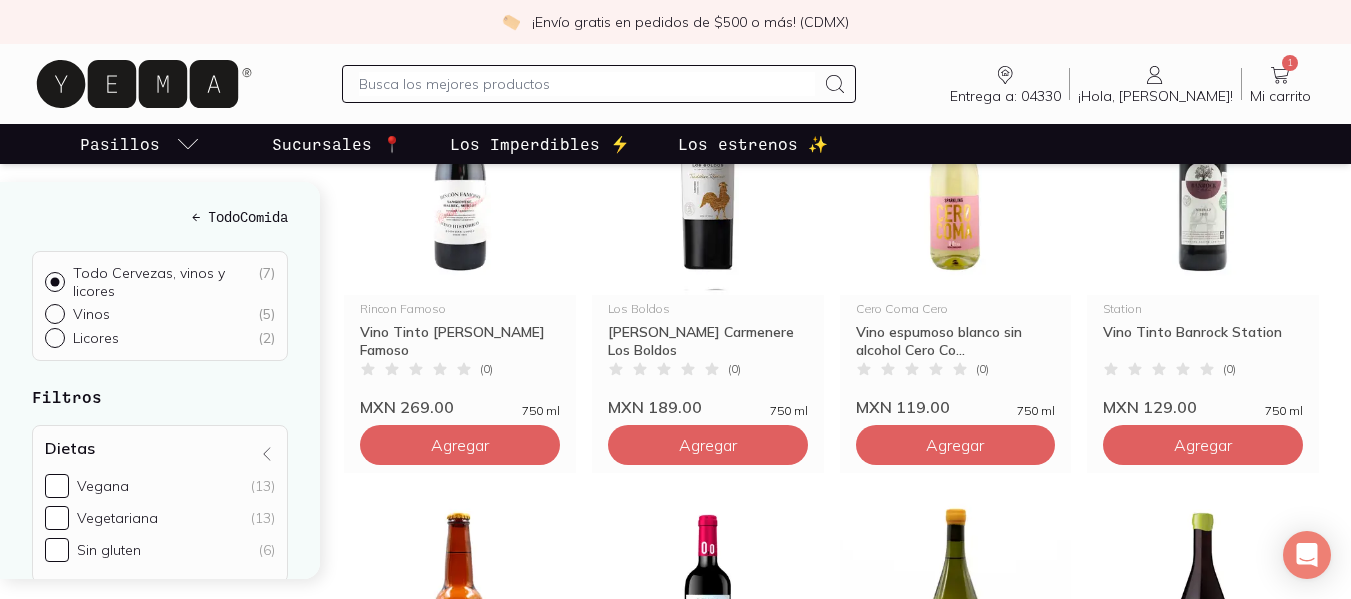 click on "Inicio / Comida / Cervezas, vinos y licores 59   productos para ti [PERSON_NAME] Vino Tinto Garnacha  [PERSON_NAME] ( 0 ) MXN 179.00 750 ml Agregar YEMA & Co Vino Tinto Malbec Origen YEMA ( 0 ) MXN 139.00 750 ml Agregar YEMA & Co Vino Tinto Merlot [PERSON_NAME] ( 0 ) MXN 159.00 750 ml Agregar YEMA & Co Vino Tinto Cabernet Sauvignon Reserva YE... Vino Tinto Cabernet Sauvignon Reserva YEMA ( 0 ) MXN 249.00 750 ml Agregar La Danza Vino Tinto Merlot La Danza ( 0 ) MXN 179.00 750 ml Agregar YEMA & Co Cerveza Costa Dorada Lager ( 0 ) MXN 30.00 355 ml Agregar Stiegl Cerveza [PERSON_NAME] Original Bote Stiegl ( 0 ) MXN 49.00 330 ml Agregar Centella Cerveza Session Ipa Centella ( 0 ) MXN 45.00 355 ml Agregar [PERSON_NAME] Famoso Vino Tinto [PERSON_NAME] Famoso ( 0 ) MXN 269.00 750 ml Agregar Los Boldos Vino Tinto Carmenere Los Boldos ( 0 ) MXN 189.00 750 ml Agregar Cero Coma Cero Vino espumoso [PERSON_NAME] sin alcohol Cero Co... Vino espumoso [PERSON_NAME] sin alcohol Cero Coma Cero ( 0 ) MXN 119.00 750 ml Agregar Station [GEOGRAPHIC_DATA]" at bounding box center (847, 510) 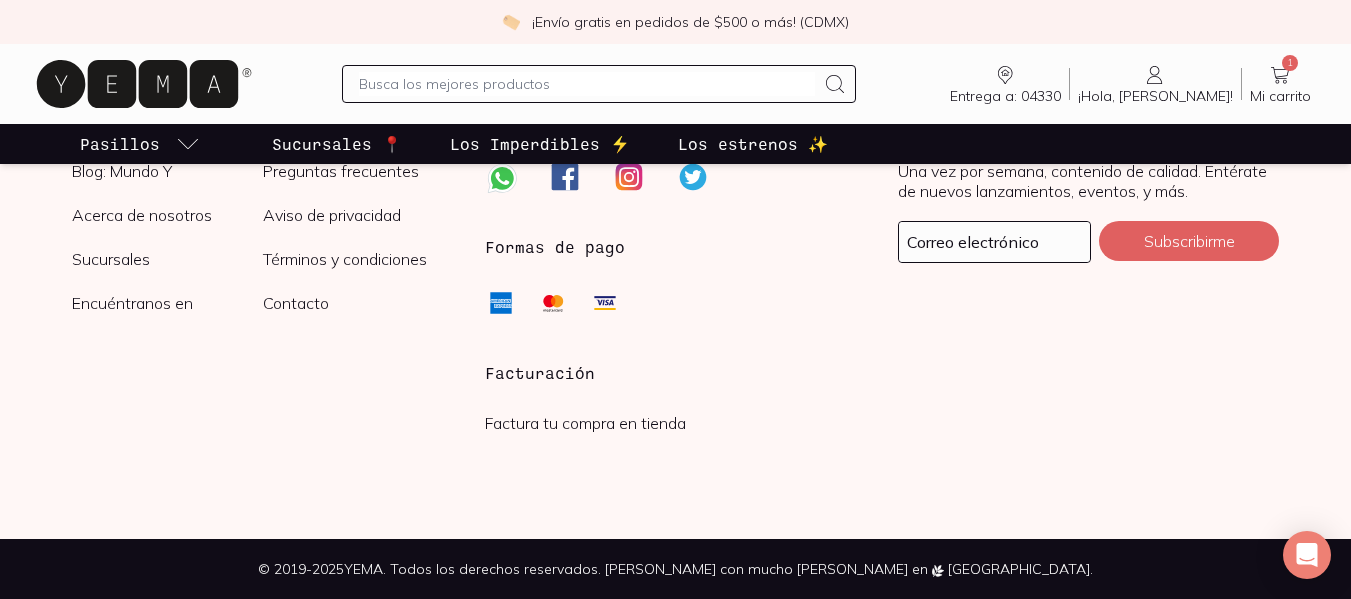 scroll, scrollTop: 0, scrollLeft: 0, axis: both 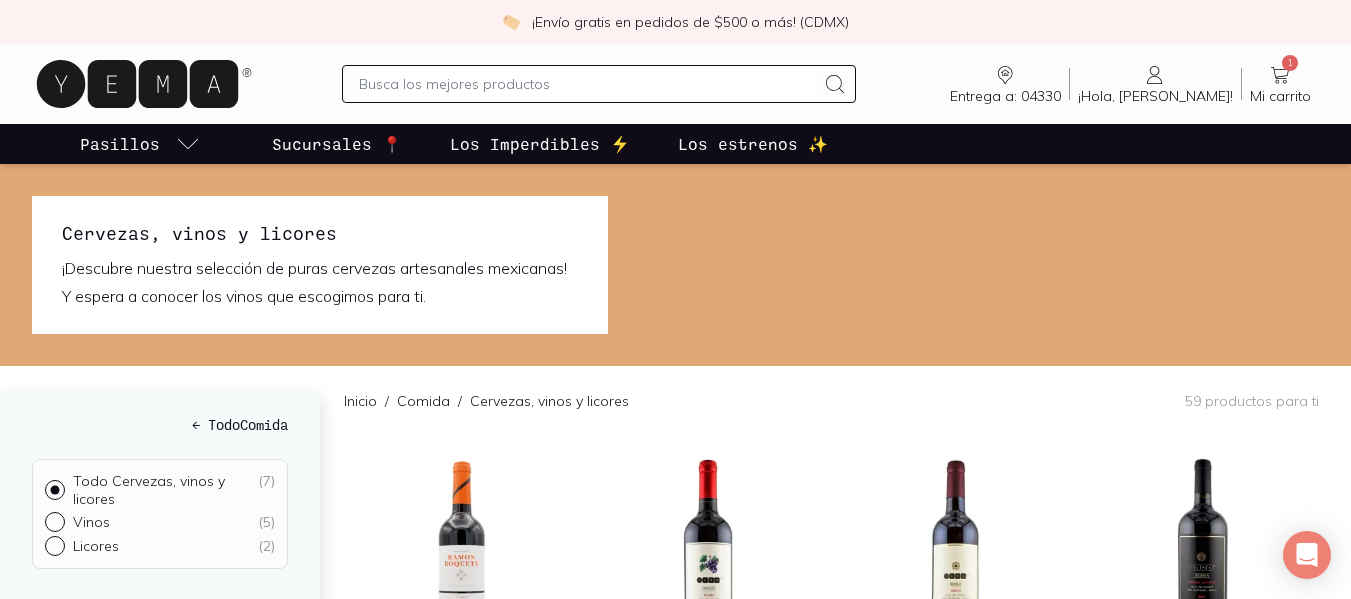 click on "Mi carrito" at bounding box center (1280, 96) 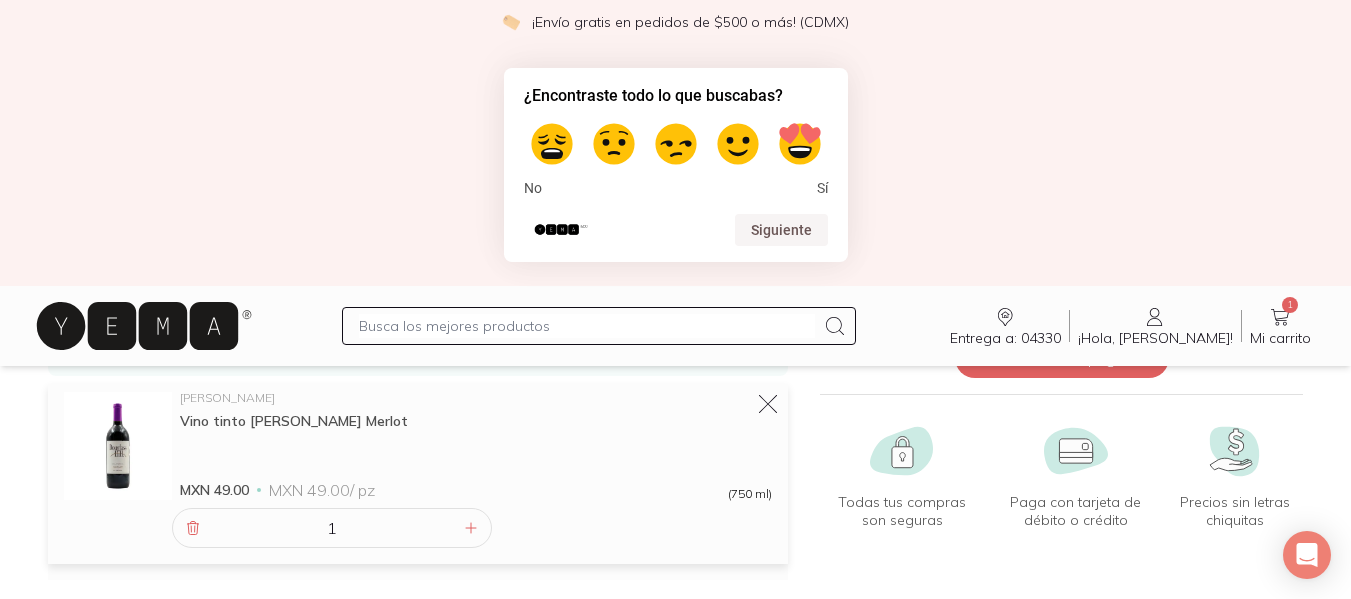 scroll, scrollTop: 206, scrollLeft: 0, axis: vertical 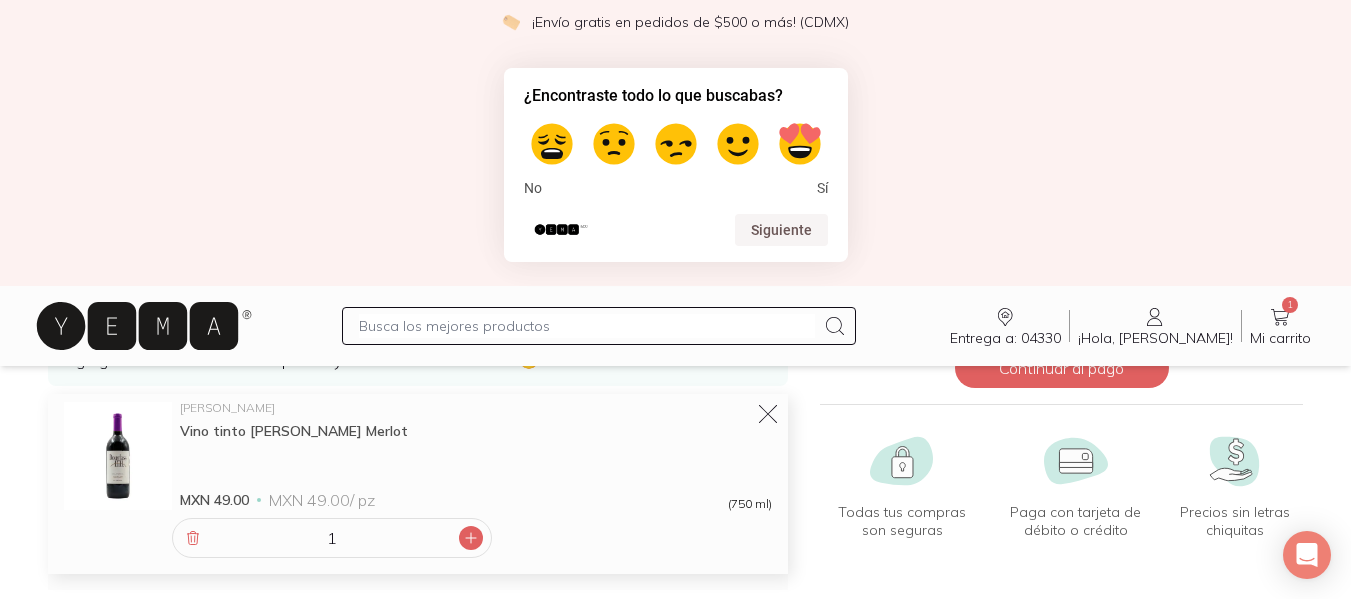 click at bounding box center (471, 538) 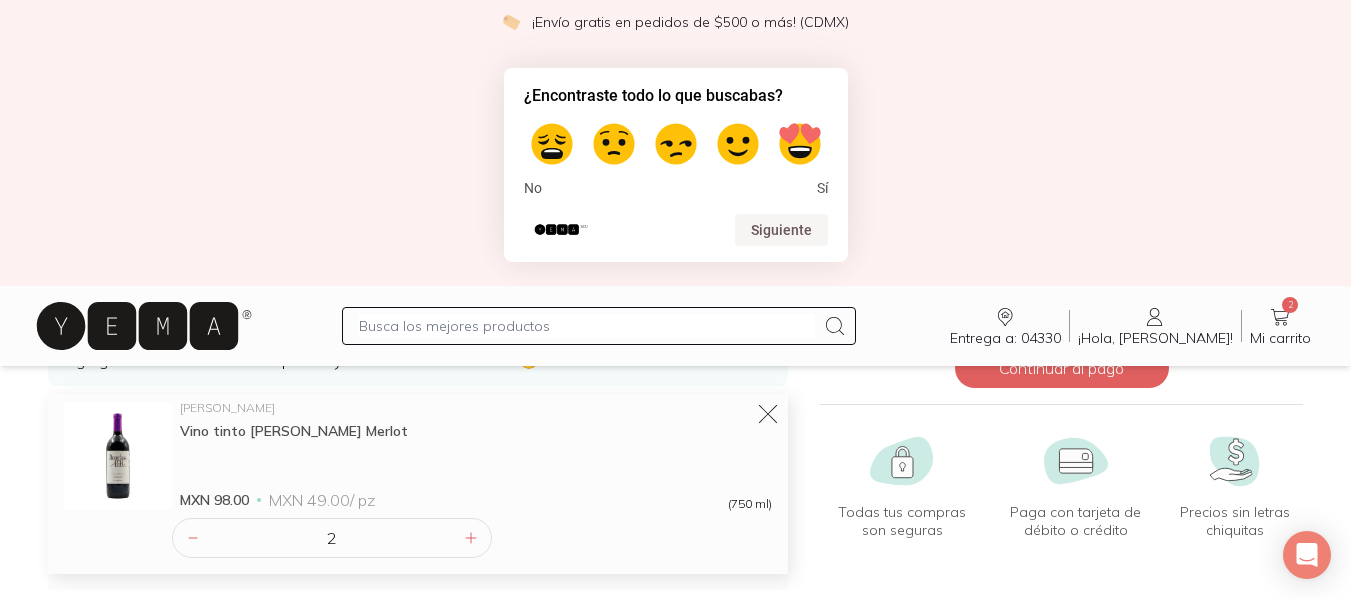 click on "Vino tinto [PERSON_NAME] Merlot" at bounding box center [476, 431] 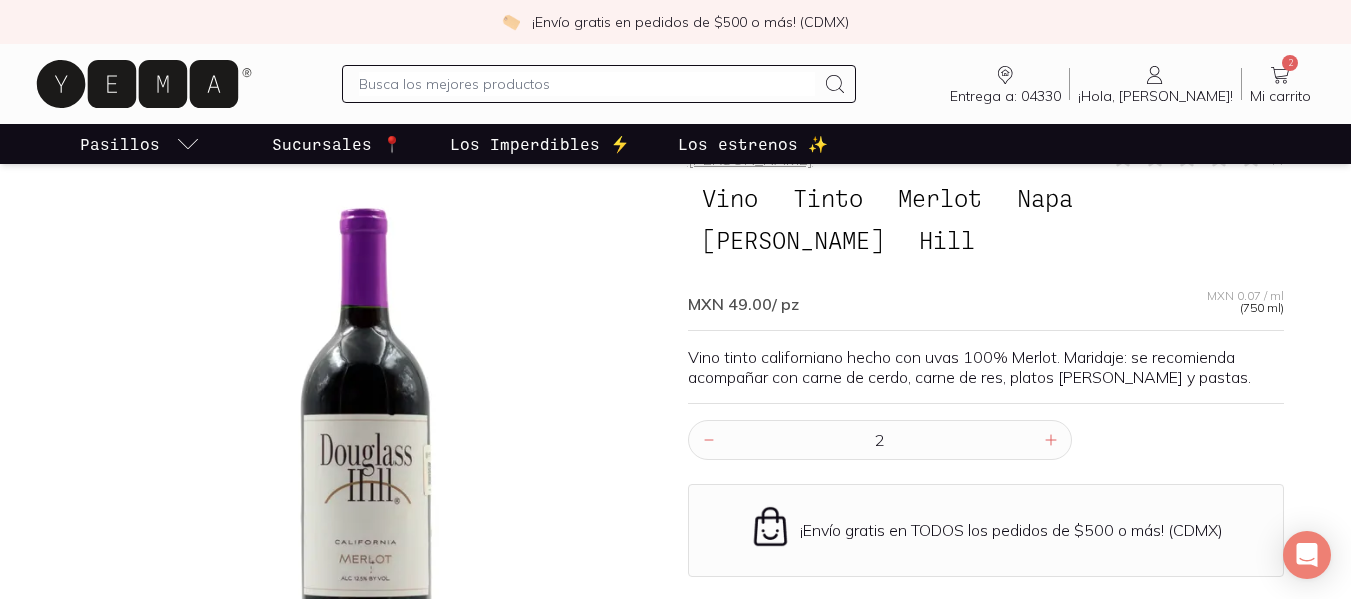 scroll, scrollTop: 0, scrollLeft: 0, axis: both 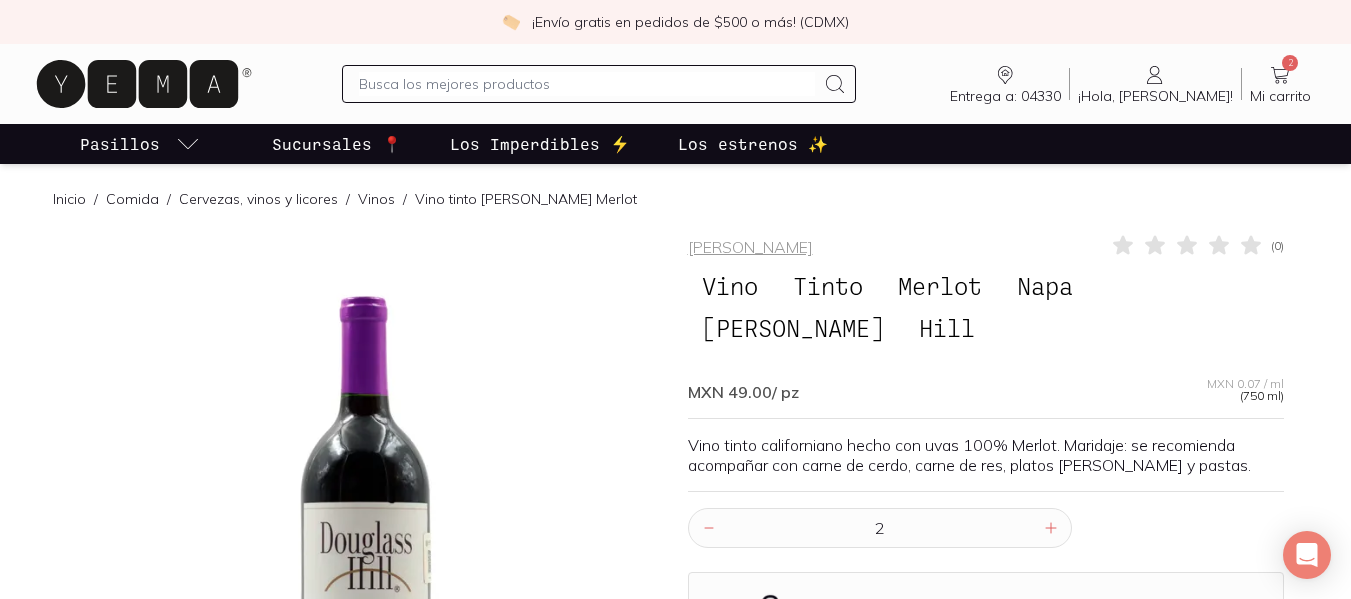 click on "Entrega a: 04330 04330 Buscar Buscar ¡Hola, [PERSON_NAME]! Mariana 2 Mi carrito Carrito" at bounding box center [675, 84] 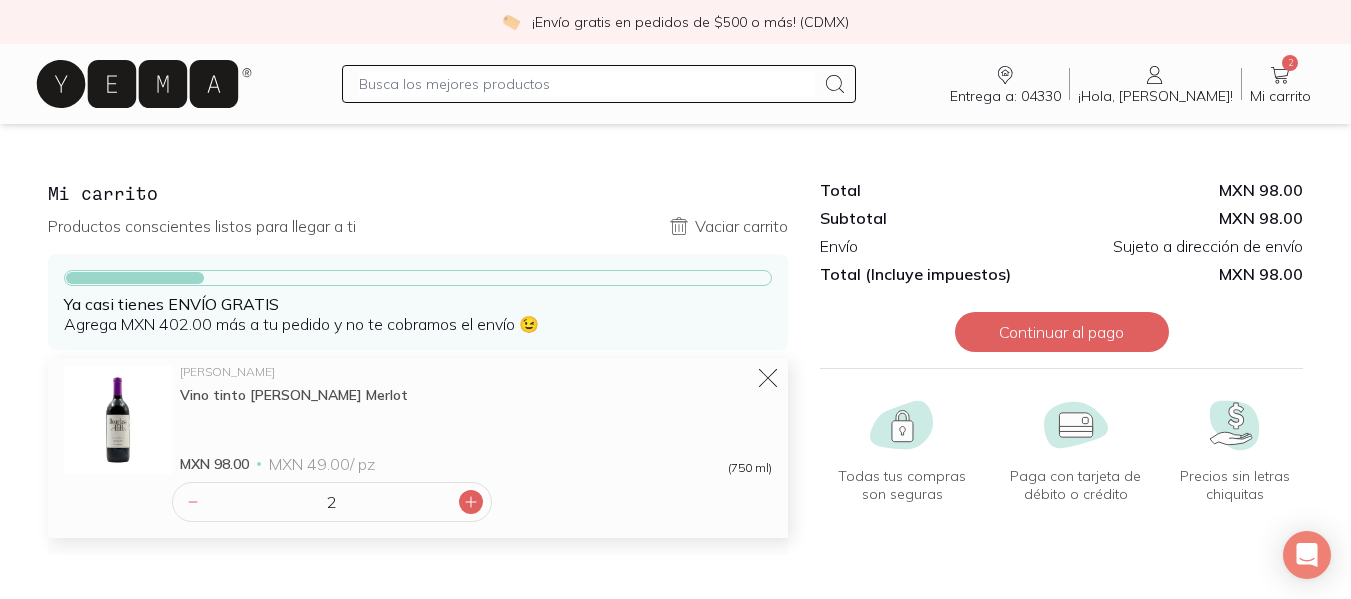 click 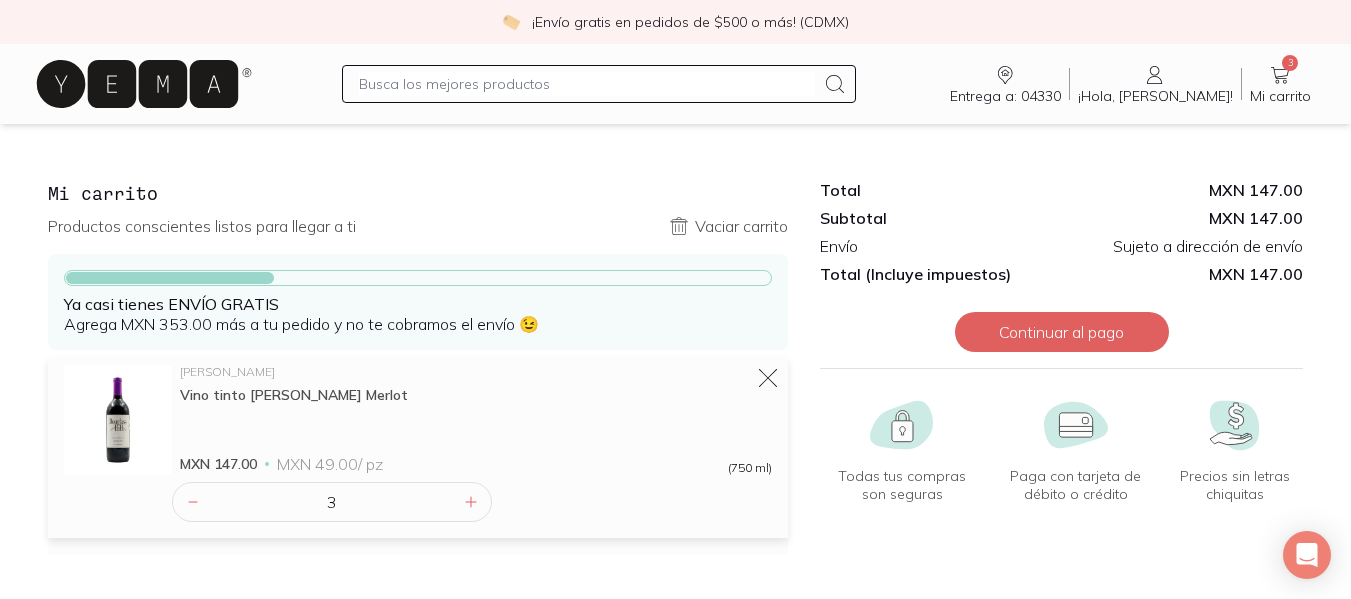 scroll, scrollTop: 71, scrollLeft: 0, axis: vertical 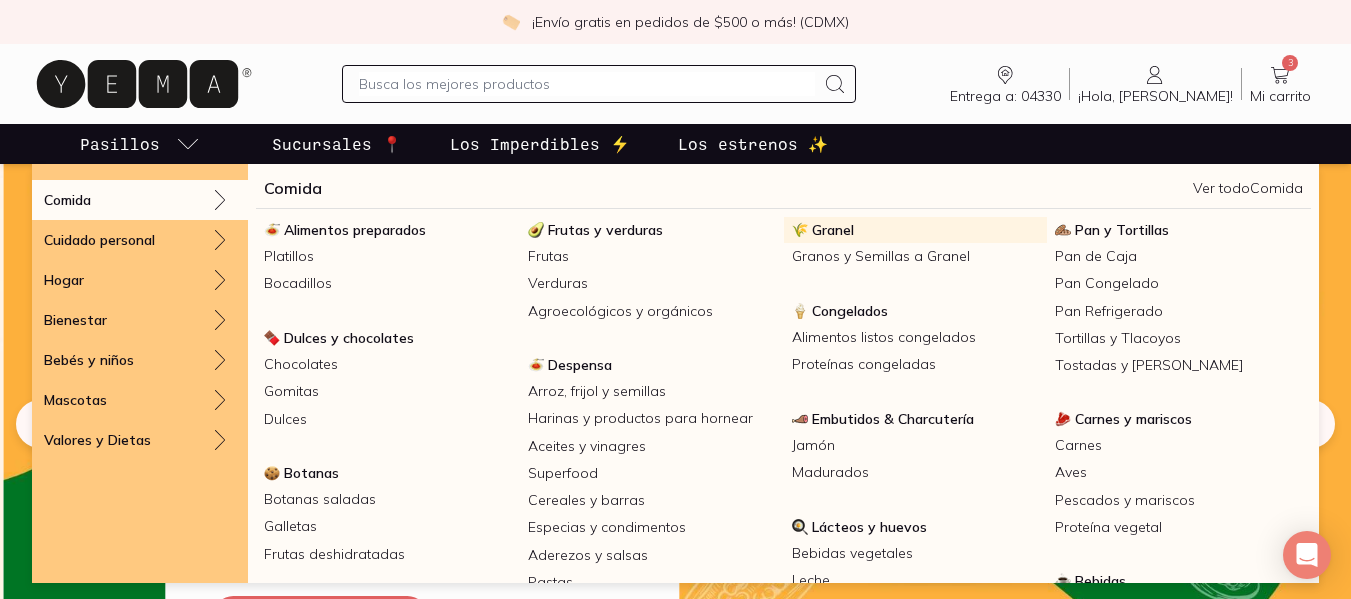 click on "Granel" at bounding box center [833, 230] 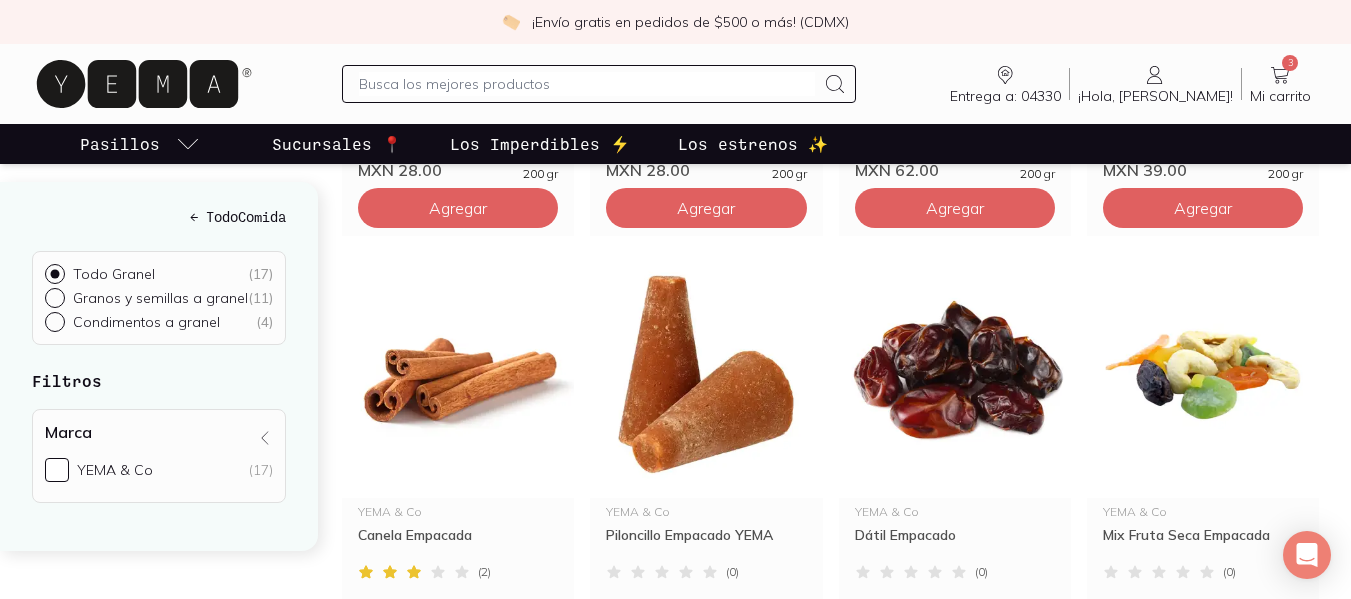 scroll, scrollTop: 1097, scrollLeft: 0, axis: vertical 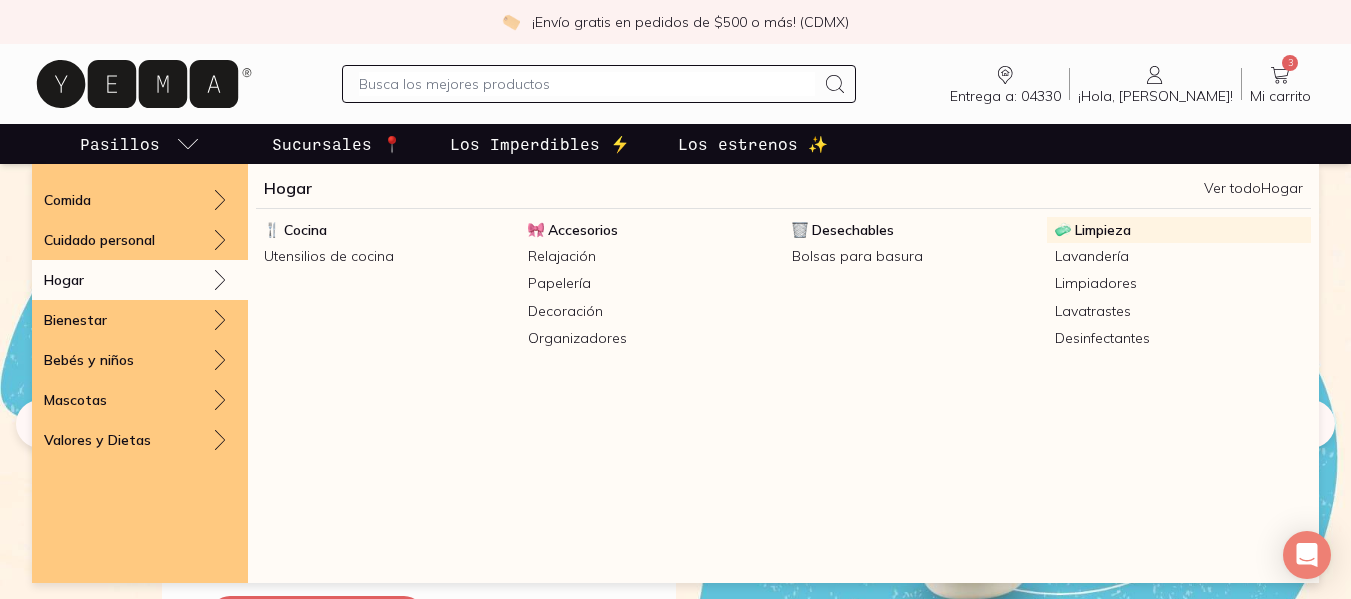 click on "Limpieza" at bounding box center (1103, 230) 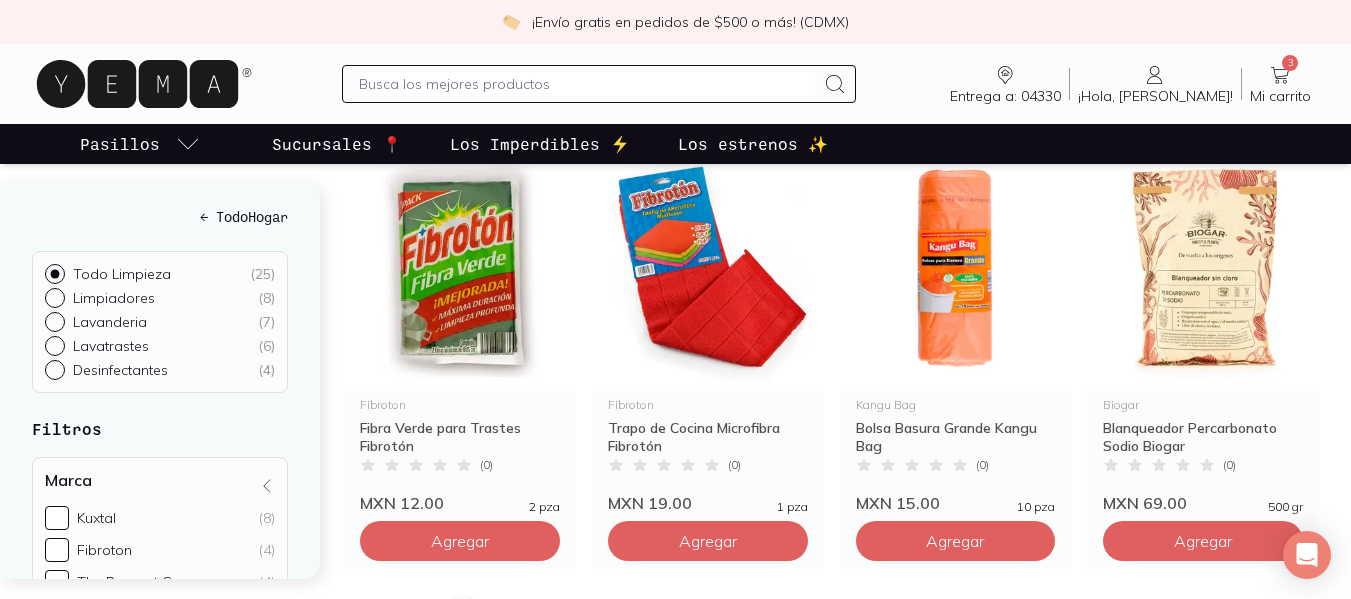 scroll, scrollTop: 723, scrollLeft: 0, axis: vertical 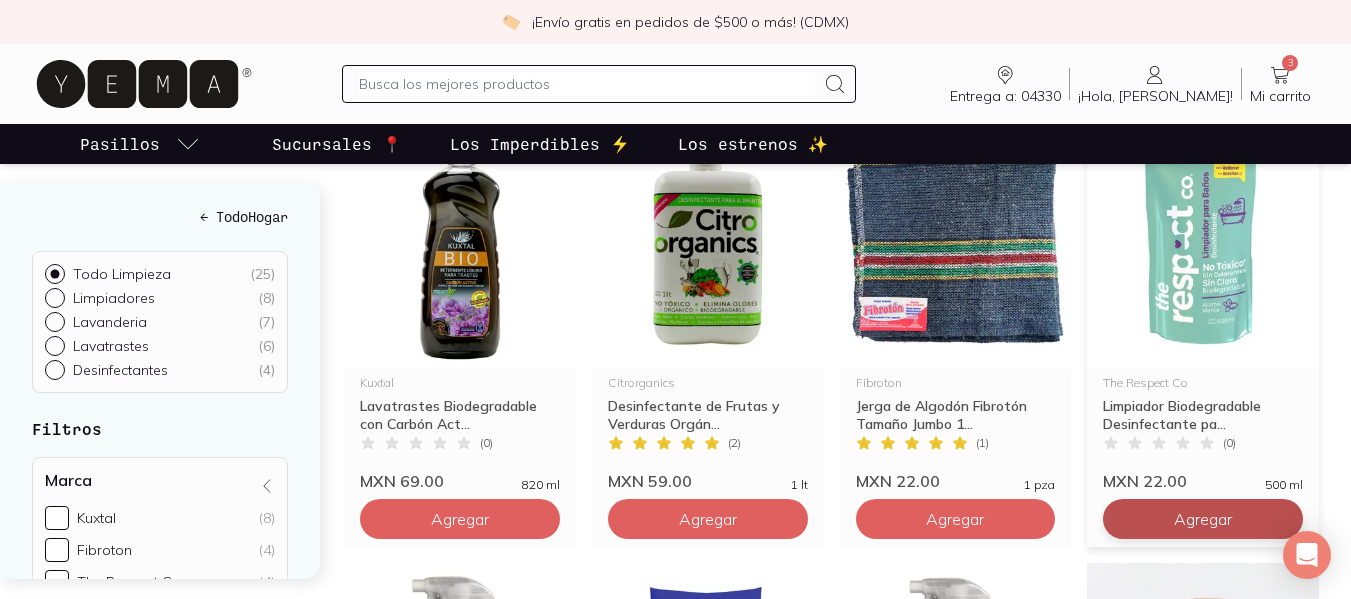 click on "Agregar" at bounding box center [460, -361] 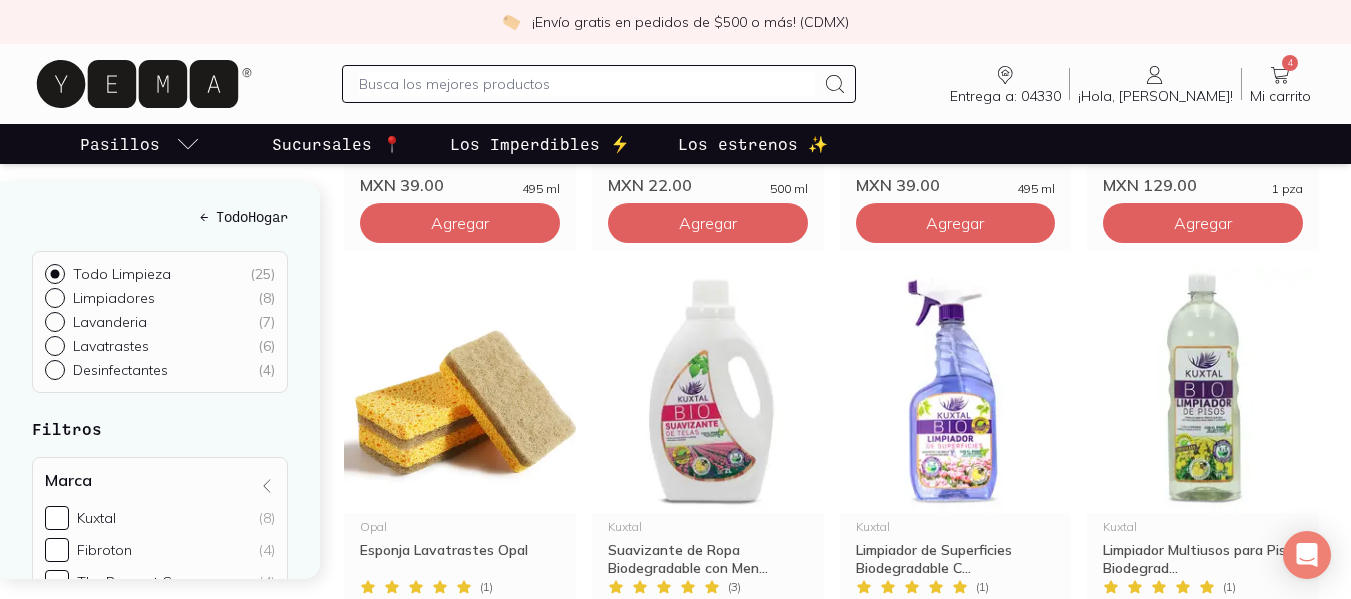 scroll, scrollTop: 1995, scrollLeft: 0, axis: vertical 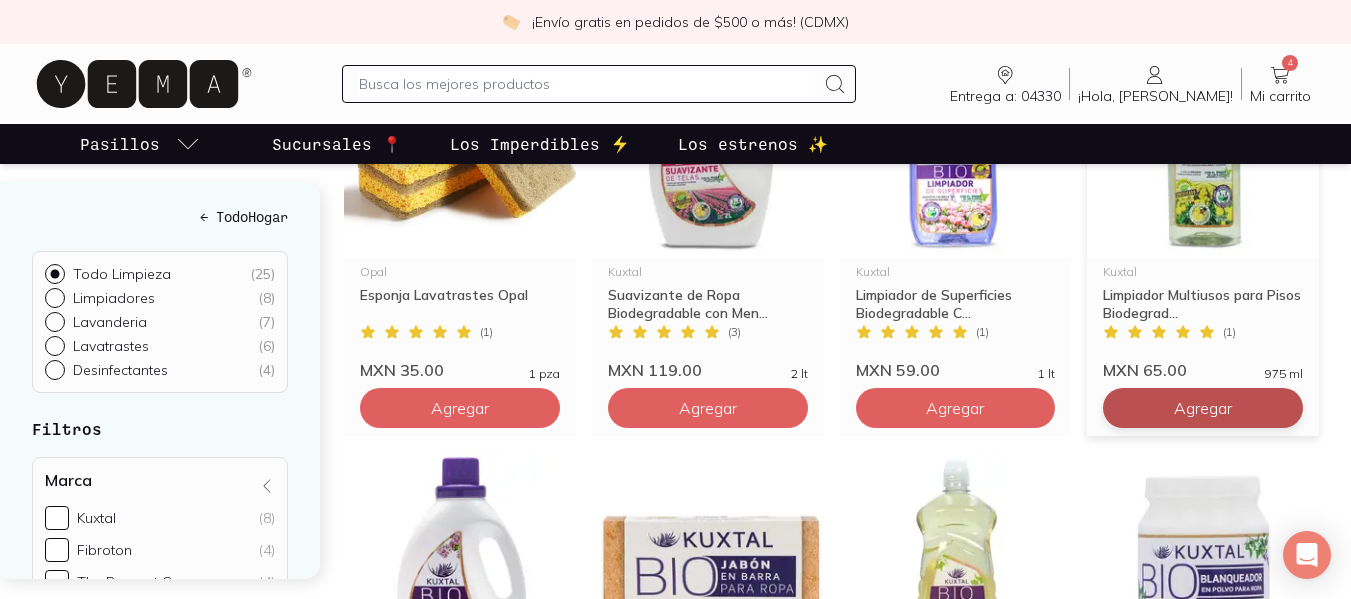 click on "Agregar" at bounding box center [460, -1352] 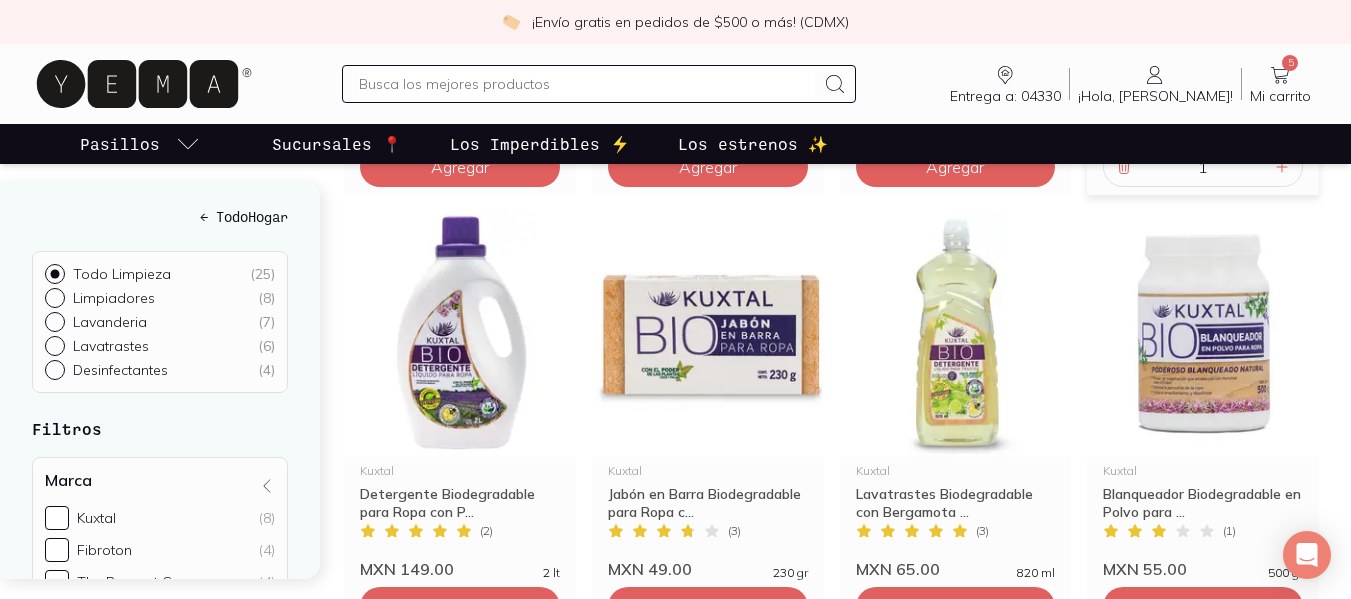 scroll, scrollTop: 2431, scrollLeft: 0, axis: vertical 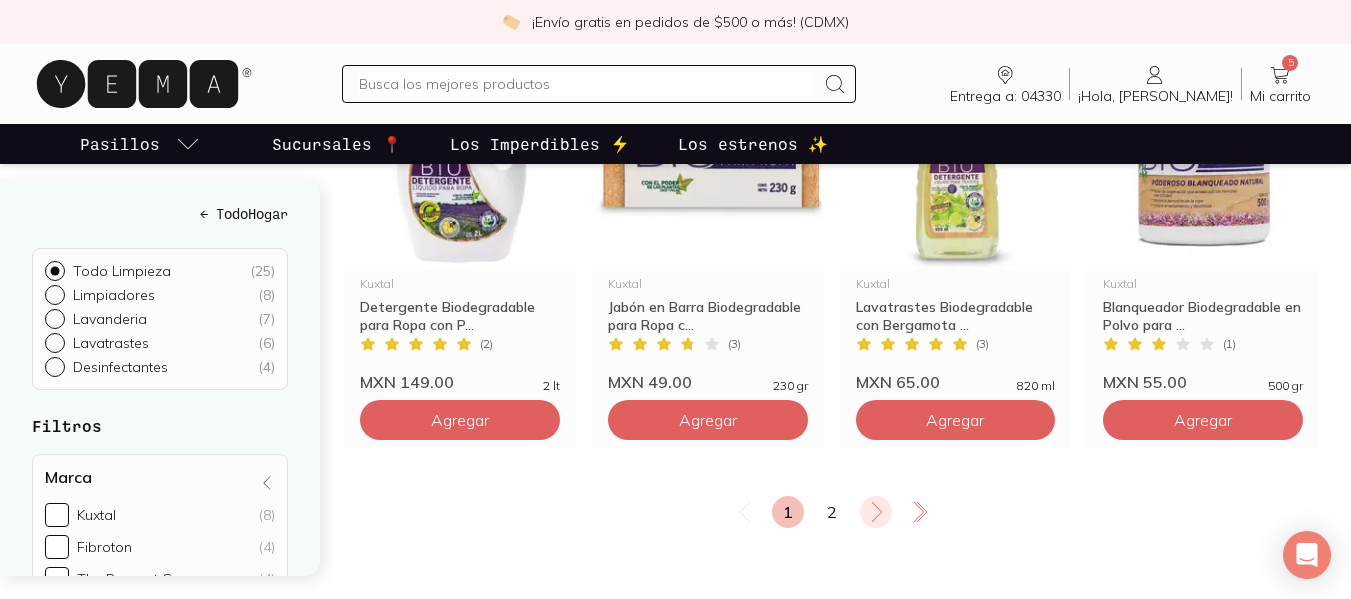 click 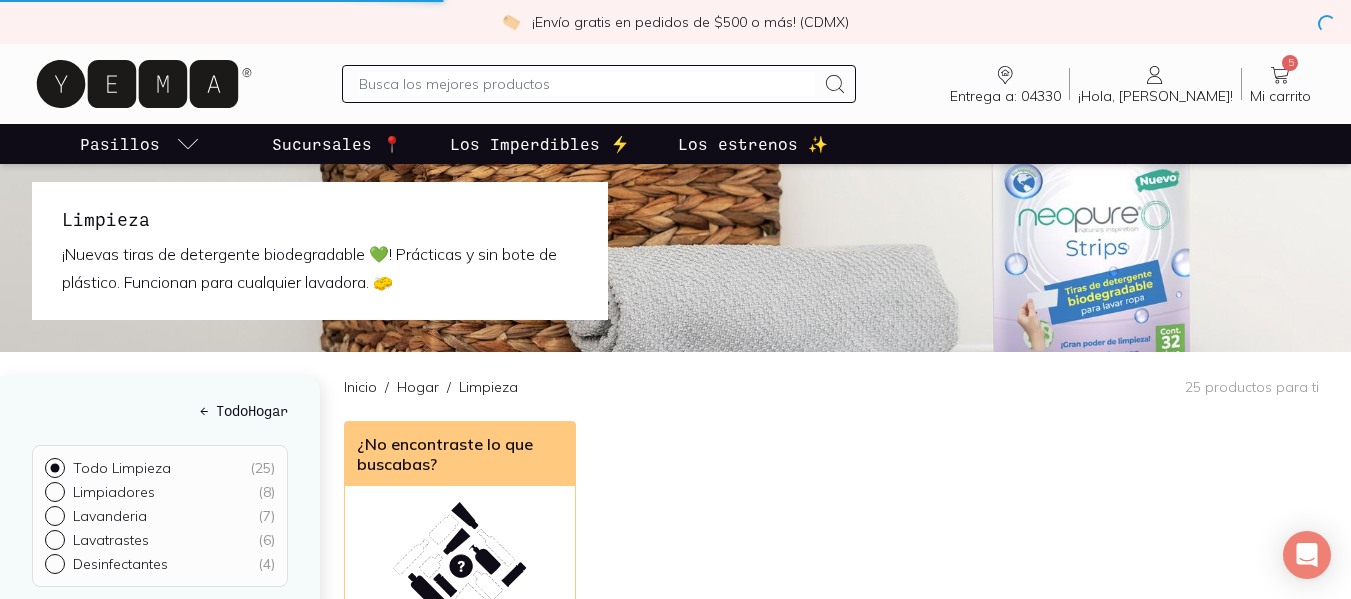 scroll, scrollTop: 0, scrollLeft: 0, axis: both 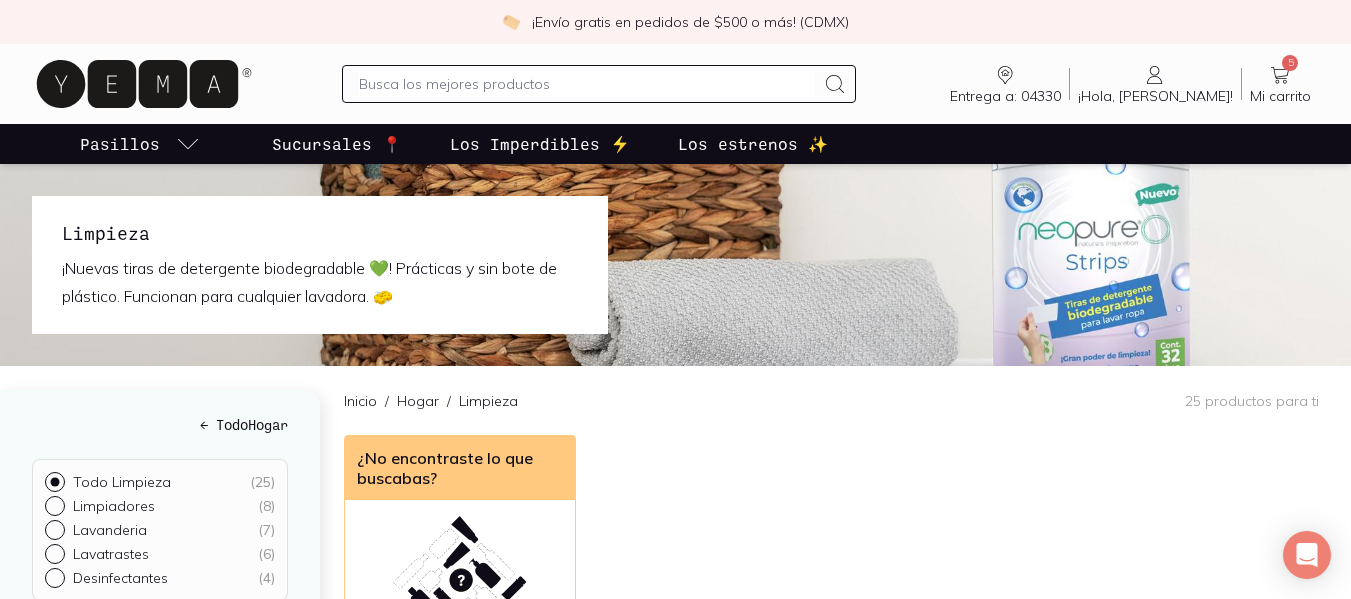 click at bounding box center (675, 265) 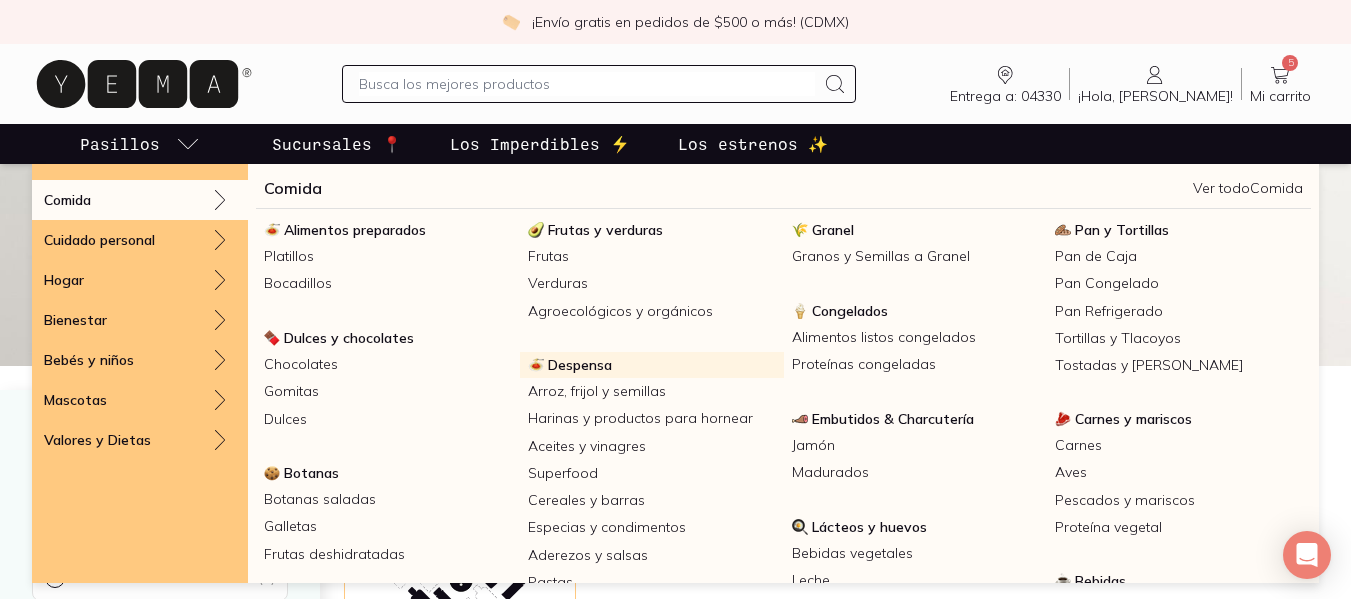 click on "Despensa" at bounding box center [580, 365] 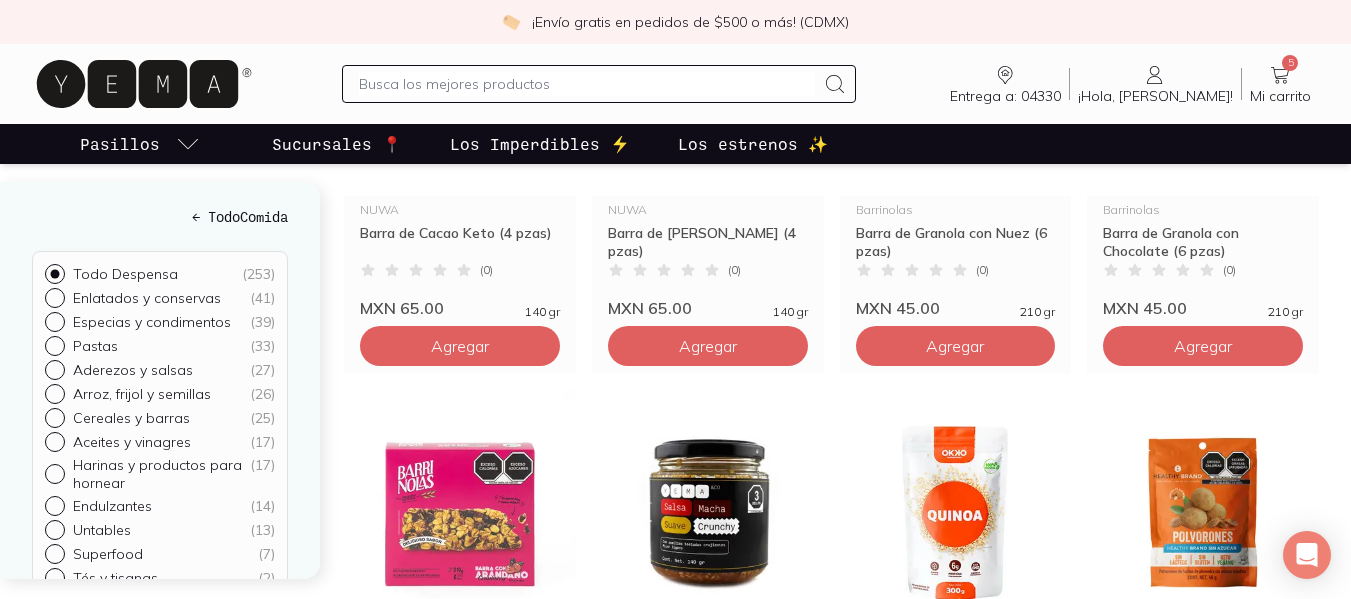 scroll, scrollTop: 526, scrollLeft: 0, axis: vertical 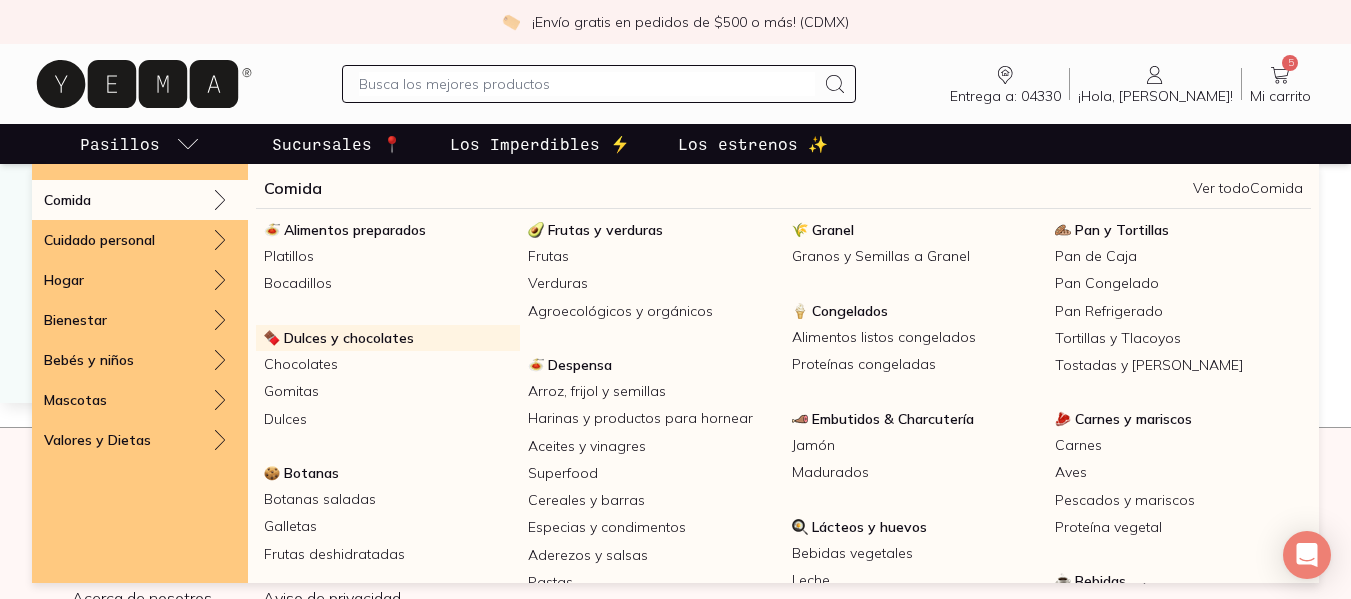 click on "Dulces y chocolates" at bounding box center [349, 338] 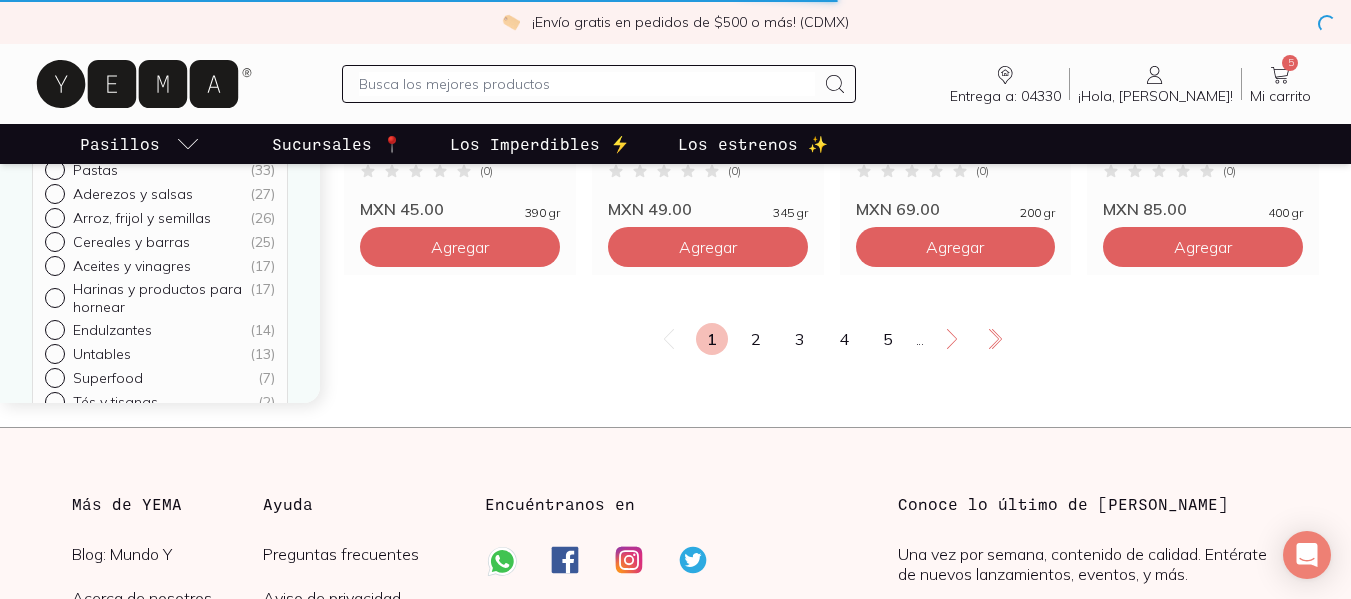 scroll, scrollTop: 0, scrollLeft: 0, axis: both 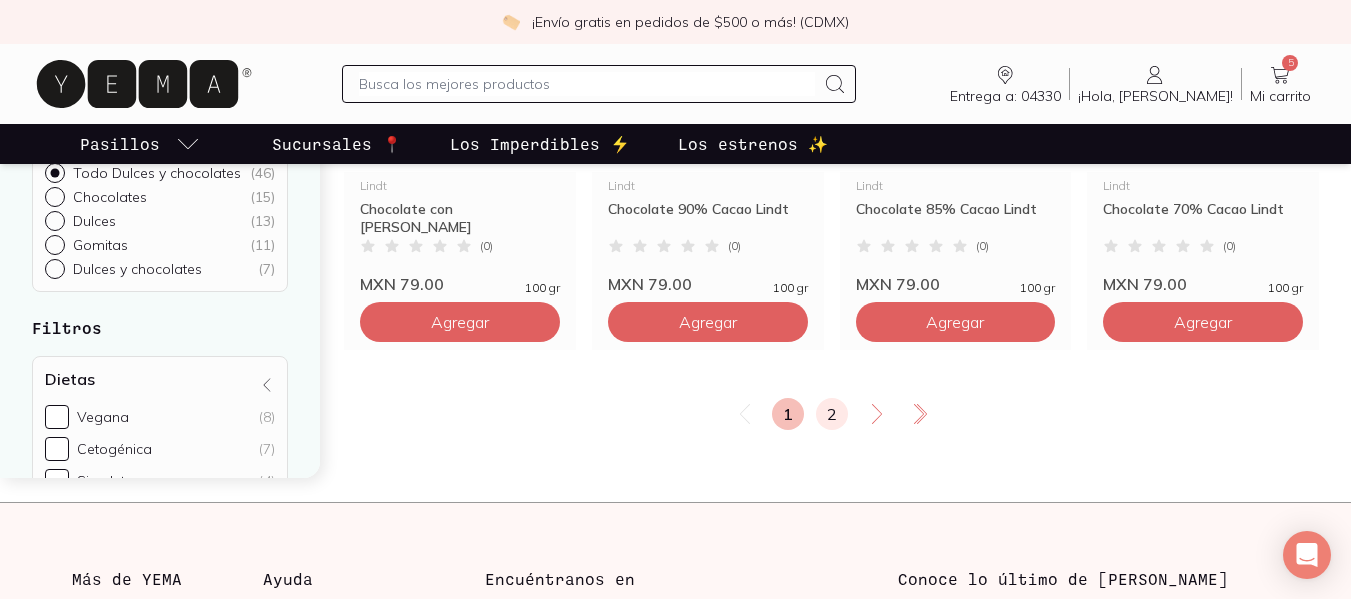 click on "2" at bounding box center [832, 414] 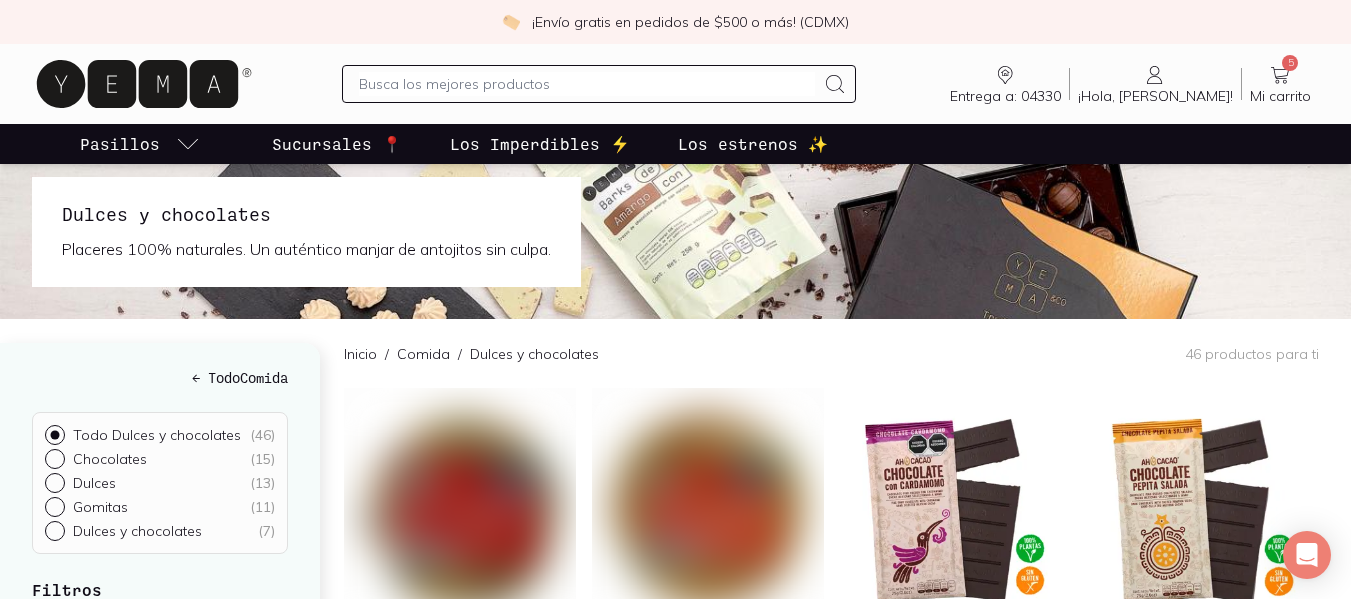 scroll, scrollTop: 0, scrollLeft: 0, axis: both 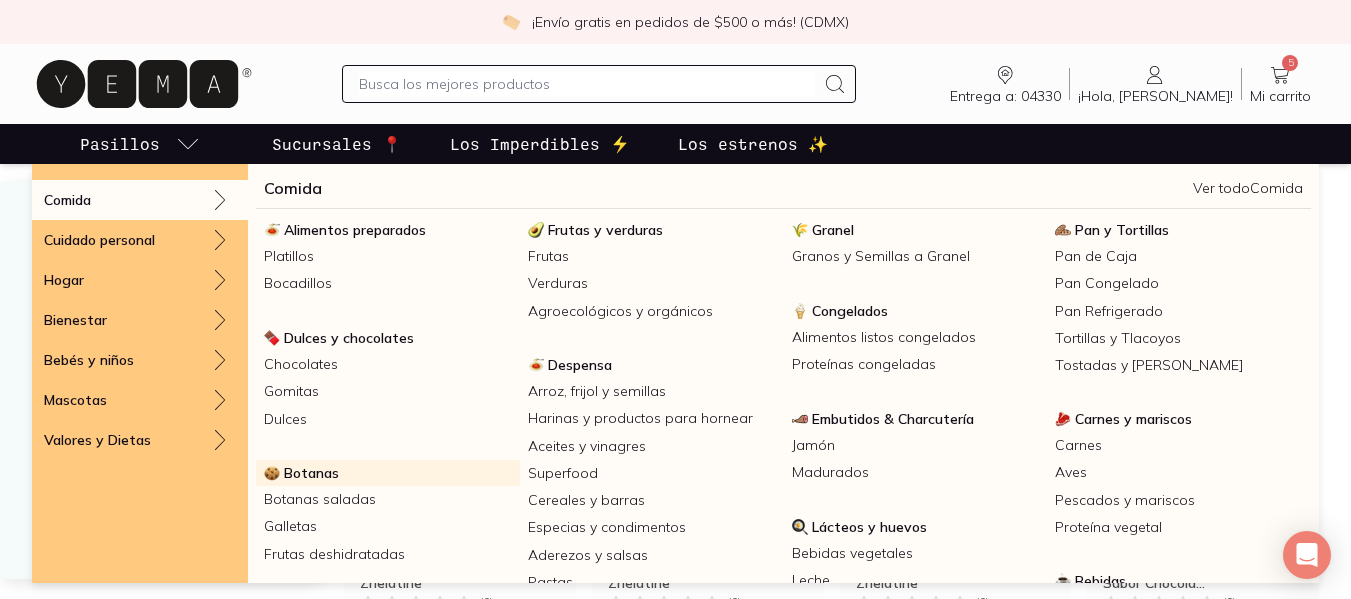 click on "Botanas" at bounding box center [311, 473] 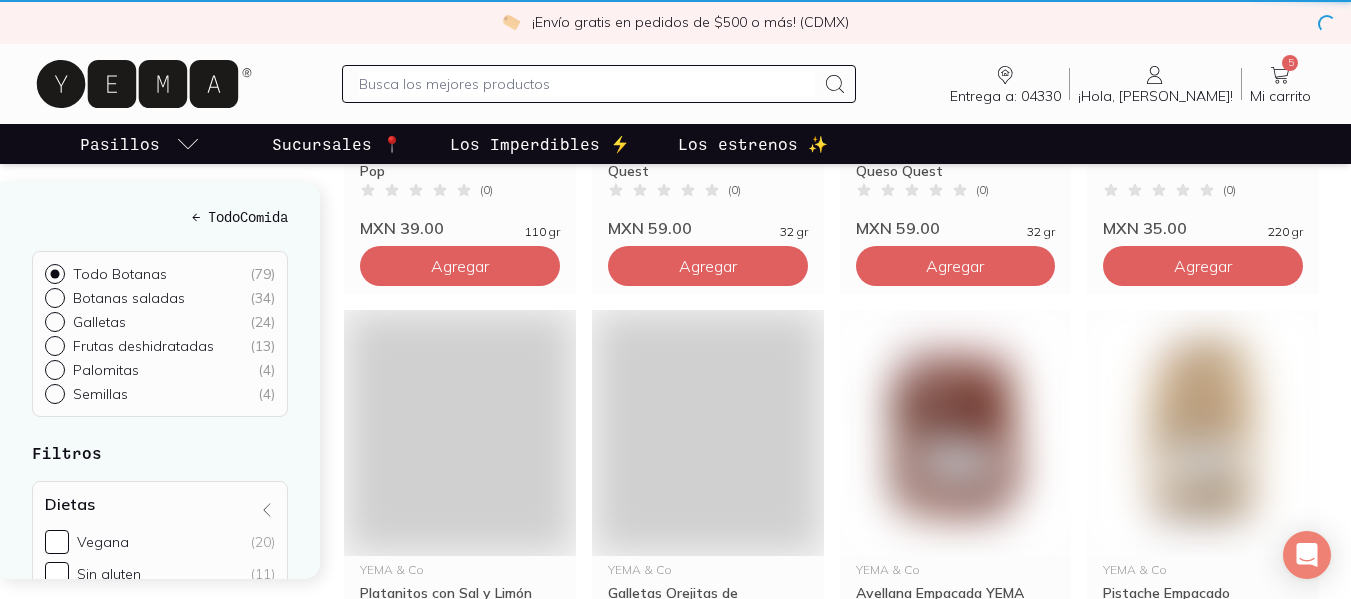scroll, scrollTop: 0, scrollLeft: 0, axis: both 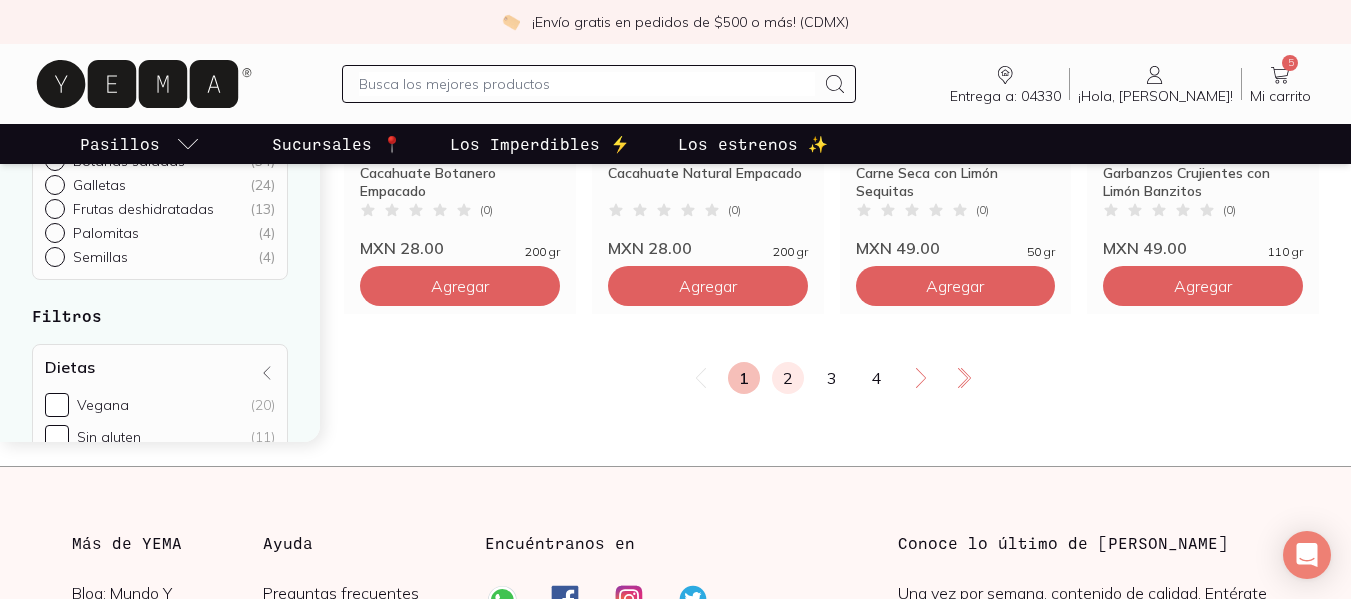 click on "2" at bounding box center (788, 378) 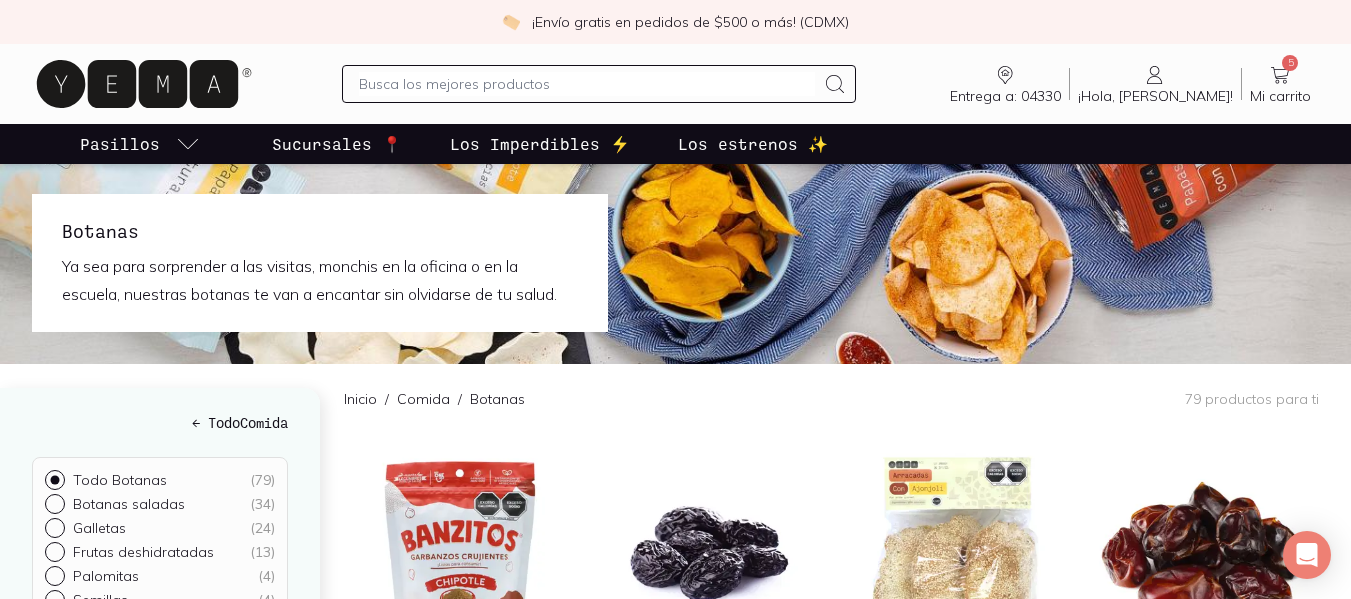 scroll, scrollTop: 0, scrollLeft: 0, axis: both 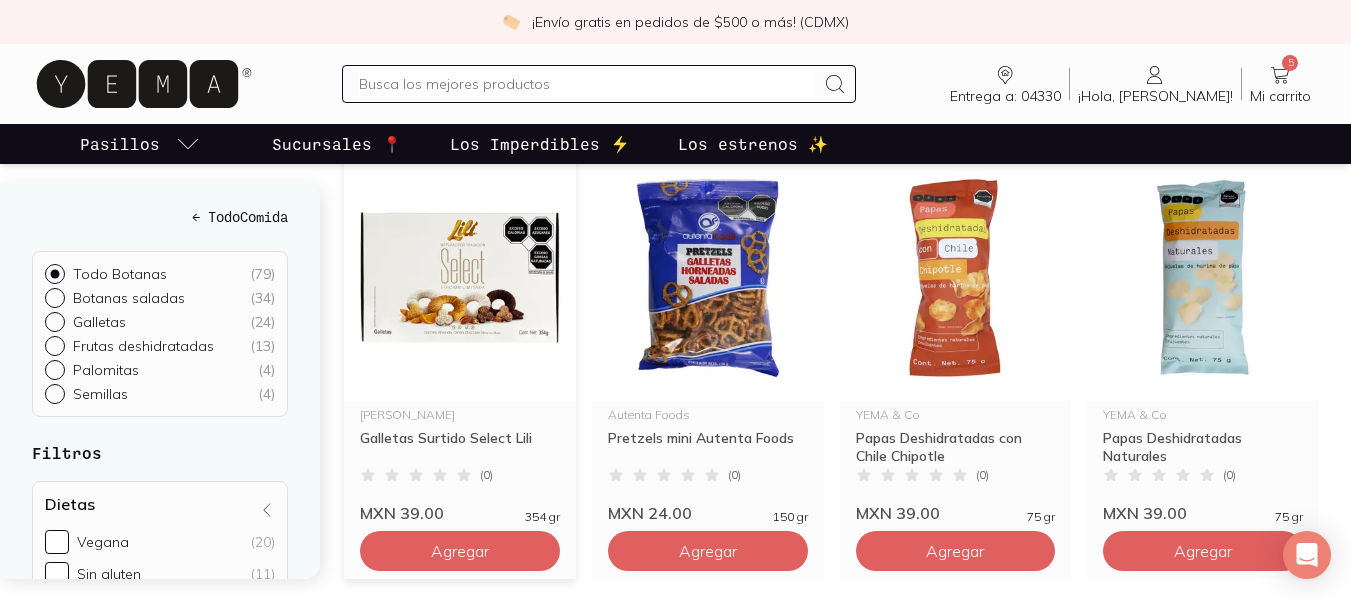 click at bounding box center (460, 278) 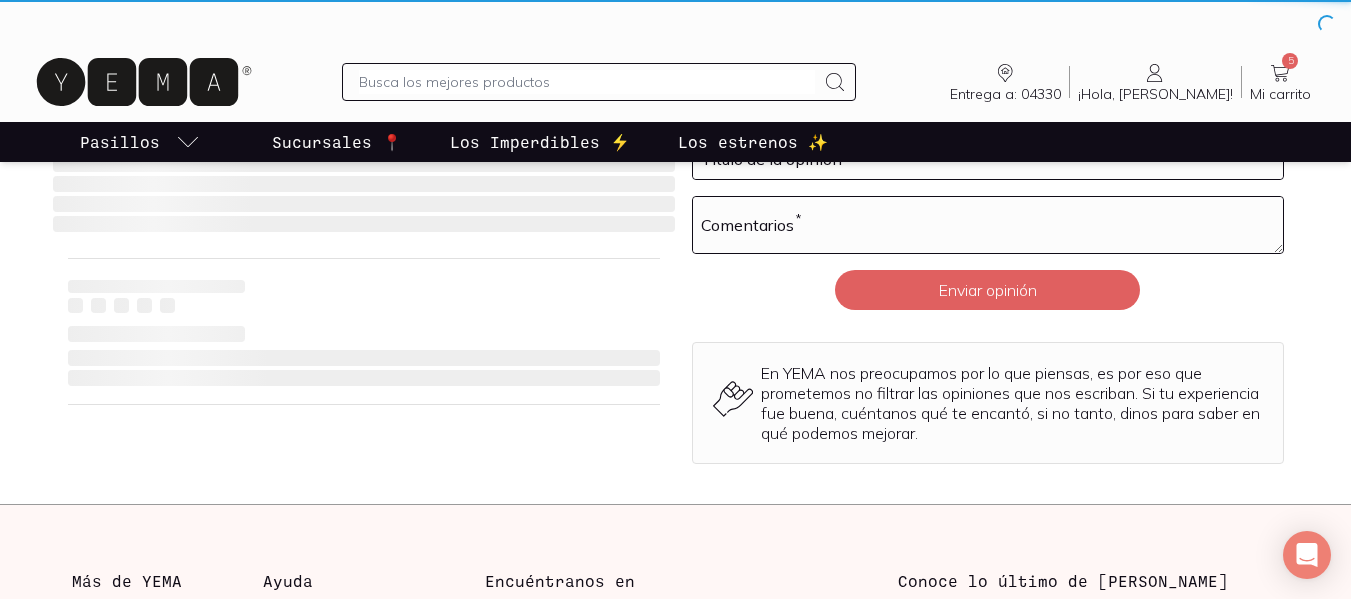 scroll, scrollTop: 0, scrollLeft: 0, axis: both 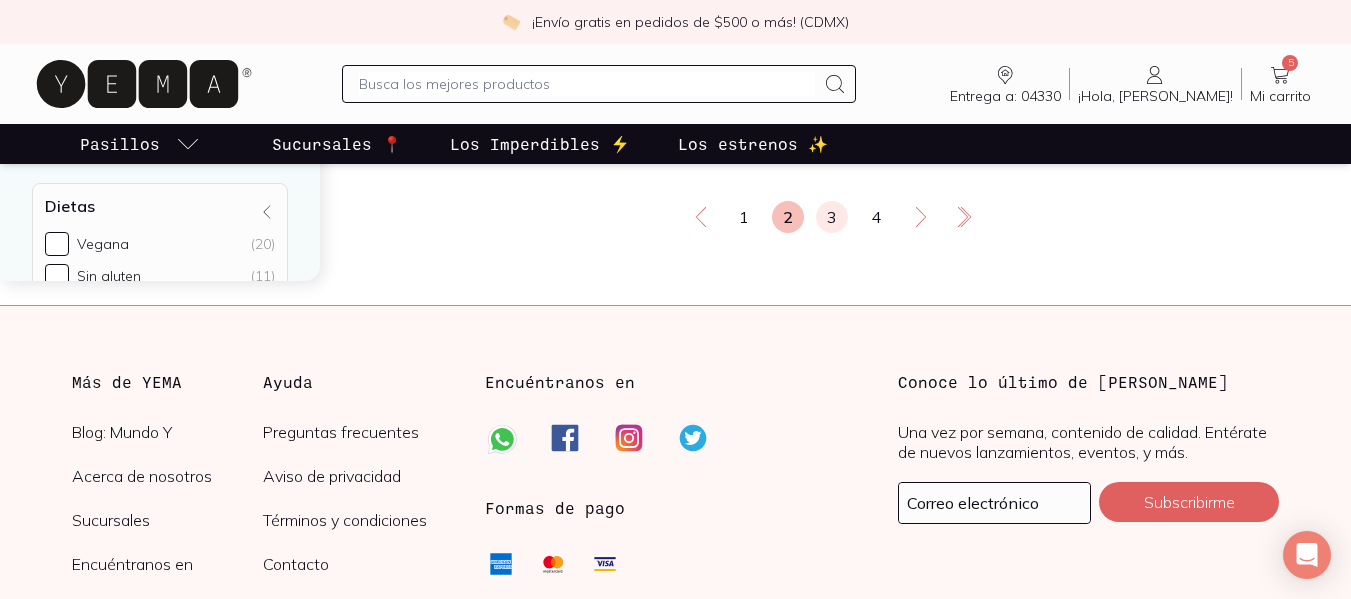 click on "3" at bounding box center (832, 217) 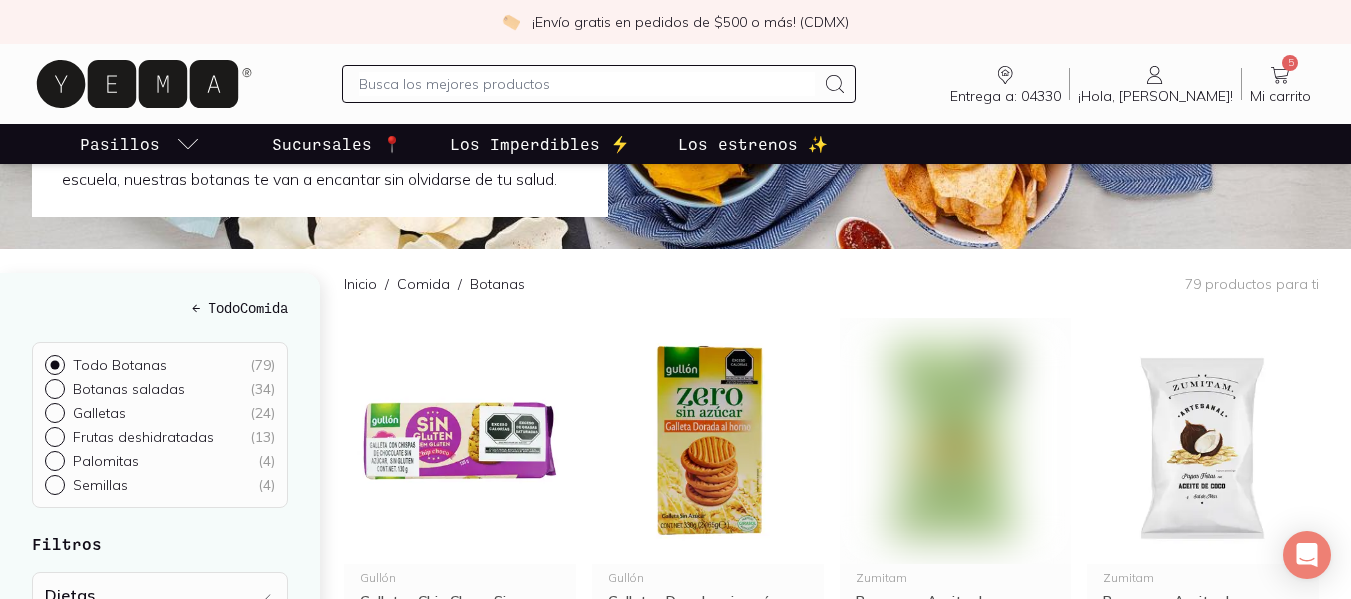 scroll, scrollTop: 0, scrollLeft: 0, axis: both 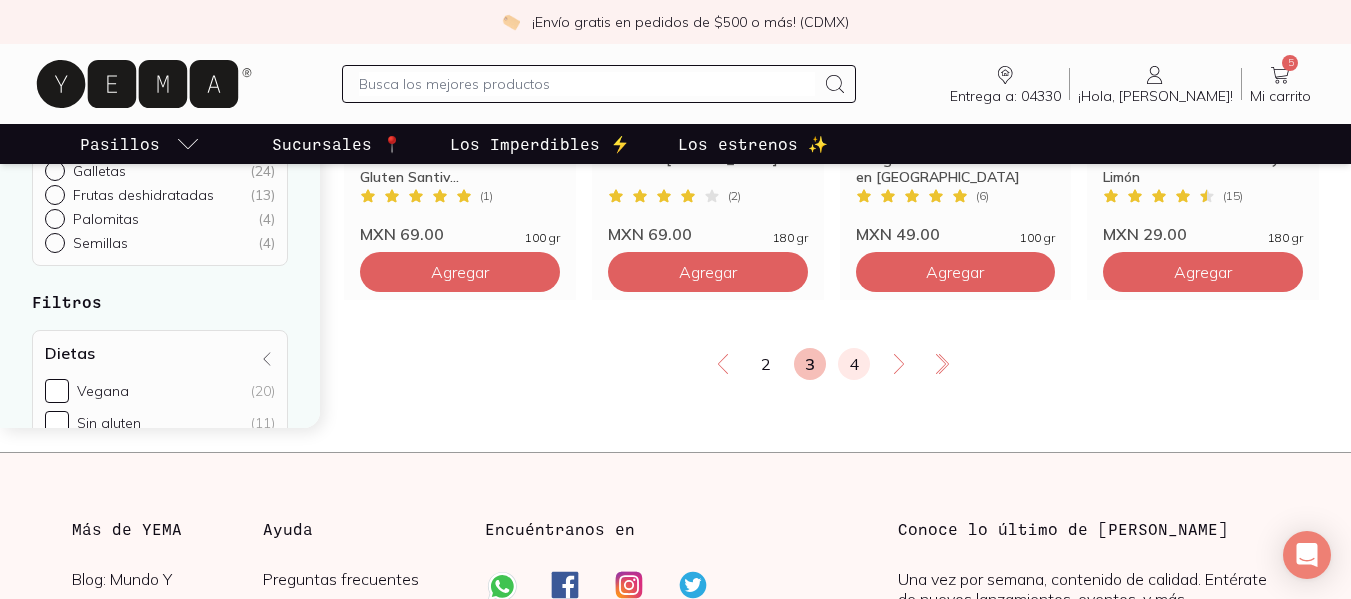 click on "4" at bounding box center (854, 364) 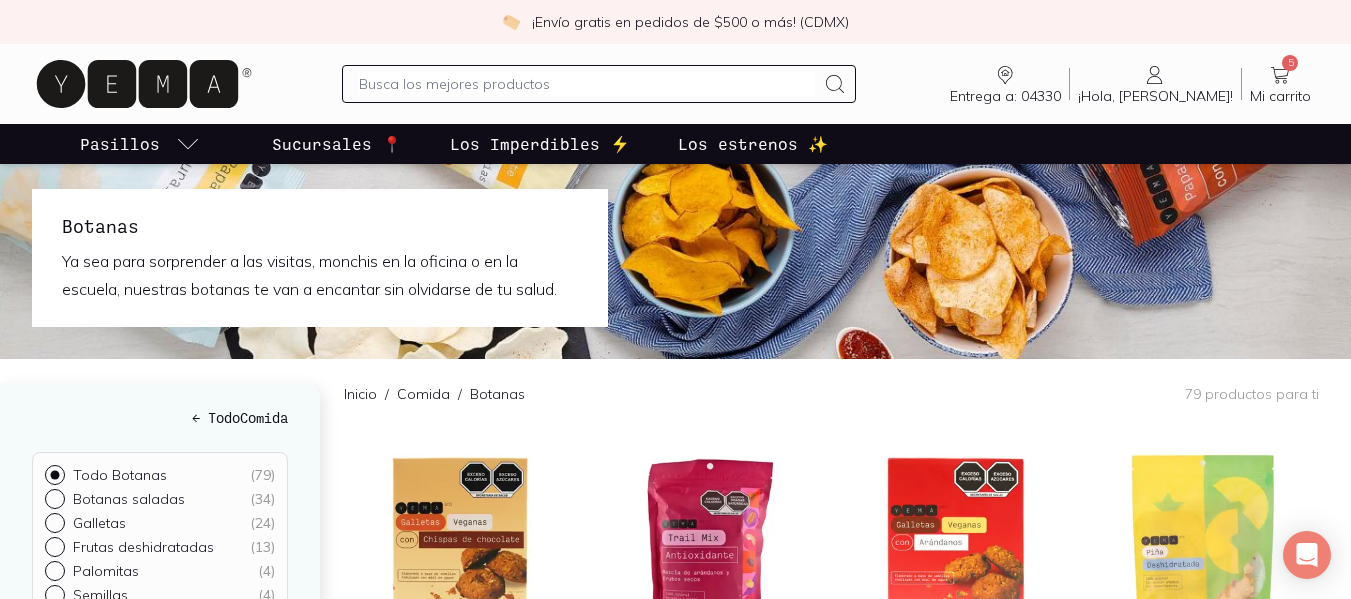 scroll, scrollTop: 0, scrollLeft: 0, axis: both 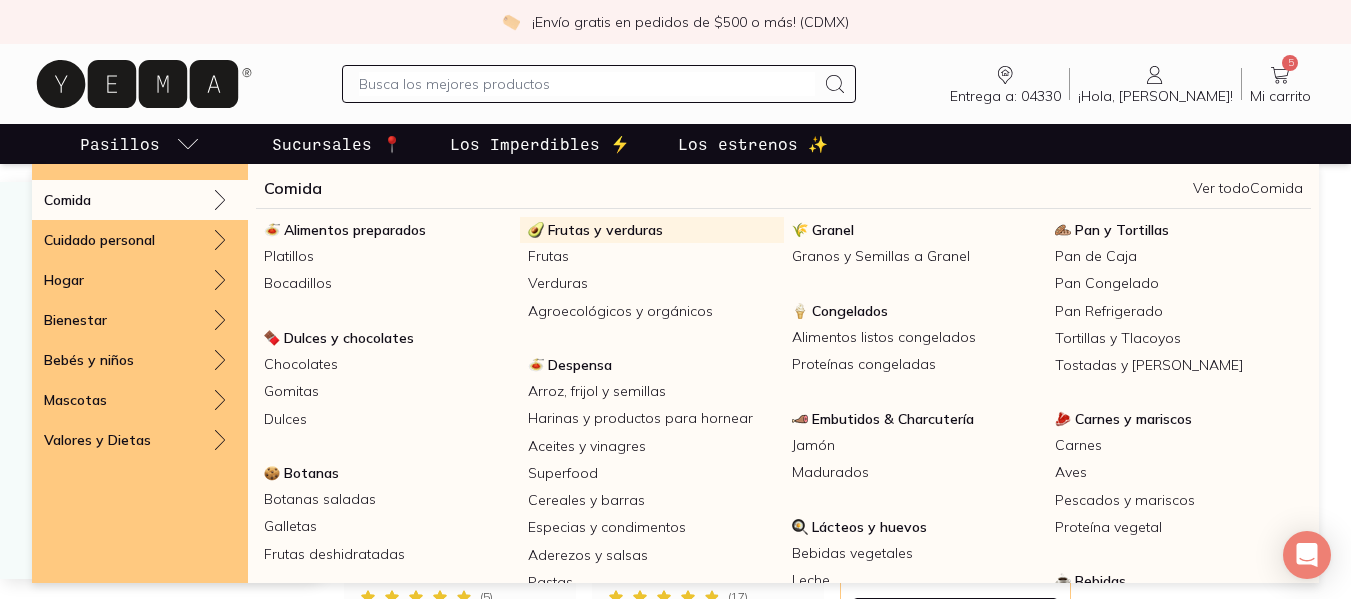 click on "Frutas y verduras" at bounding box center [605, 230] 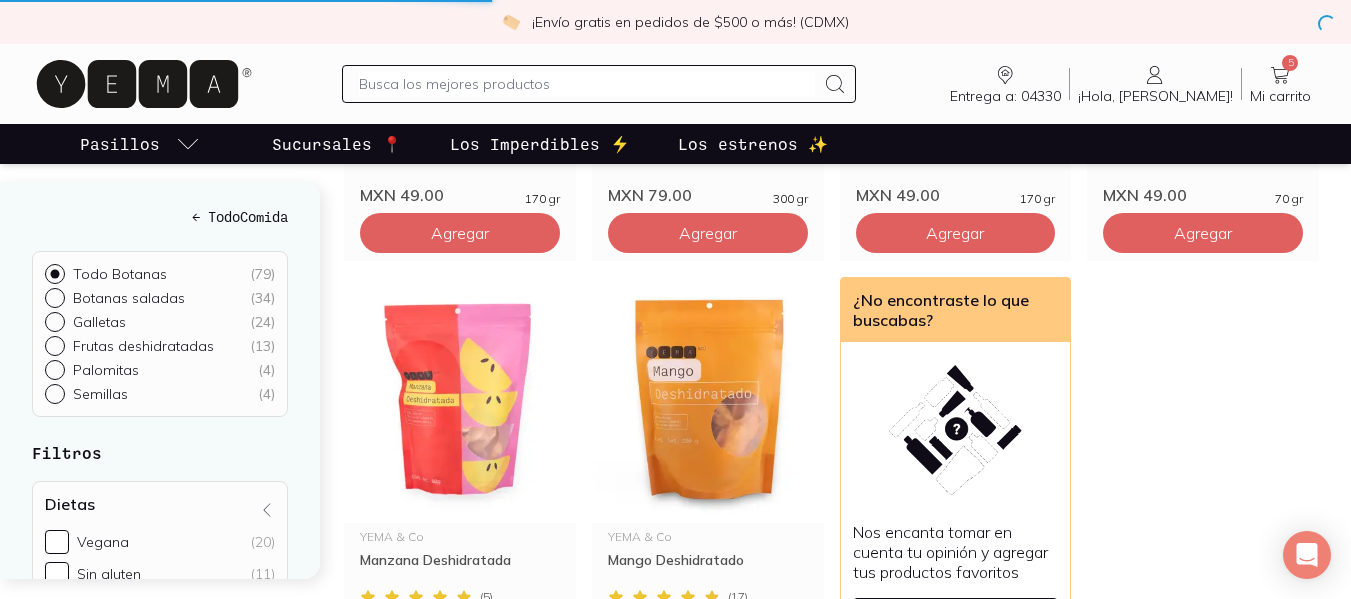 scroll, scrollTop: 0, scrollLeft: 0, axis: both 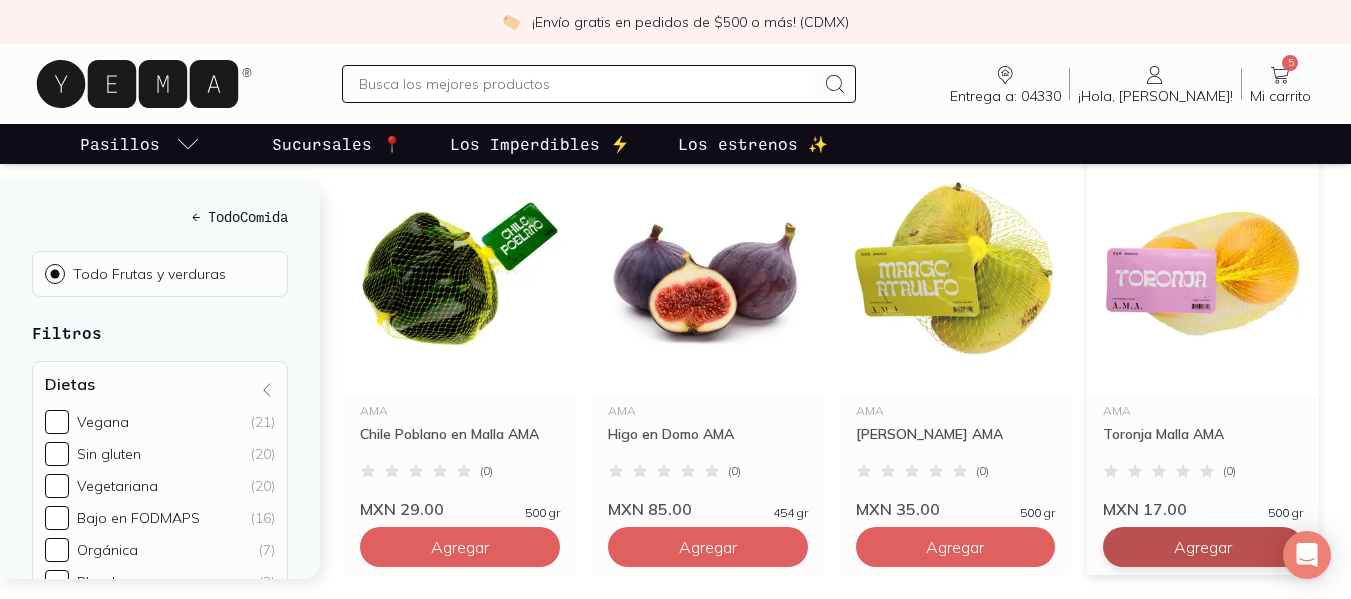 click on "Agregar" at bounding box center [460, -333] 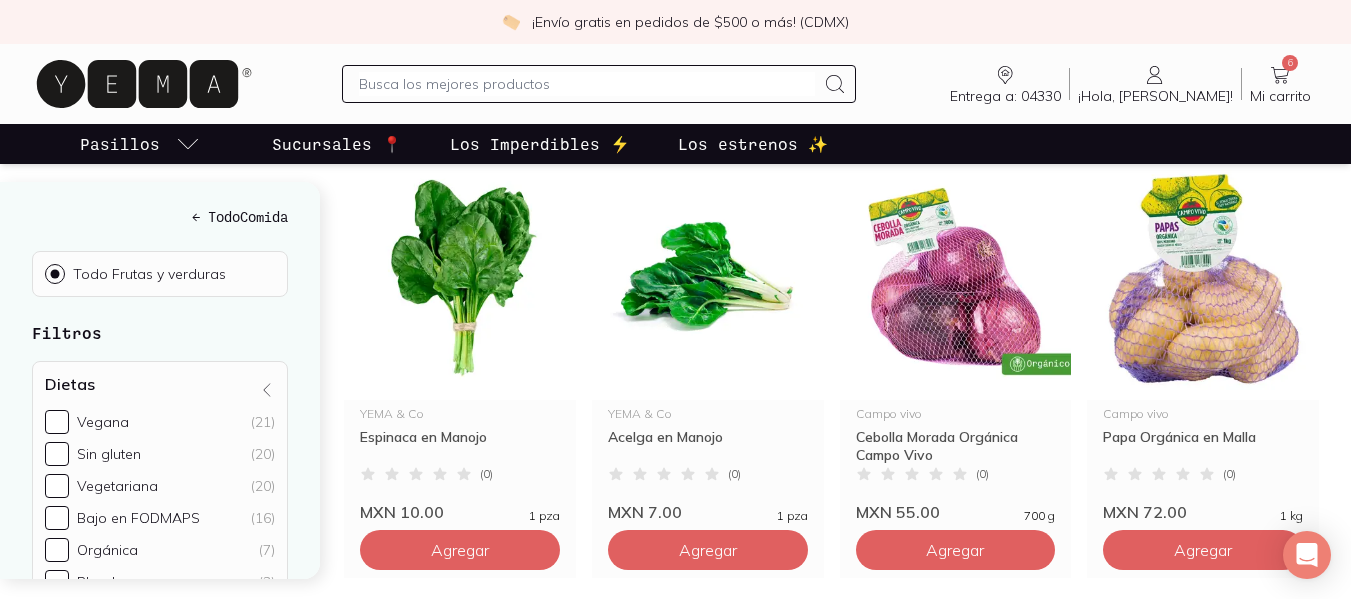 scroll, scrollTop: 2043, scrollLeft: 0, axis: vertical 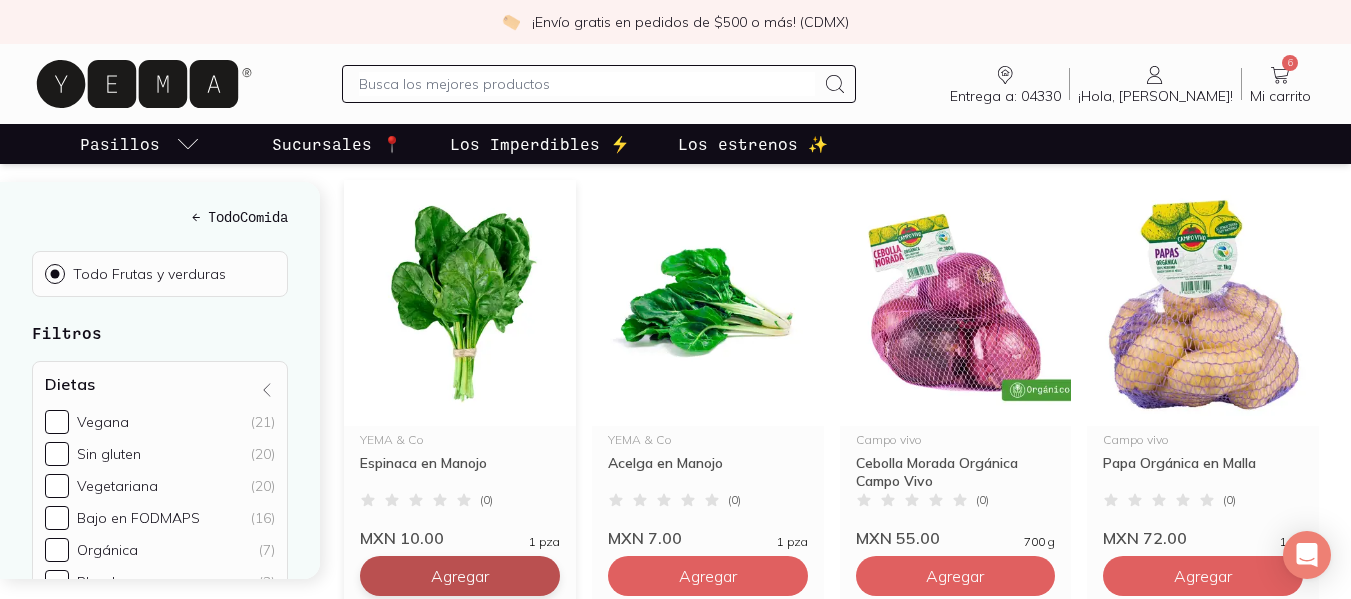click on "Agregar" at bounding box center (460, -1184) 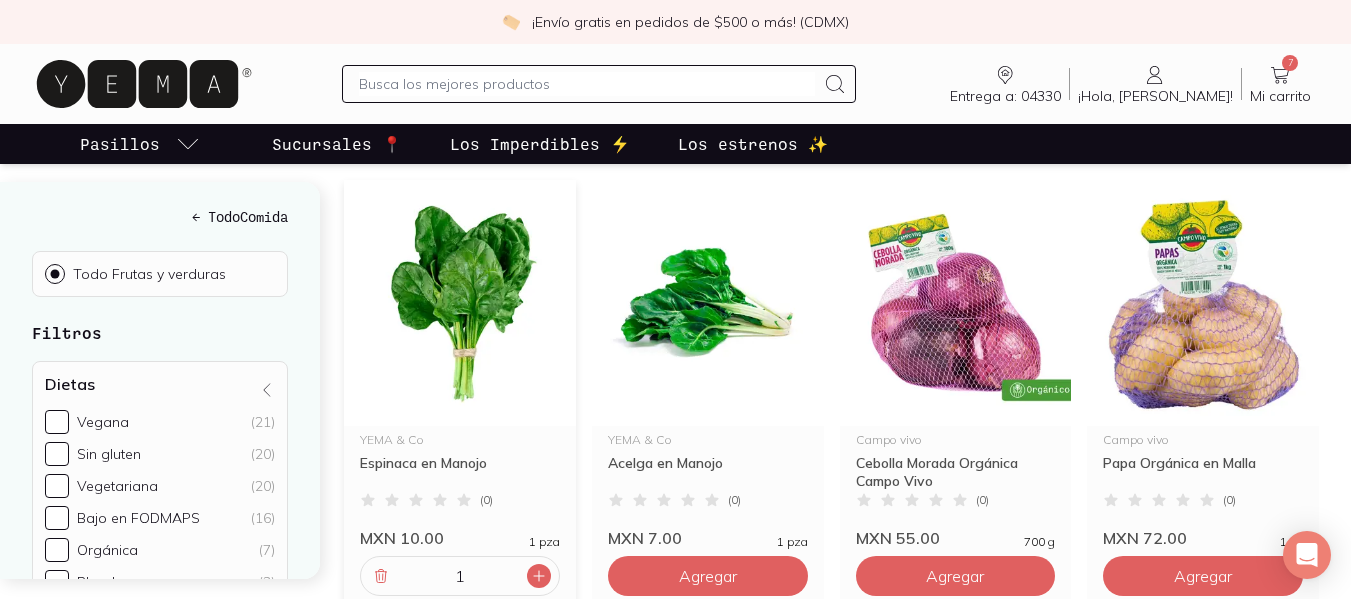click 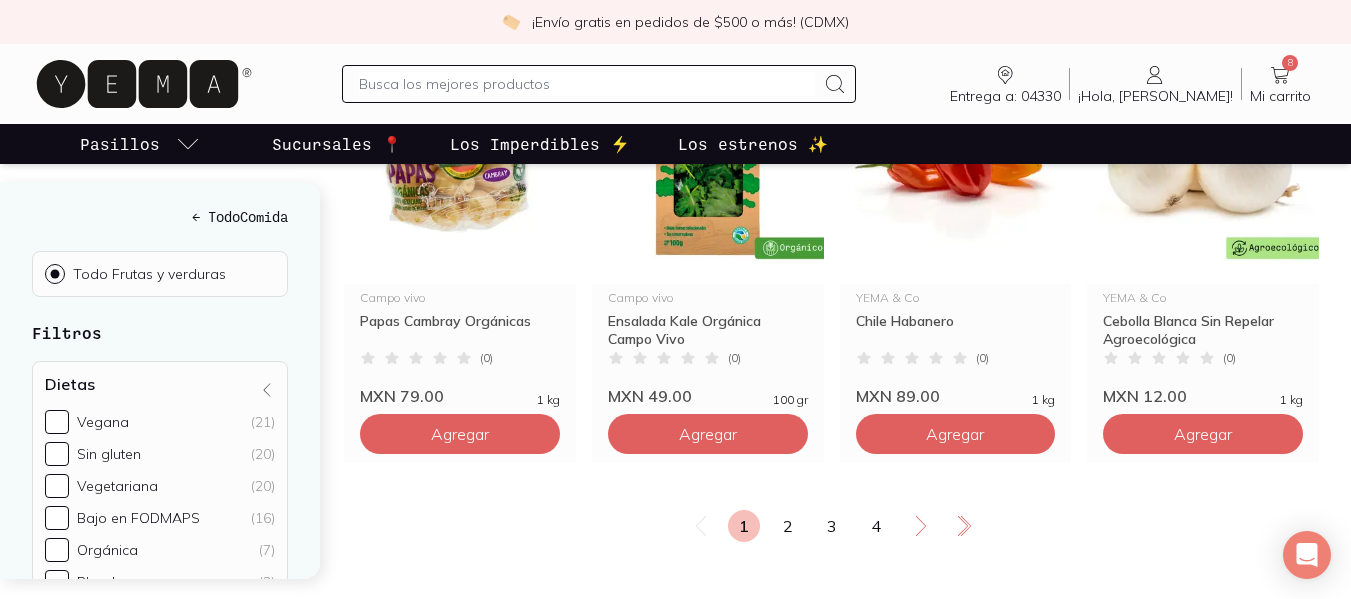 scroll, scrollTop: 2632, scrollLeft: 0, axis: vertical 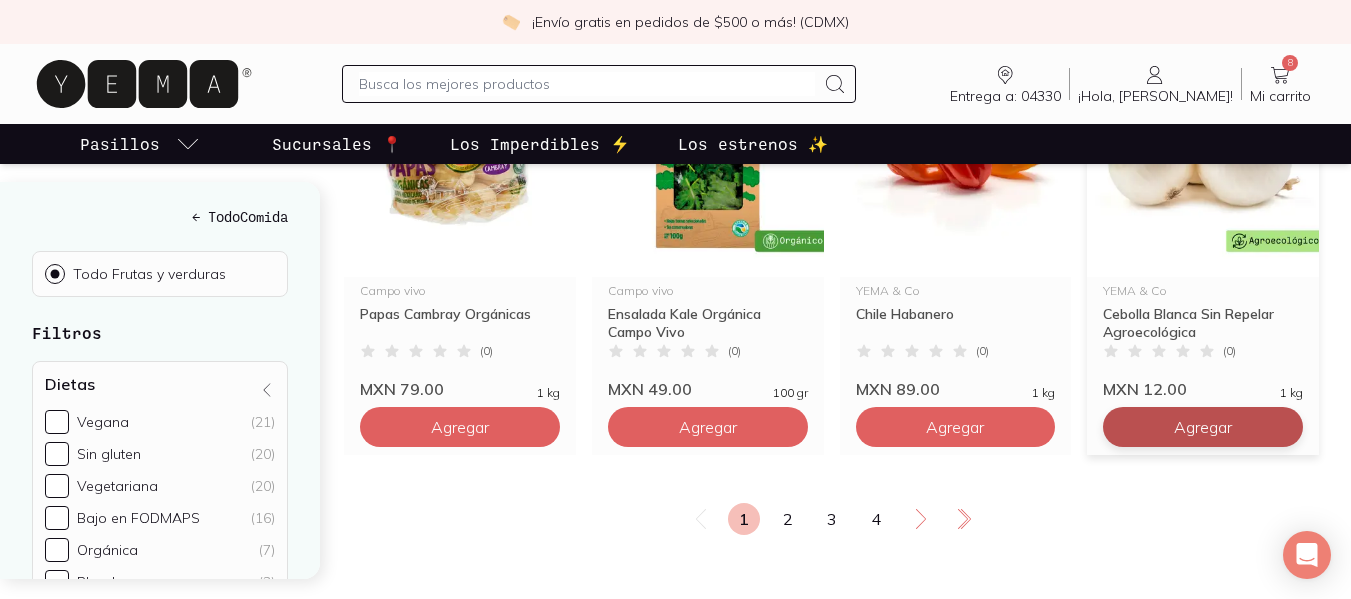 click on "Agregar" at bounding box center (460, -1773) 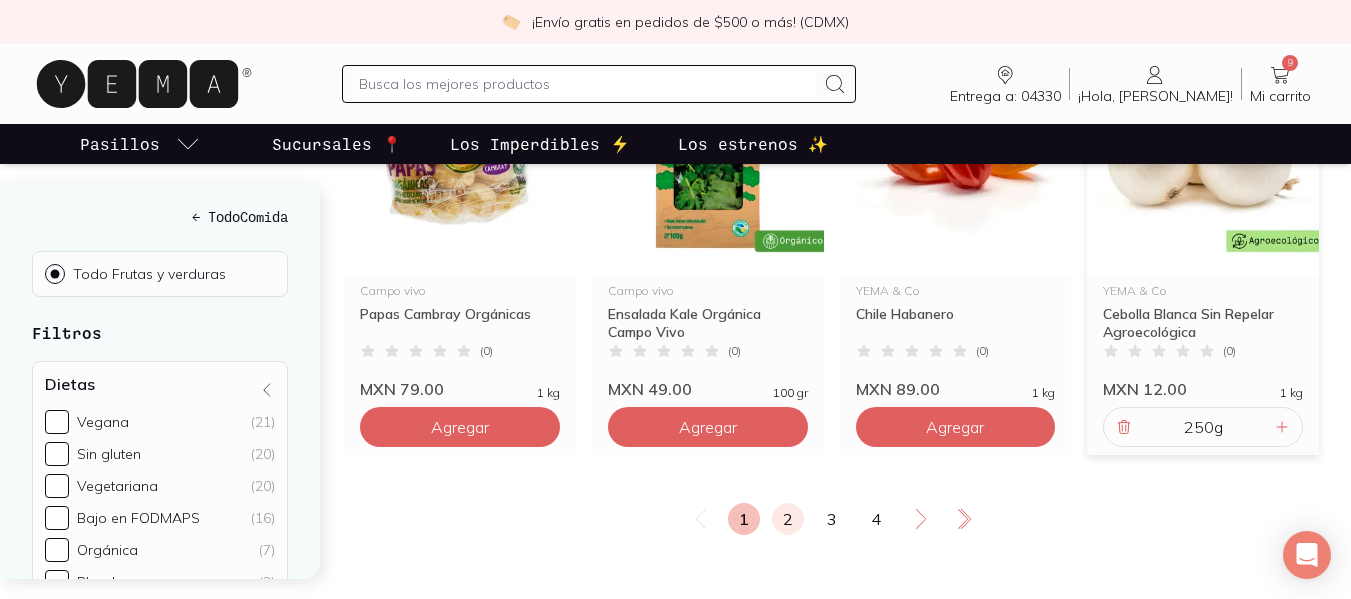 click on "2" at bounding box center [788, 519] 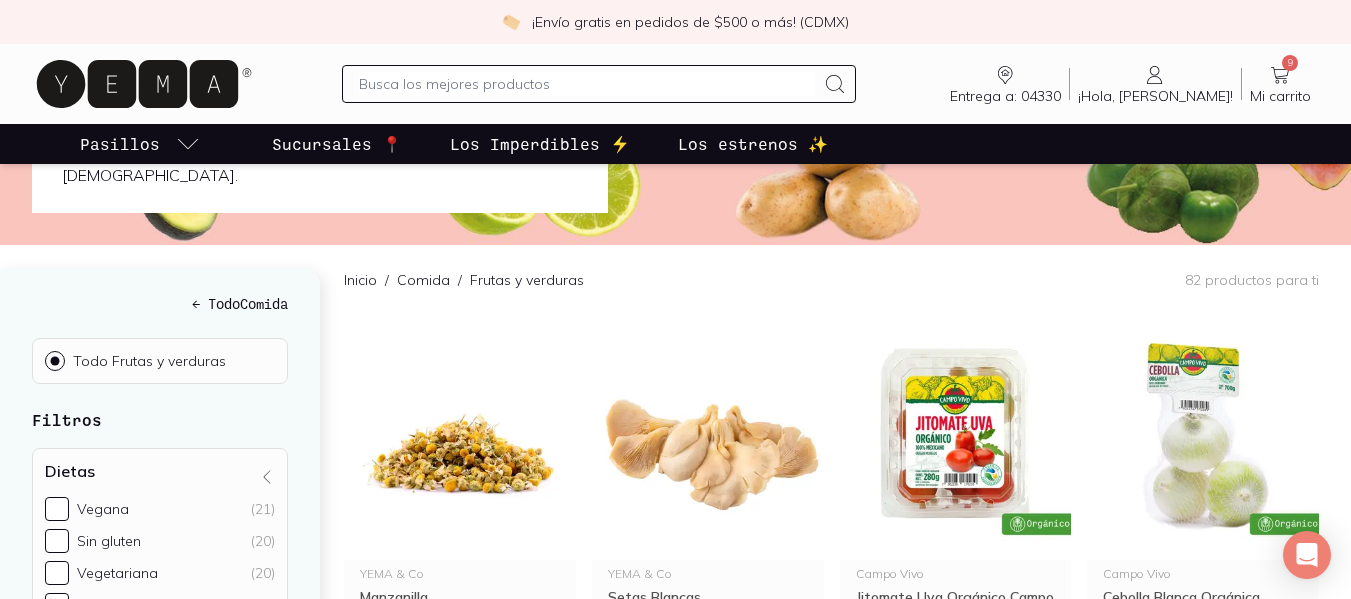 scroll, scrollTop: 0, scrollLeft: 0, axis: both 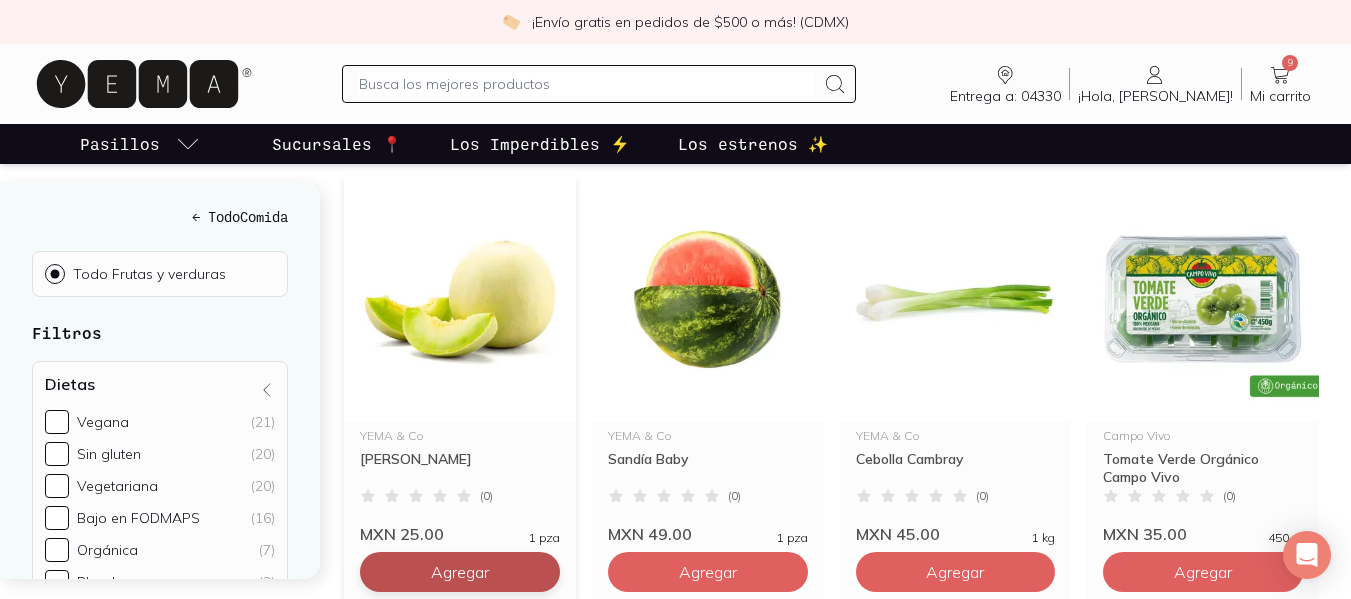 click on "Agregar" at bounding box center (460, -748) 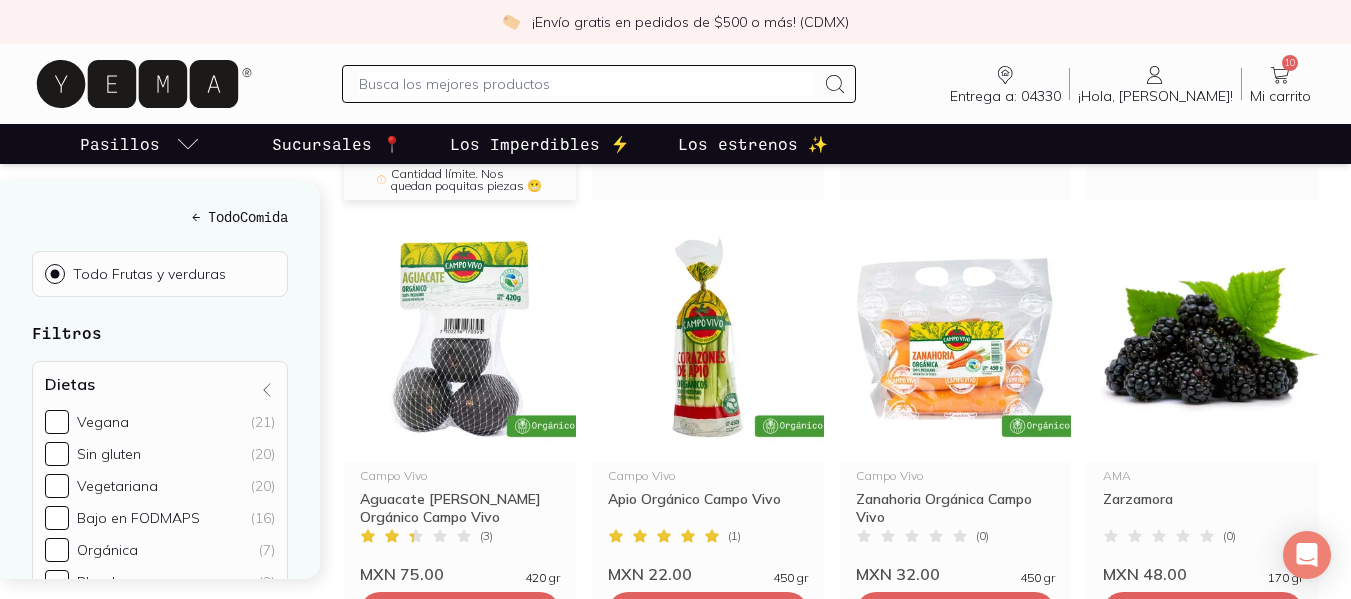 scroll, scrollTop: 2100, scrollLeft: 0, axis: vertical 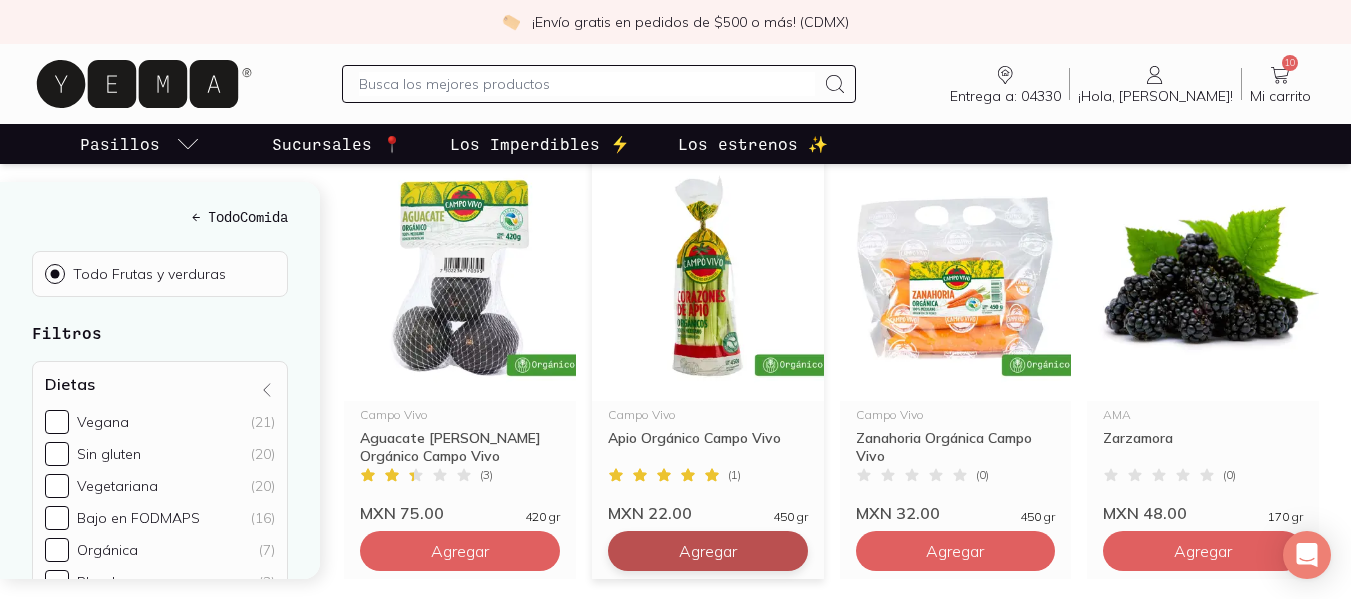 click on "Agregar" at bounding box center (460, -1241) 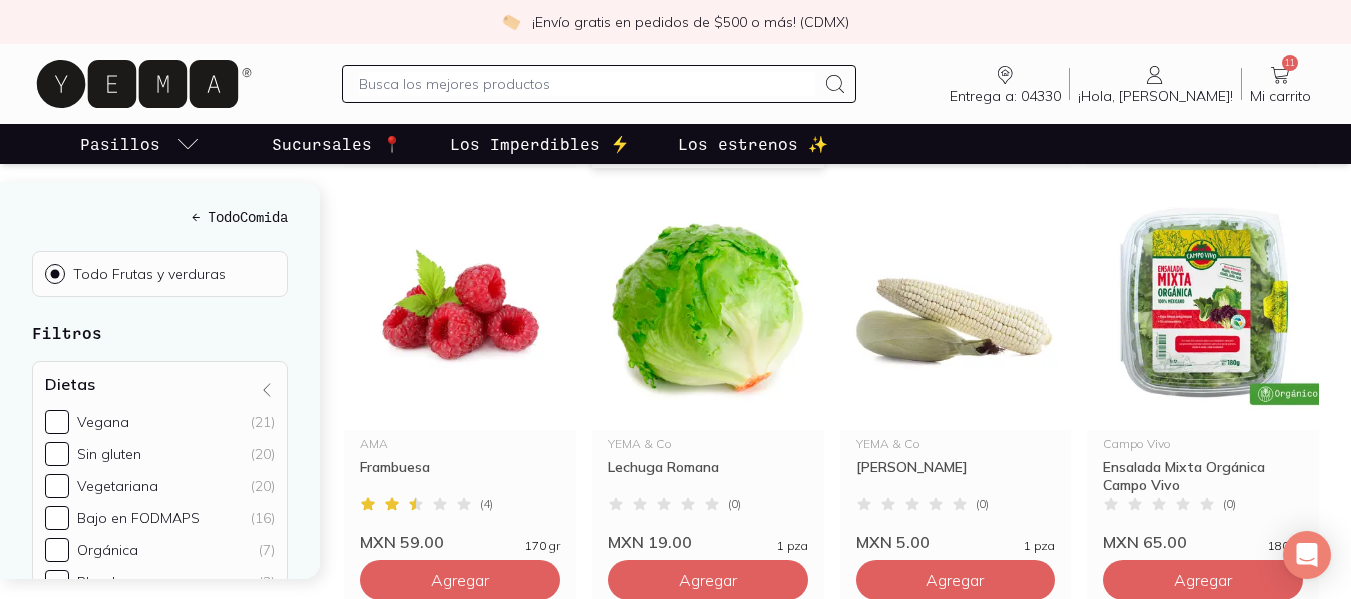 scroll, scrollTop: 2518, scrollLeft: 0, axis: vertical 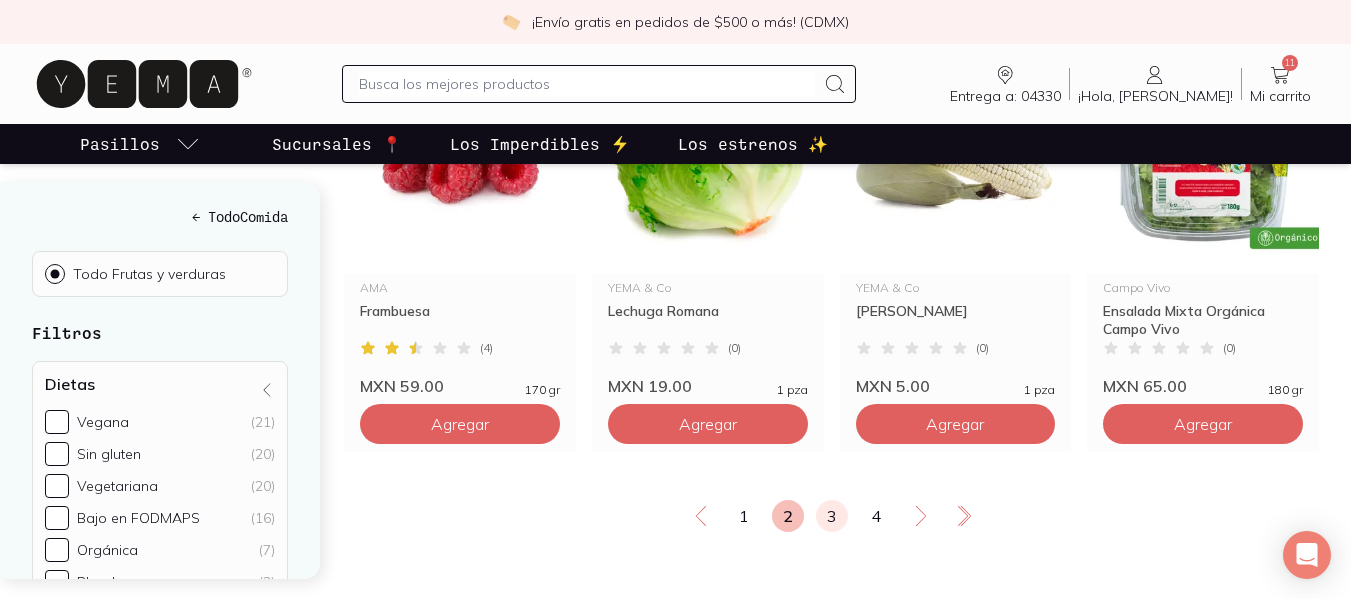 click on "3" at bounding box center [832, 516] 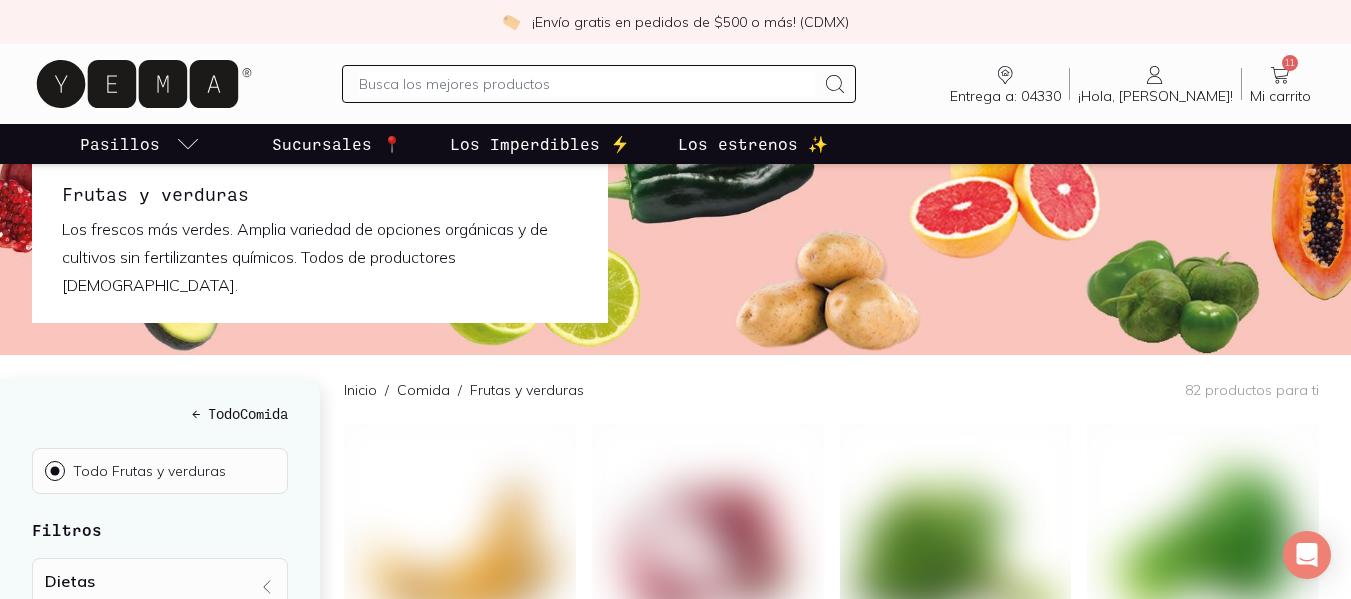 scroll, scrollTop: 0, scrollLeft: 0, axis: both 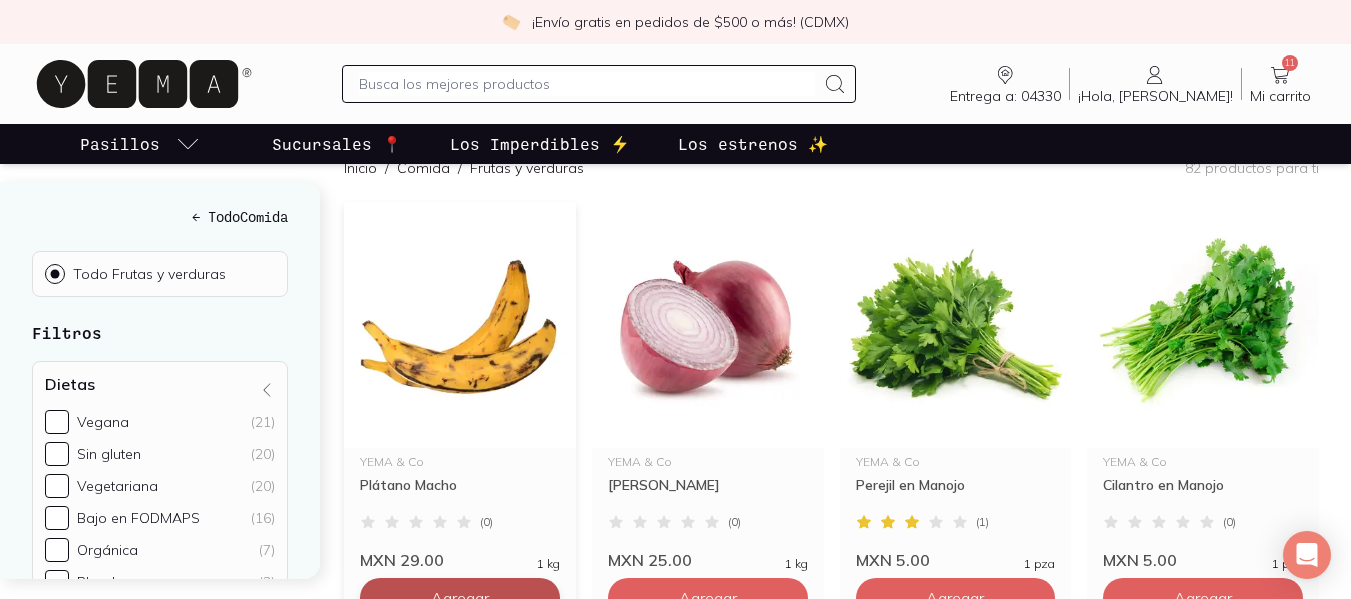 click on "Agregar" at bounding box center [460, 598] 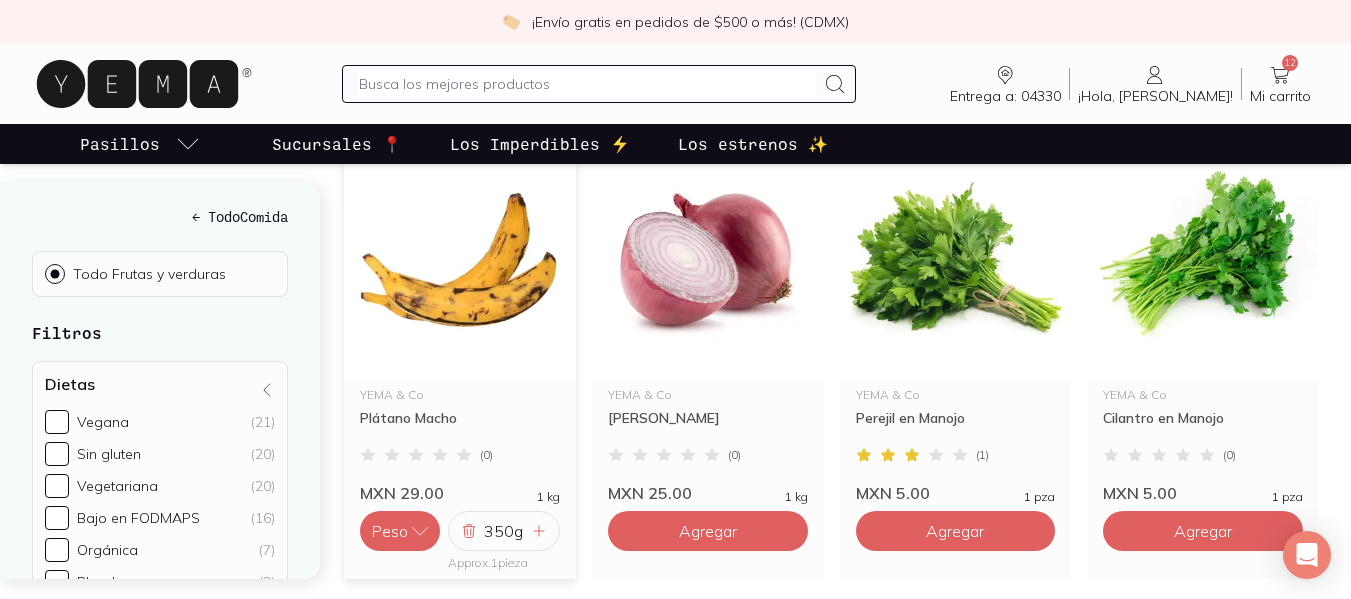 scroll, scrollTop: 362, scrollLeft: 0, axis: vertical 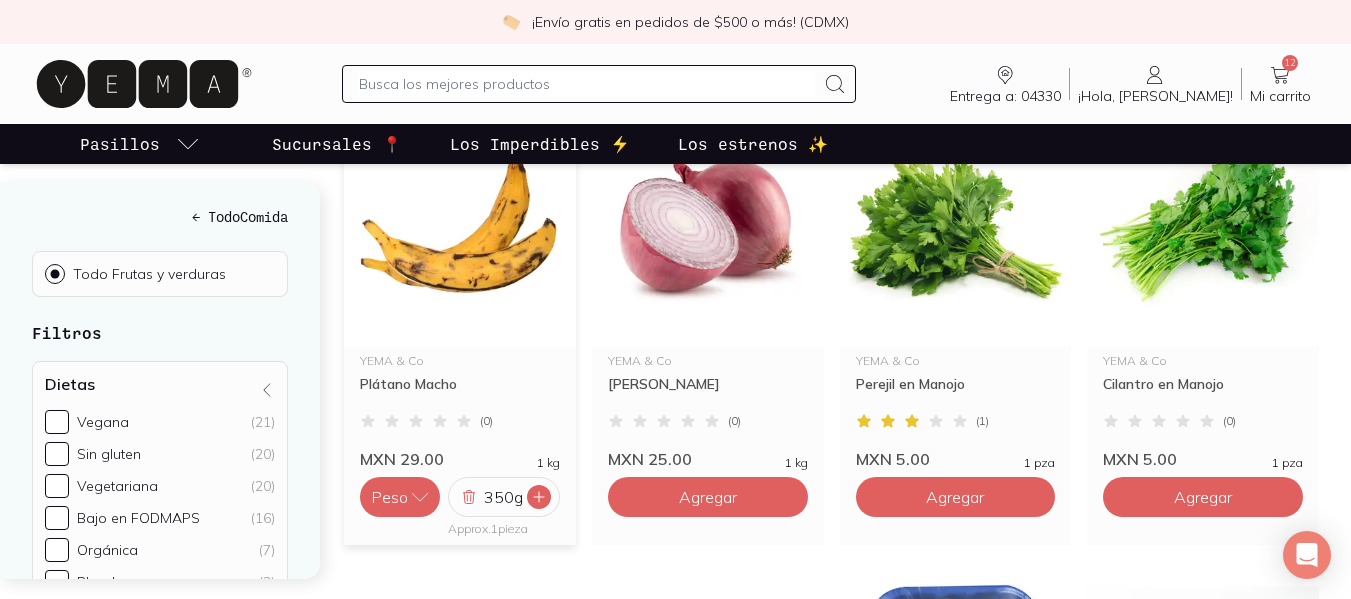 click 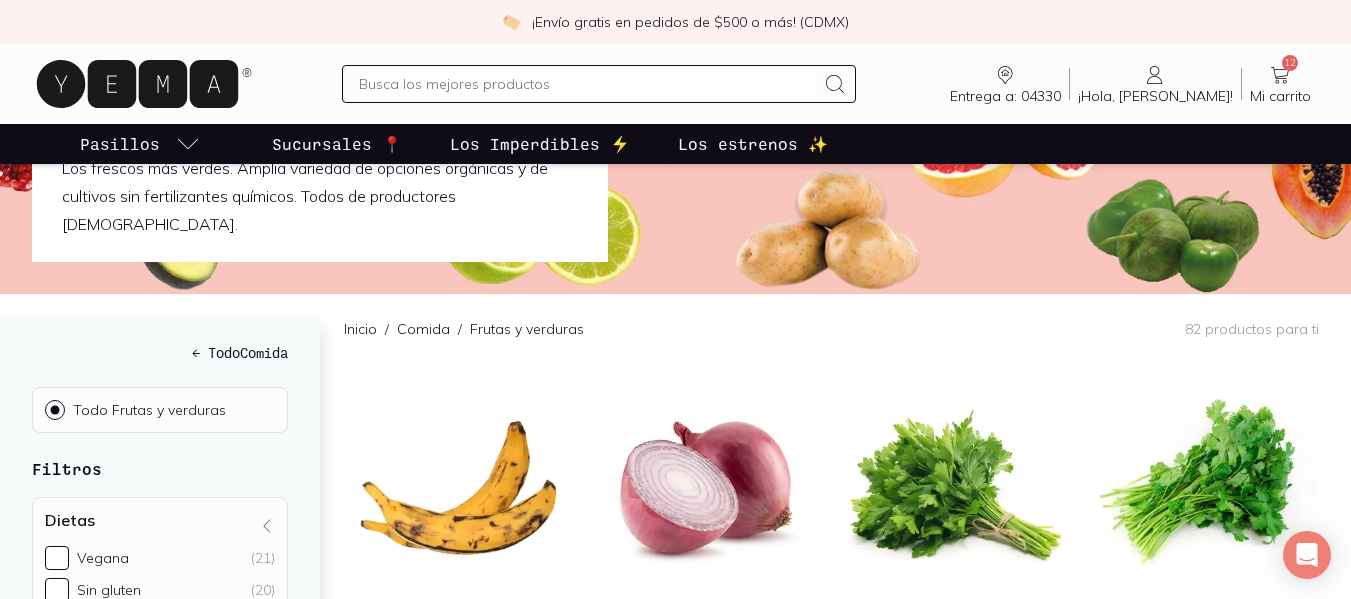 scroll, scrollTop: 0, scrollLeft: 0, axis: both 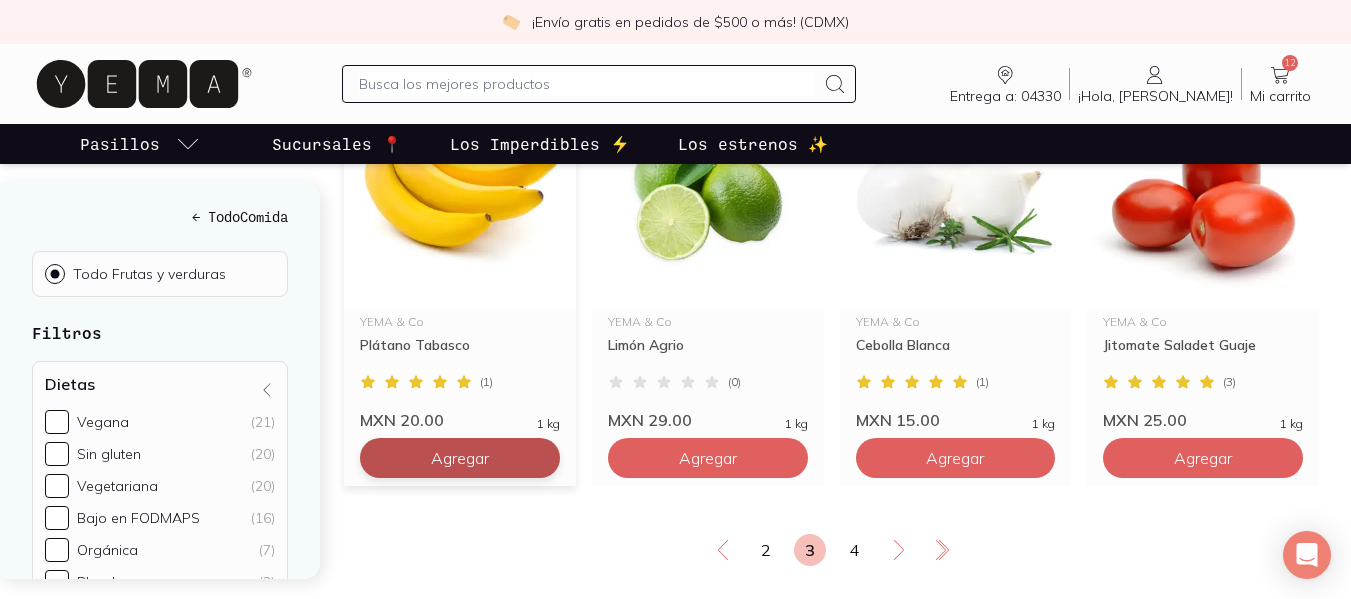 click on "Agregar" at bounding box center (708, -1762) 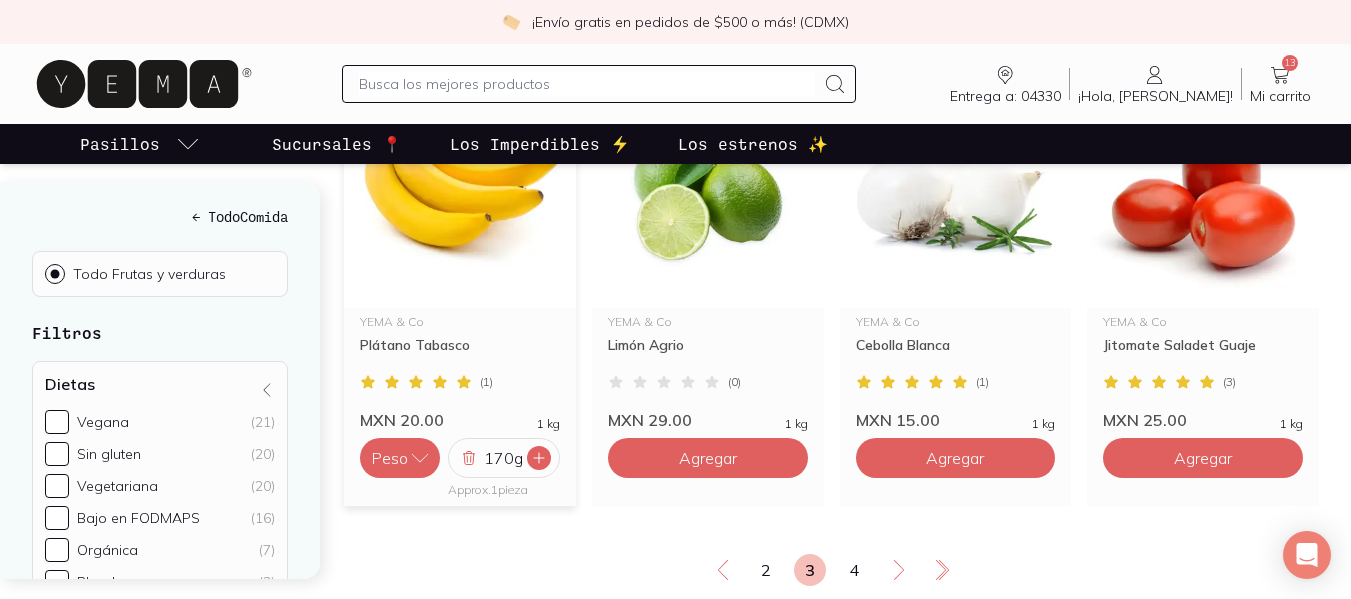 click 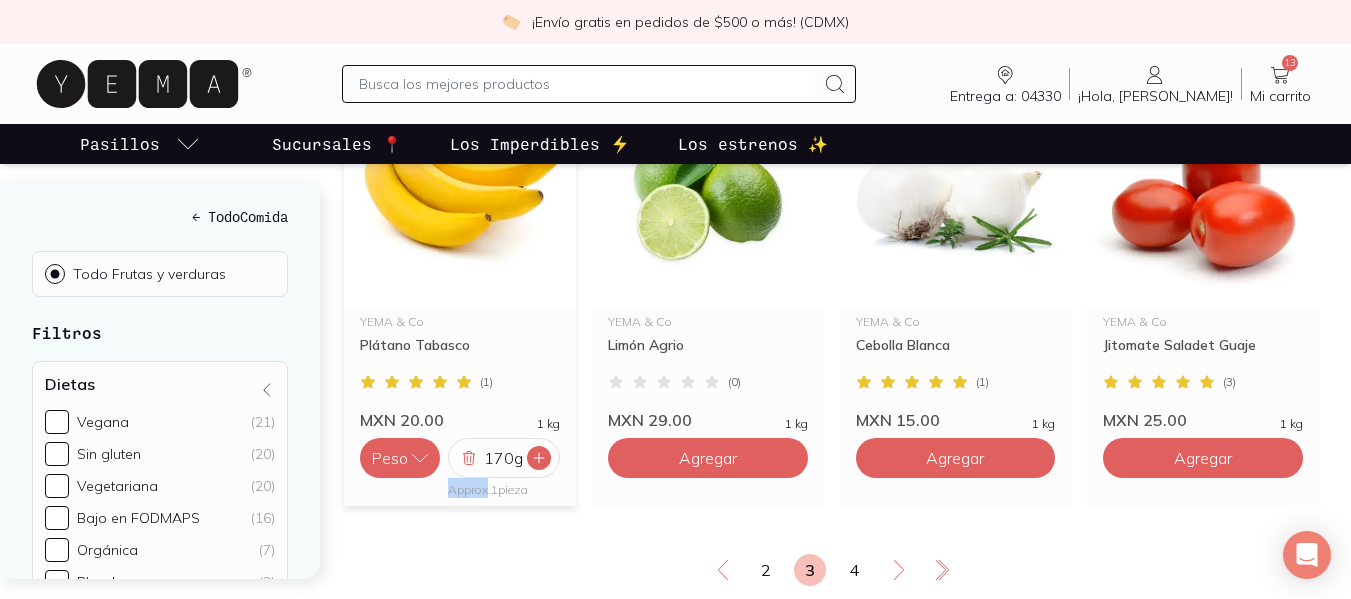 click 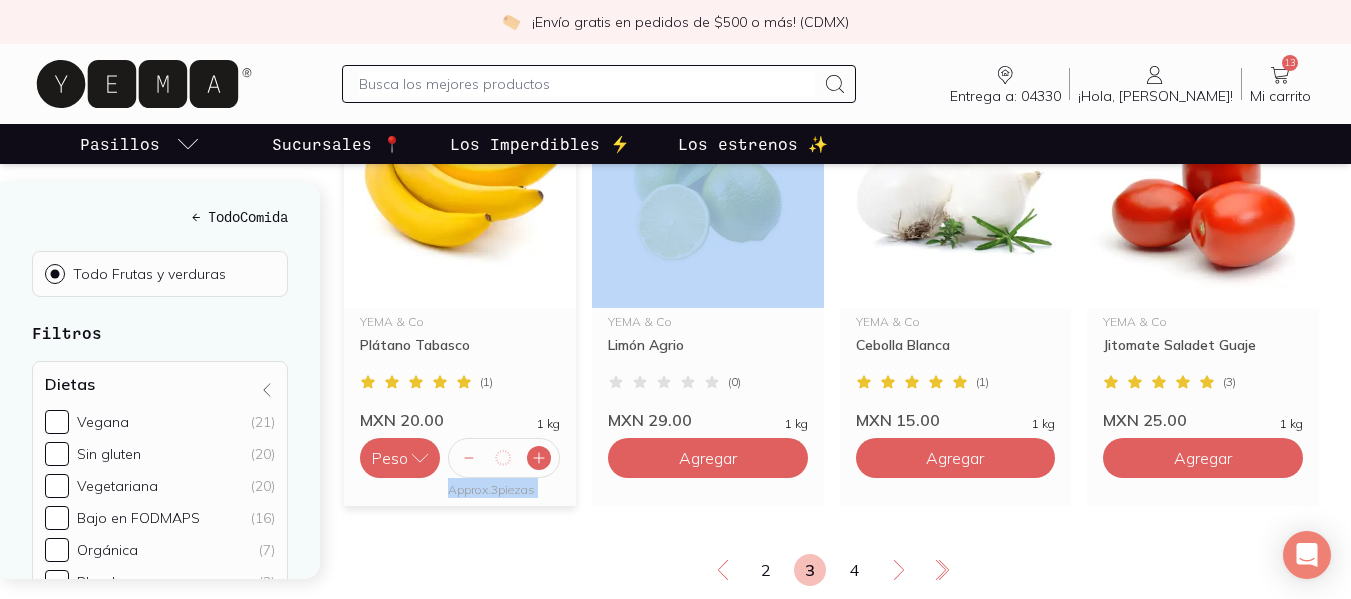 click 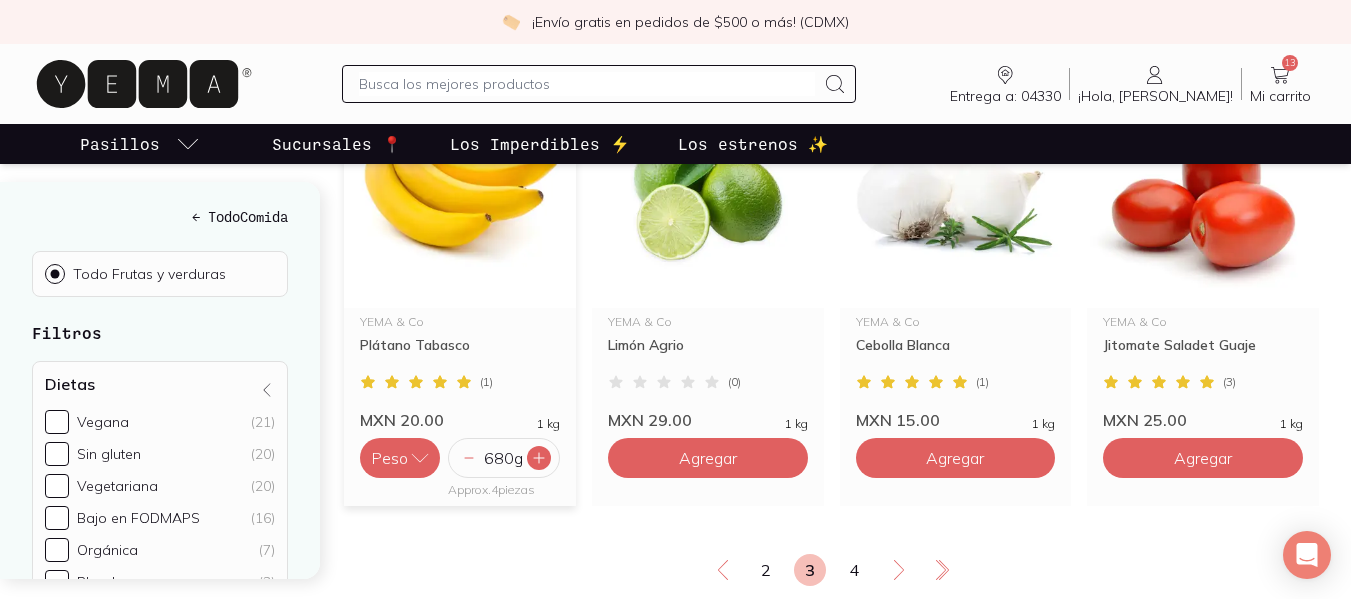 click 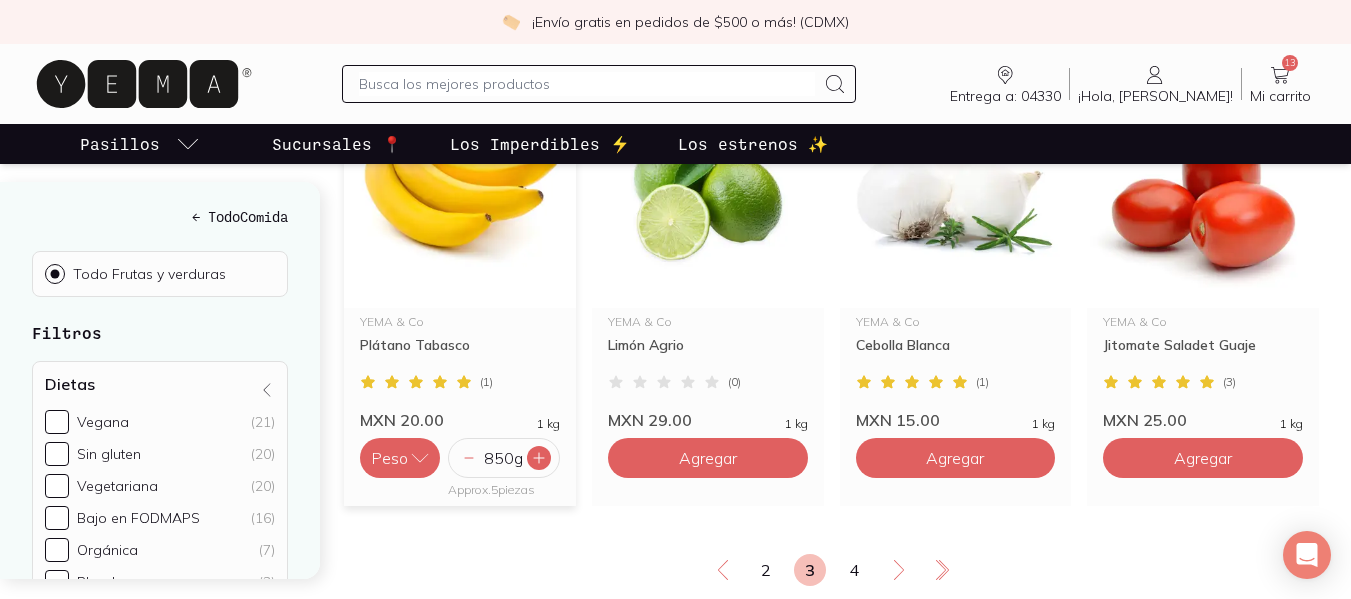 click 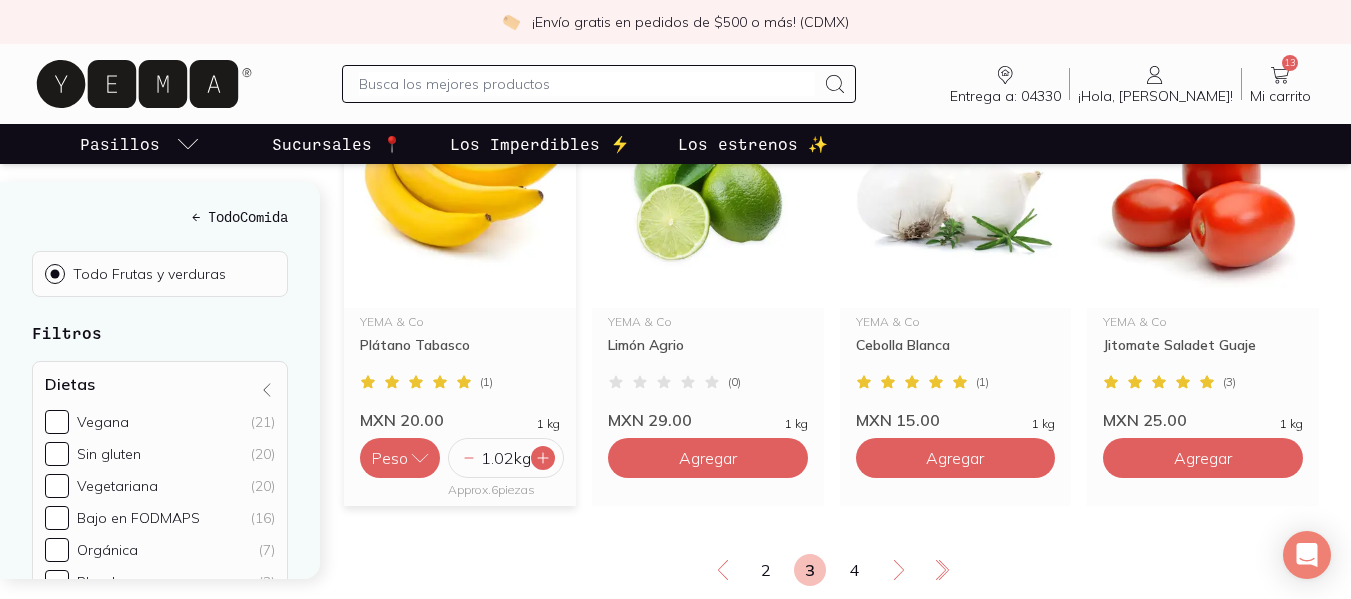 click 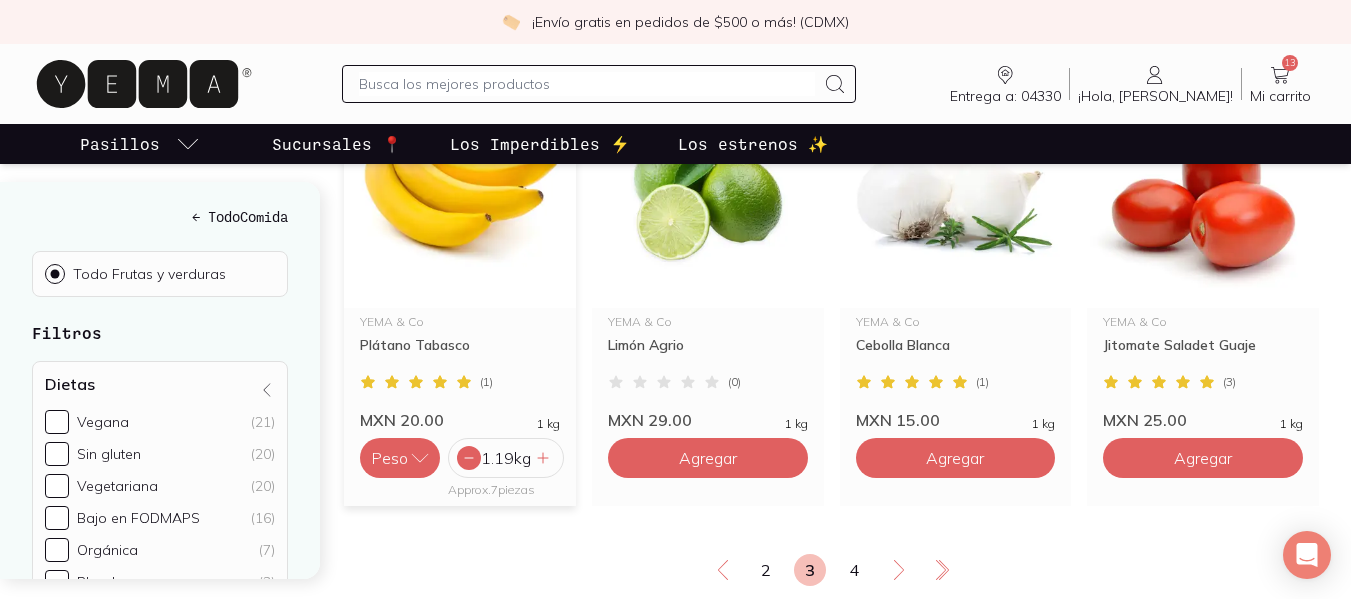 click 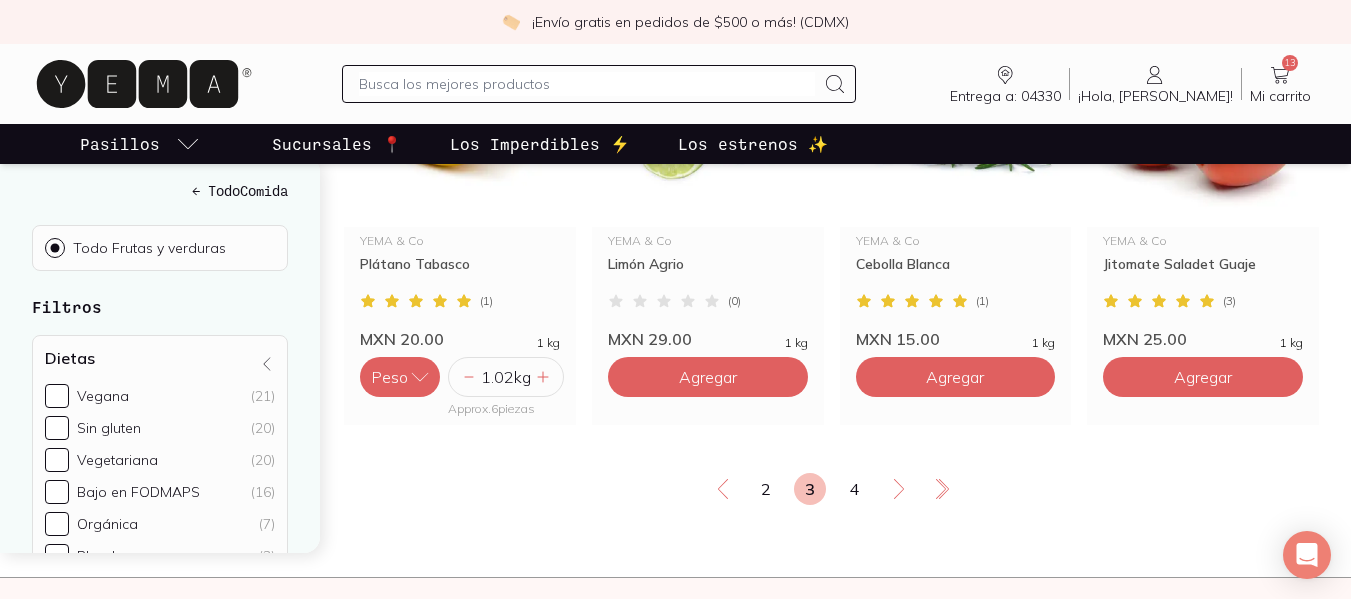 scroll, scrollTop: 2696, scrollLeft: 0, axis: vertical 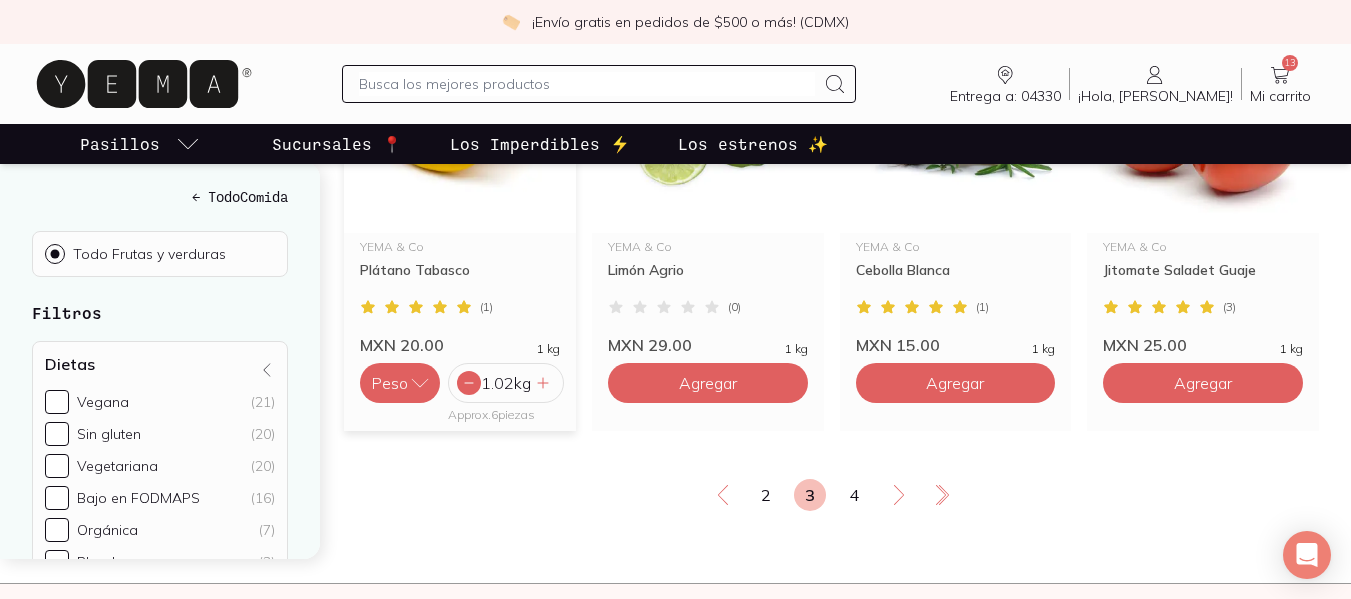 click 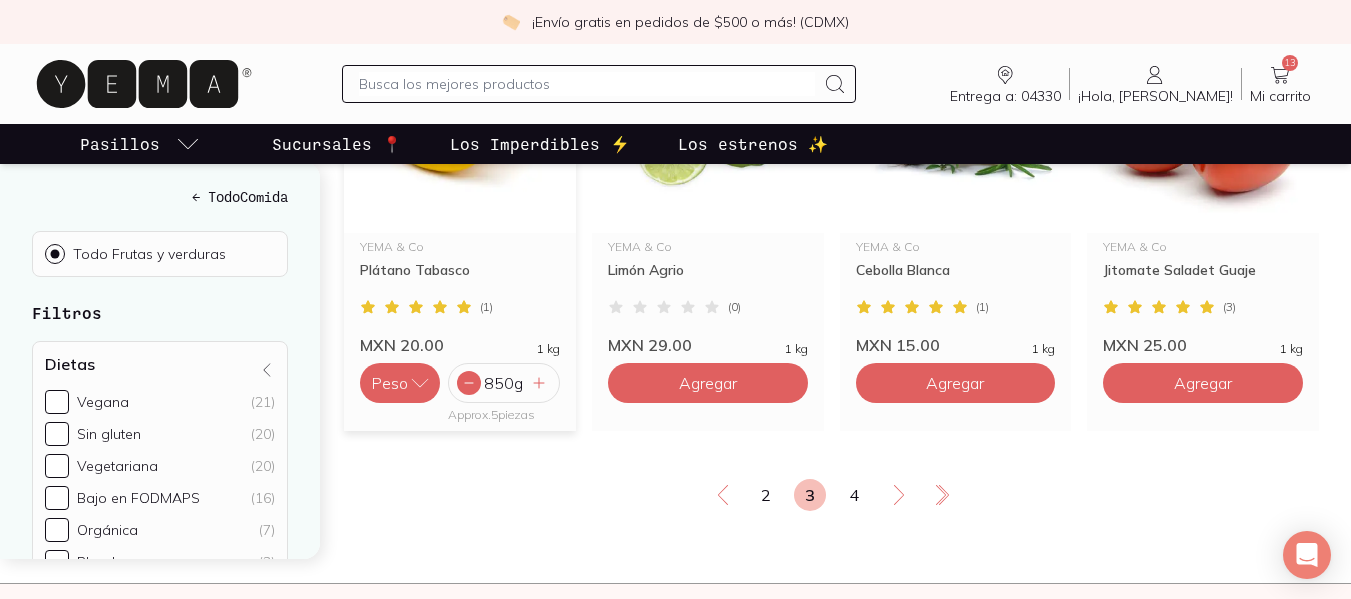 click 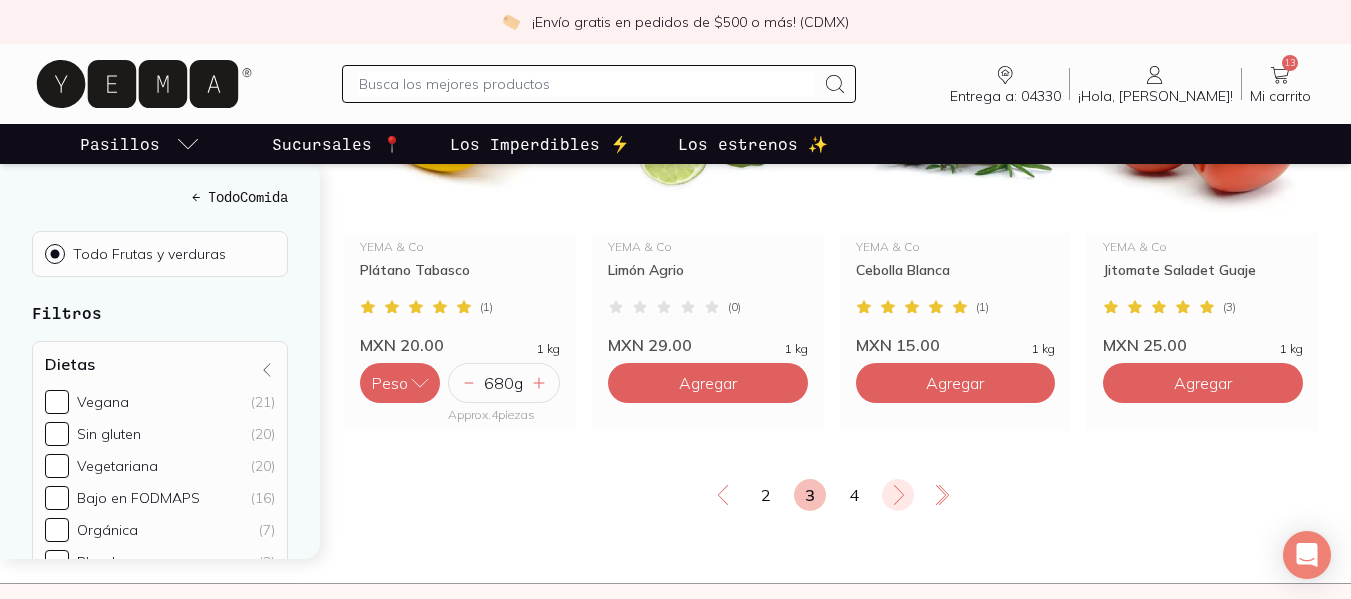 click 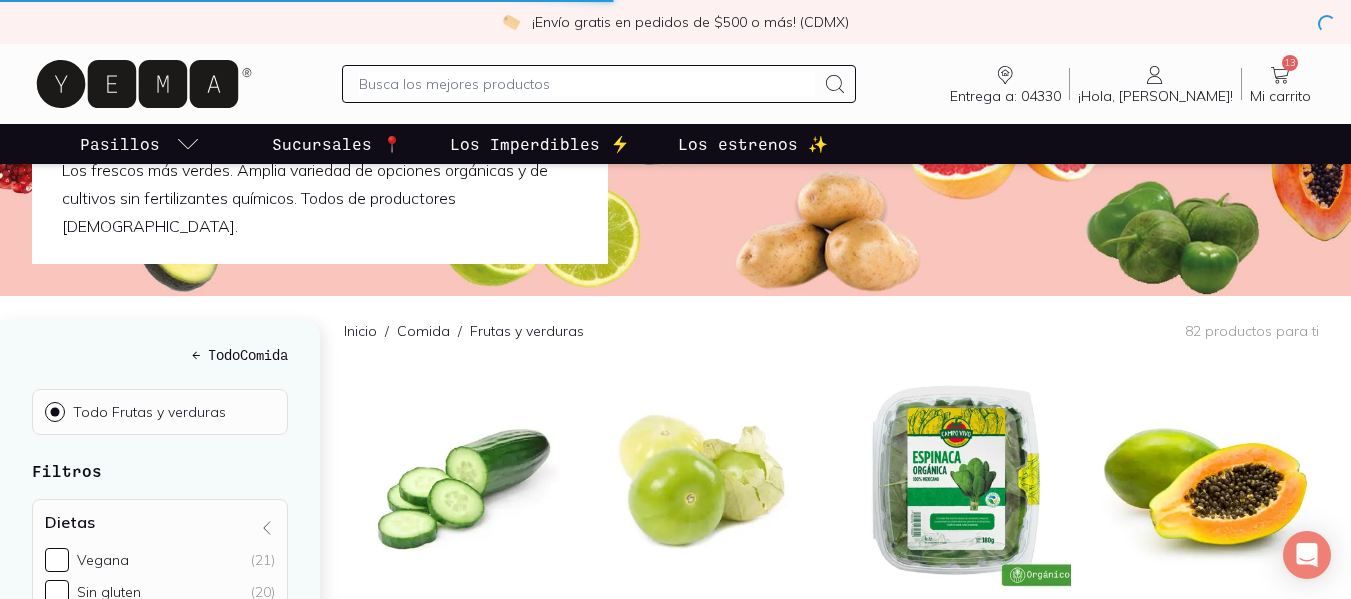 scroll, scrollTop: 0, scrollLeft: 0, axis: both 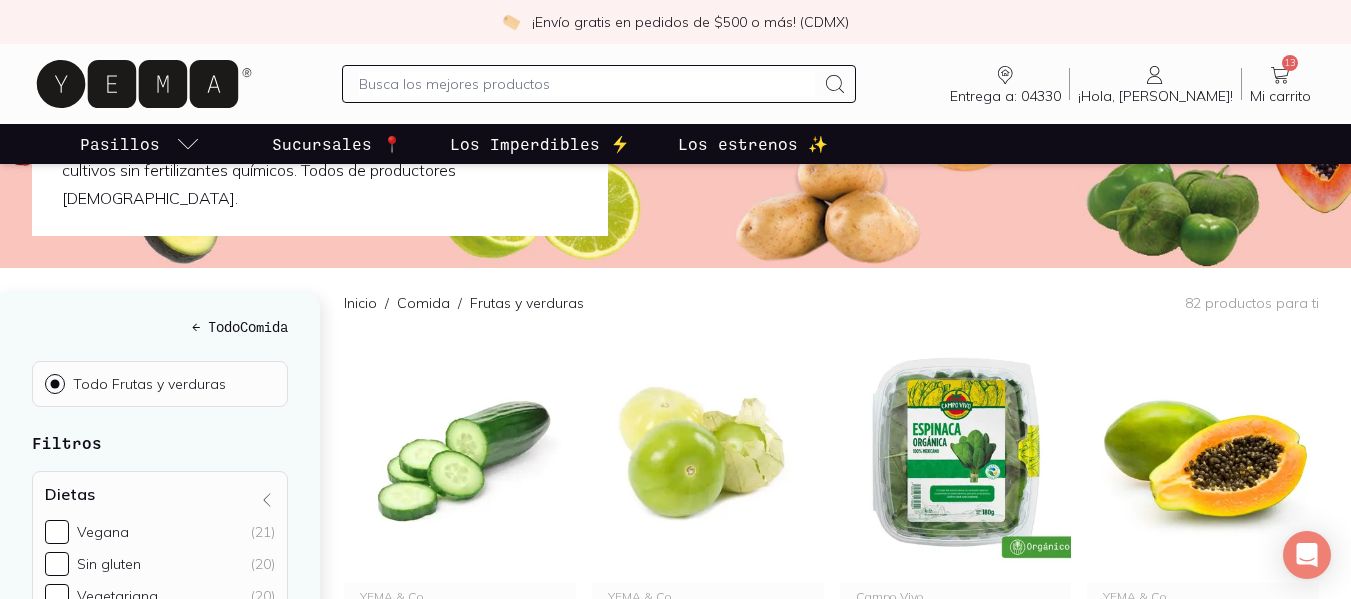 click 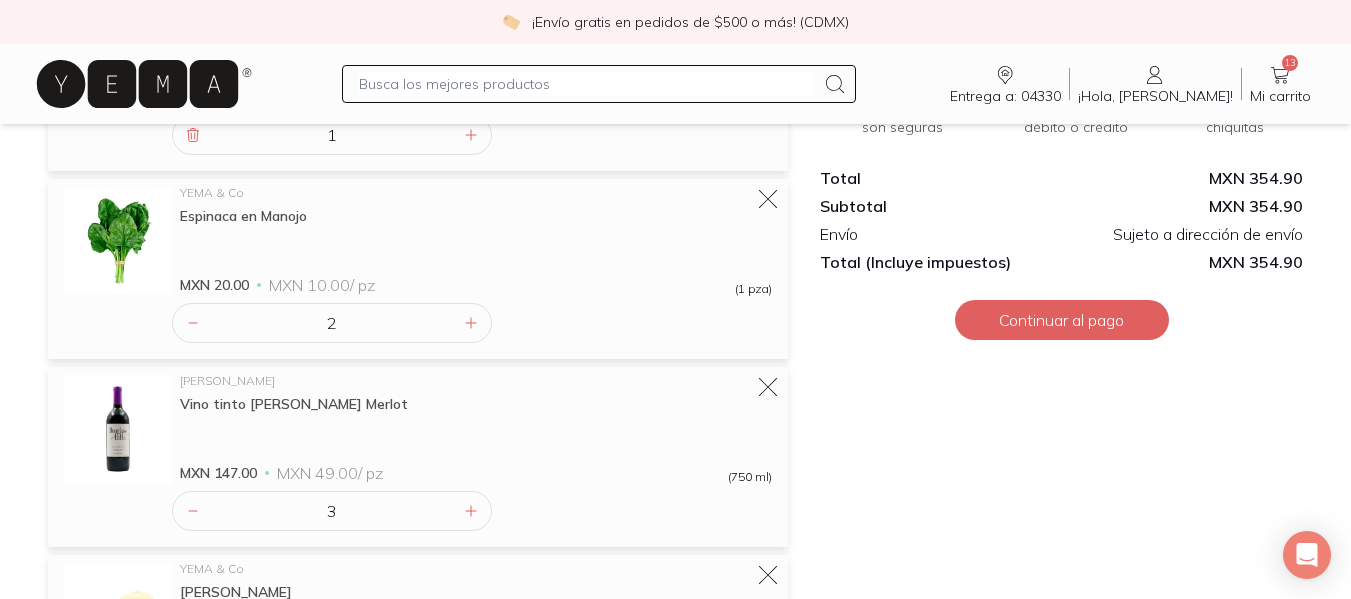 scroll, scrollTop: 389, scrollLeft: 0, axis: vertical 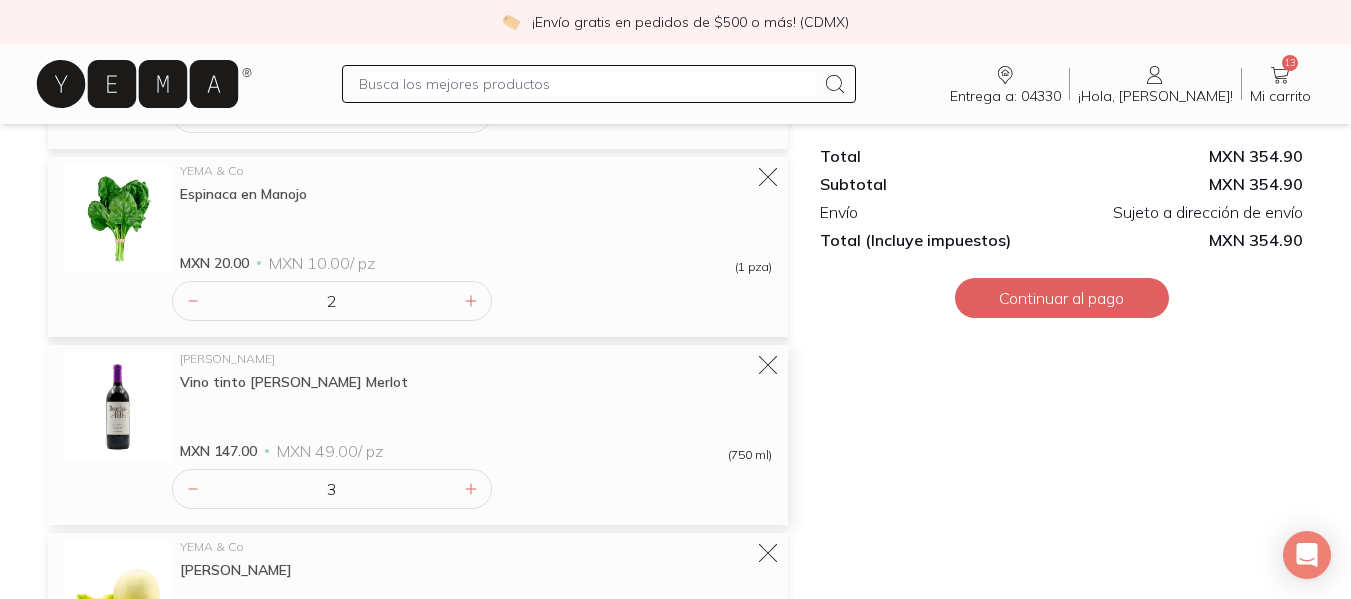 click on "3" at bounding box center [332, 489] 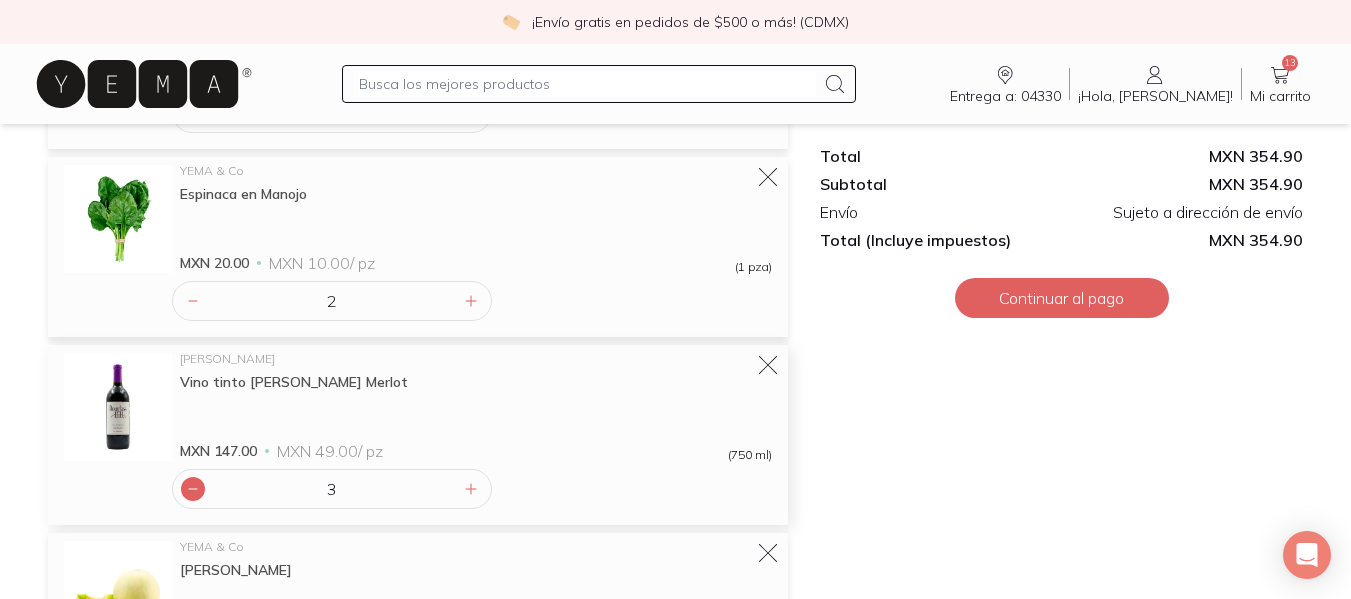 click 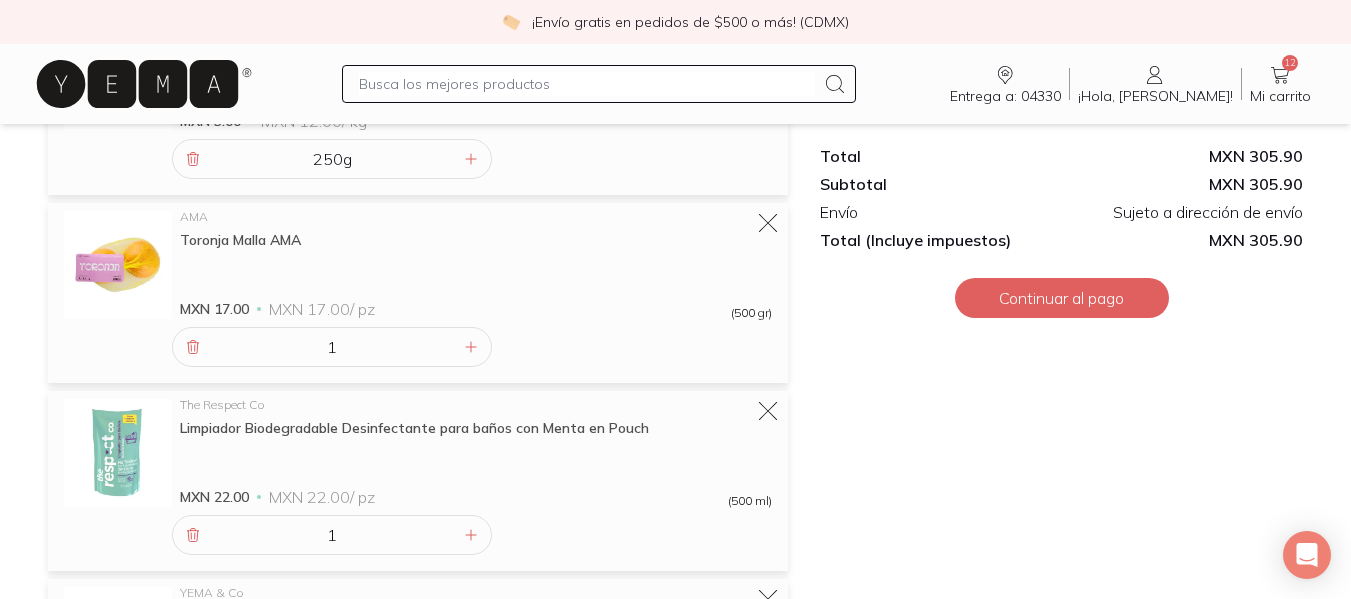 scroll, scrollTop: 1114, scrollLeft: 0, axis: vertical 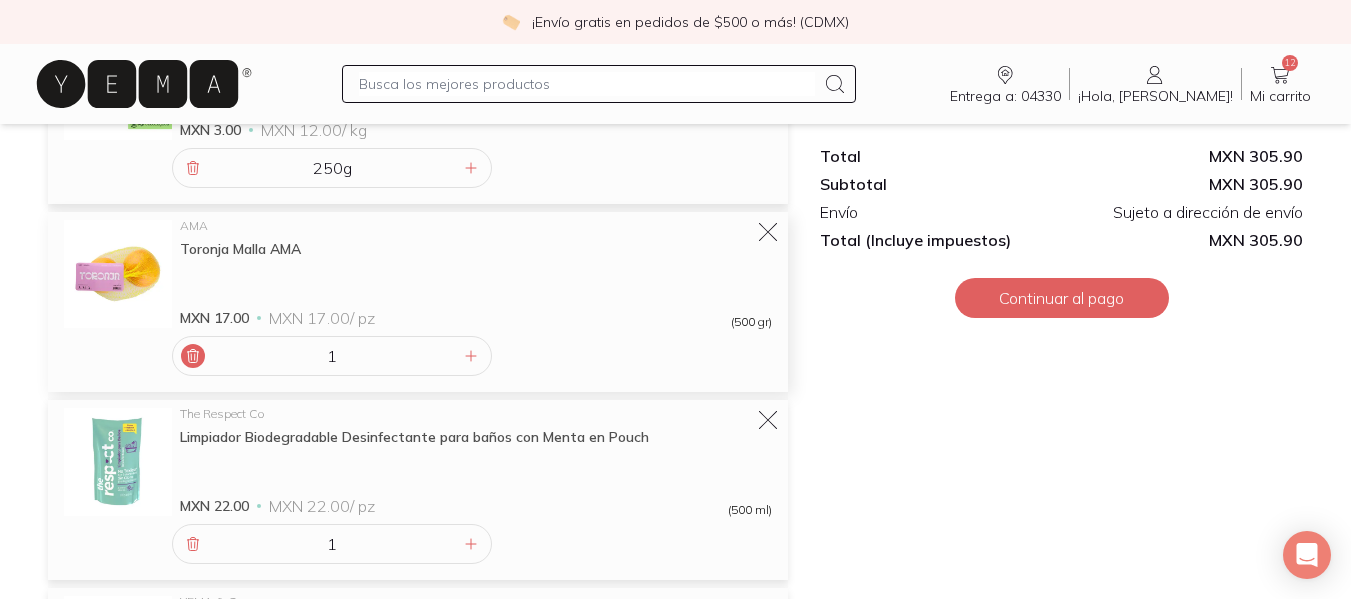 click at bounding box center [193, 356] 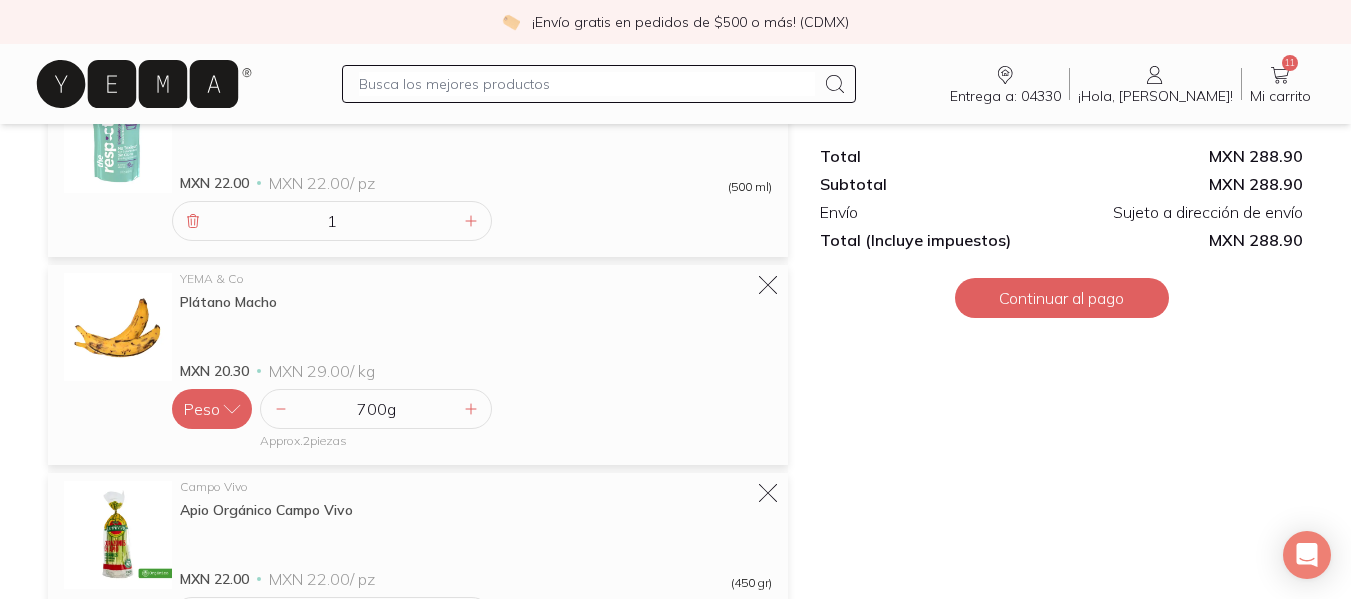 scroll, scrollTop: 1281, scrollLeft: 0, axis: vertical 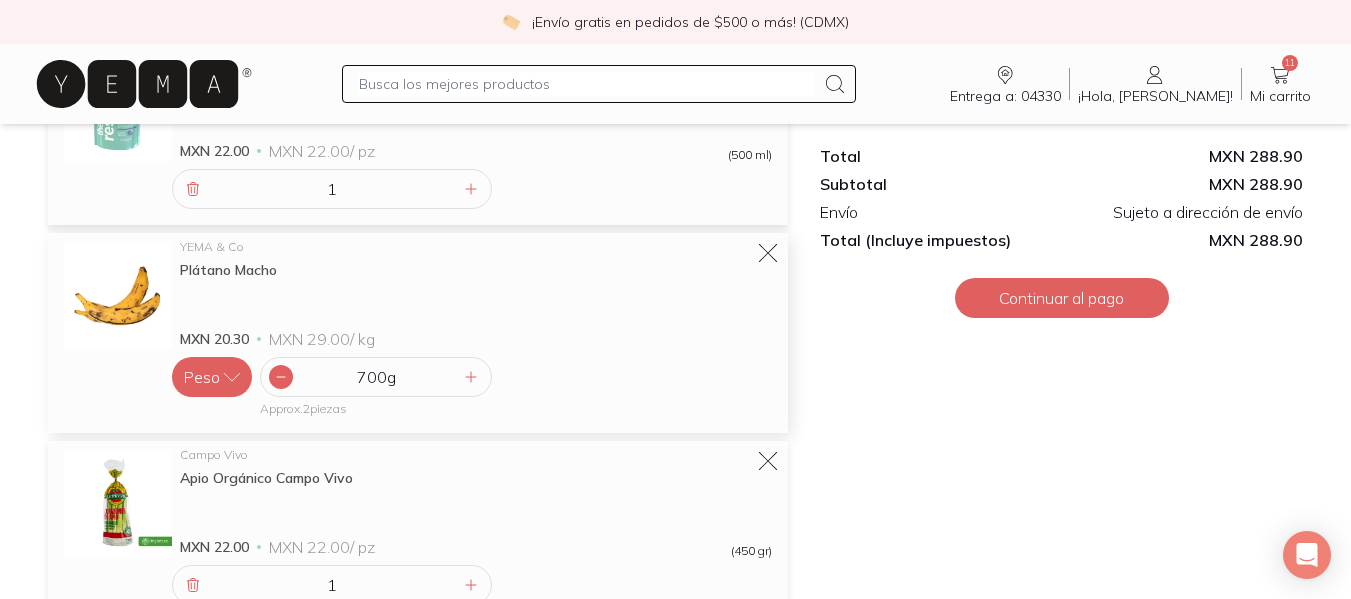click 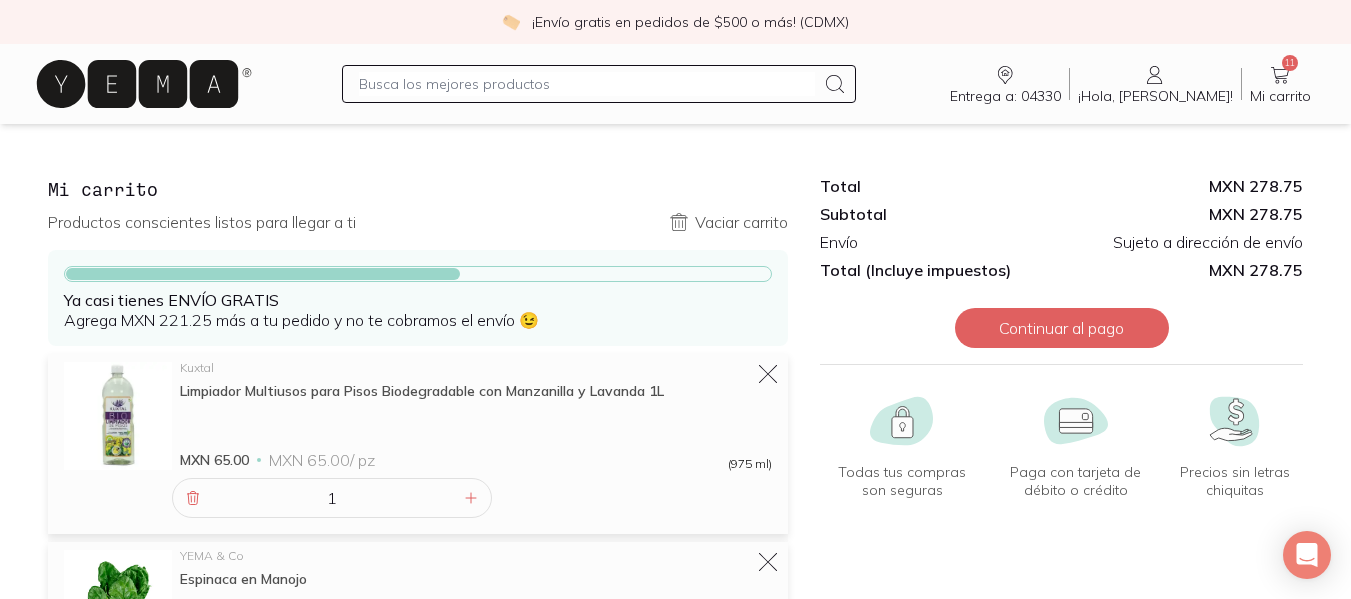 scroll, scrollTop: 0, scrollLeft: 0, axis: both 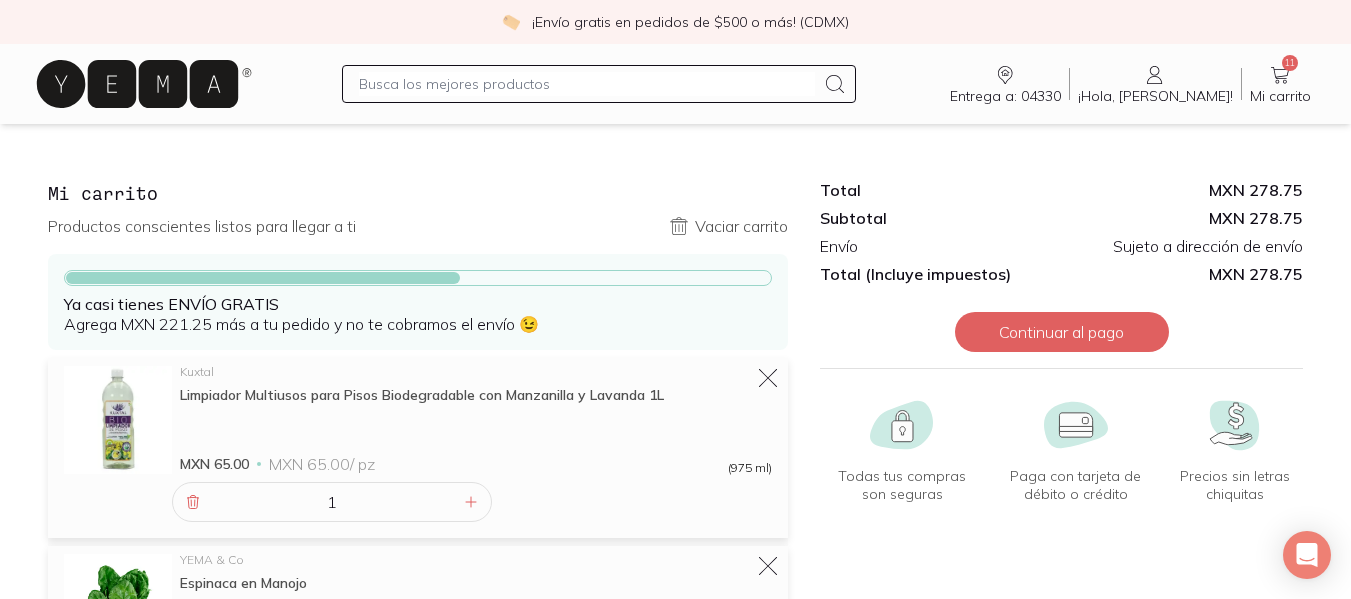 click 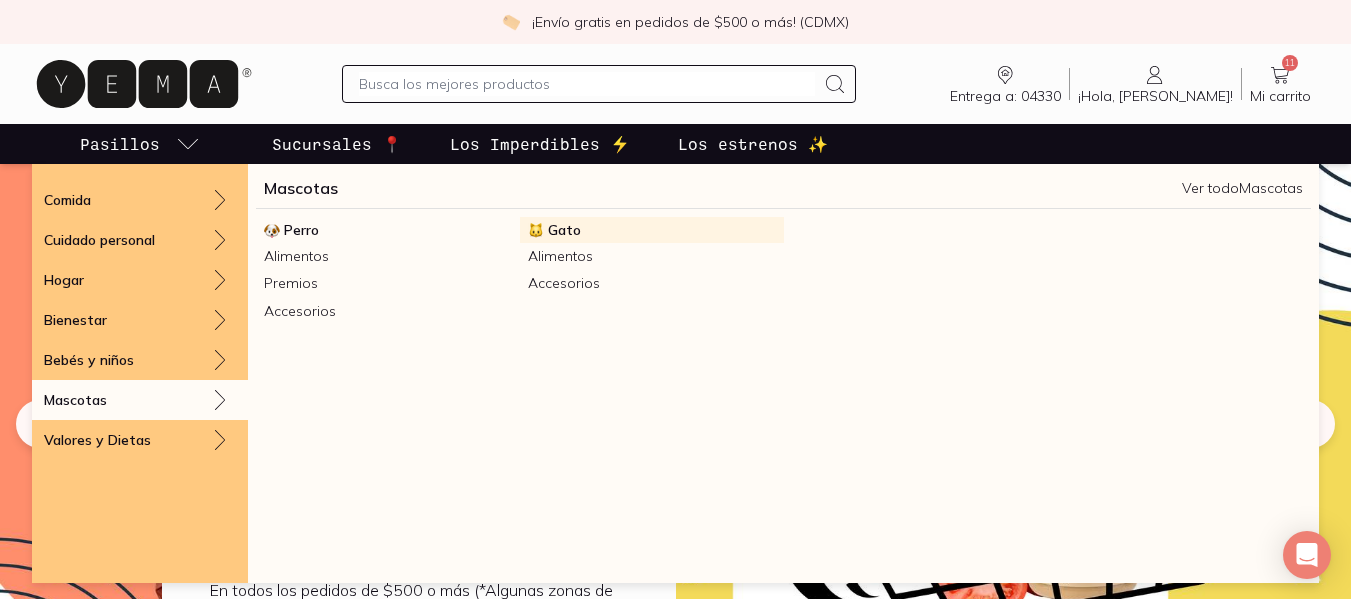 click on "Gato" at bounding box center [564, 230] 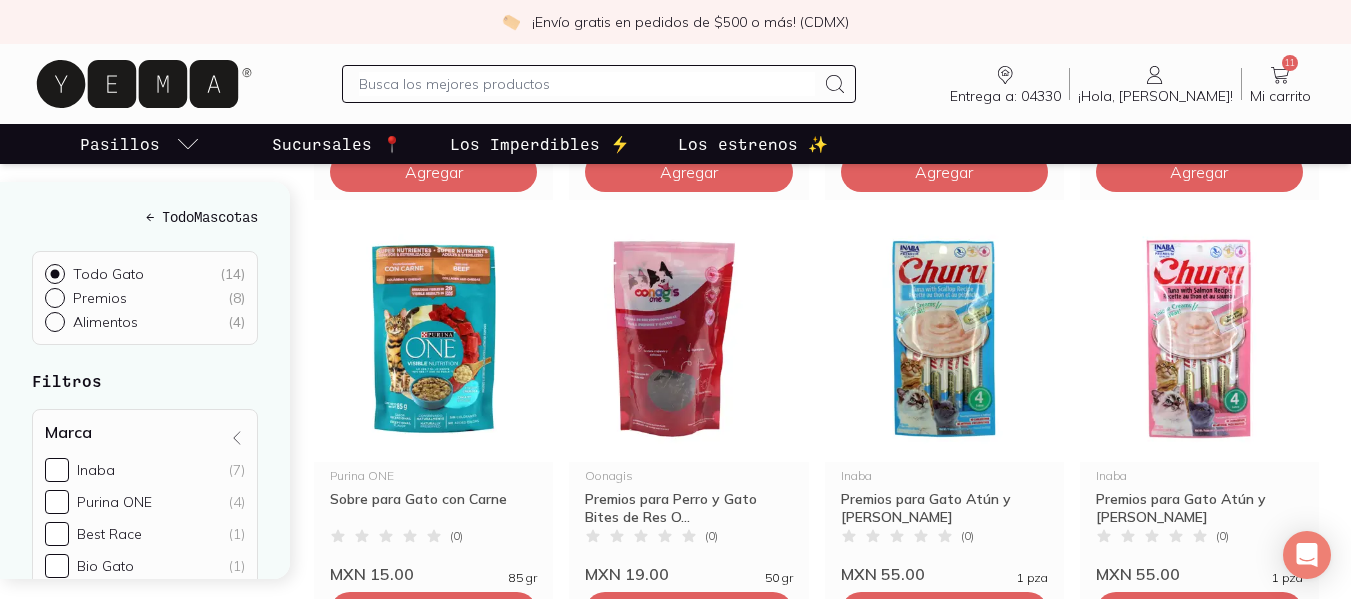 scroll, scrollTop: 1061, scrollLeft: 0, axis: vertical 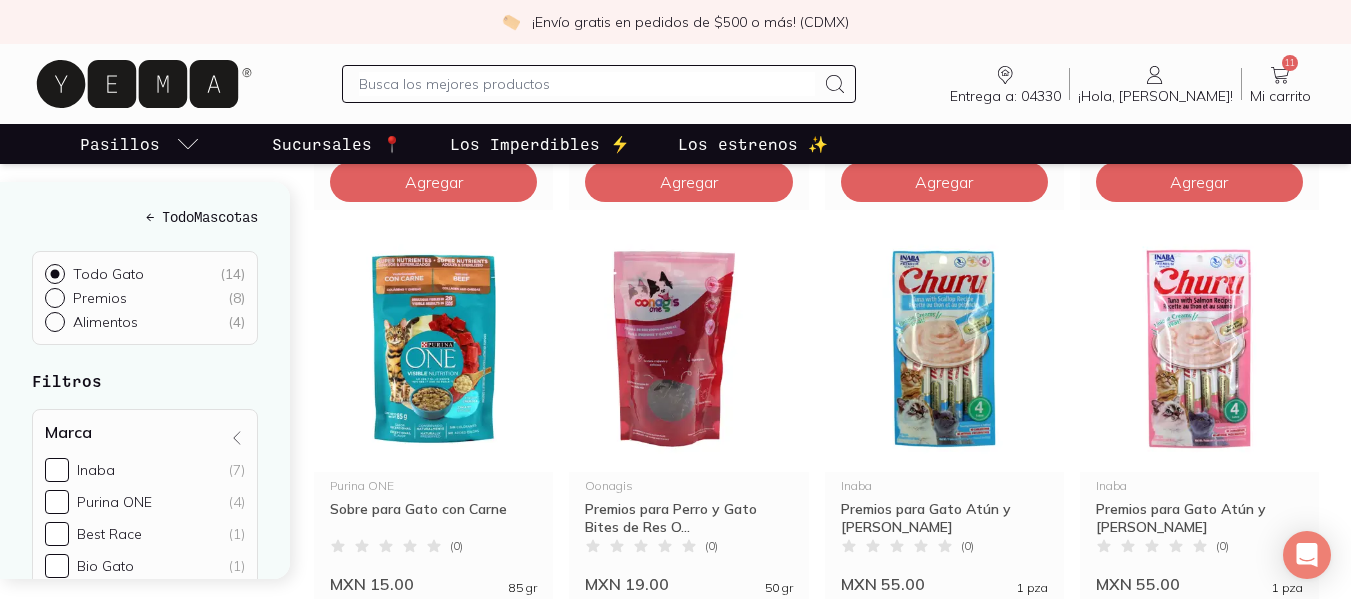 drag, startPoint x: 1350, startPoint y: 281, endPoint x: 1355, endPoint y: 336, distance: 55.226807 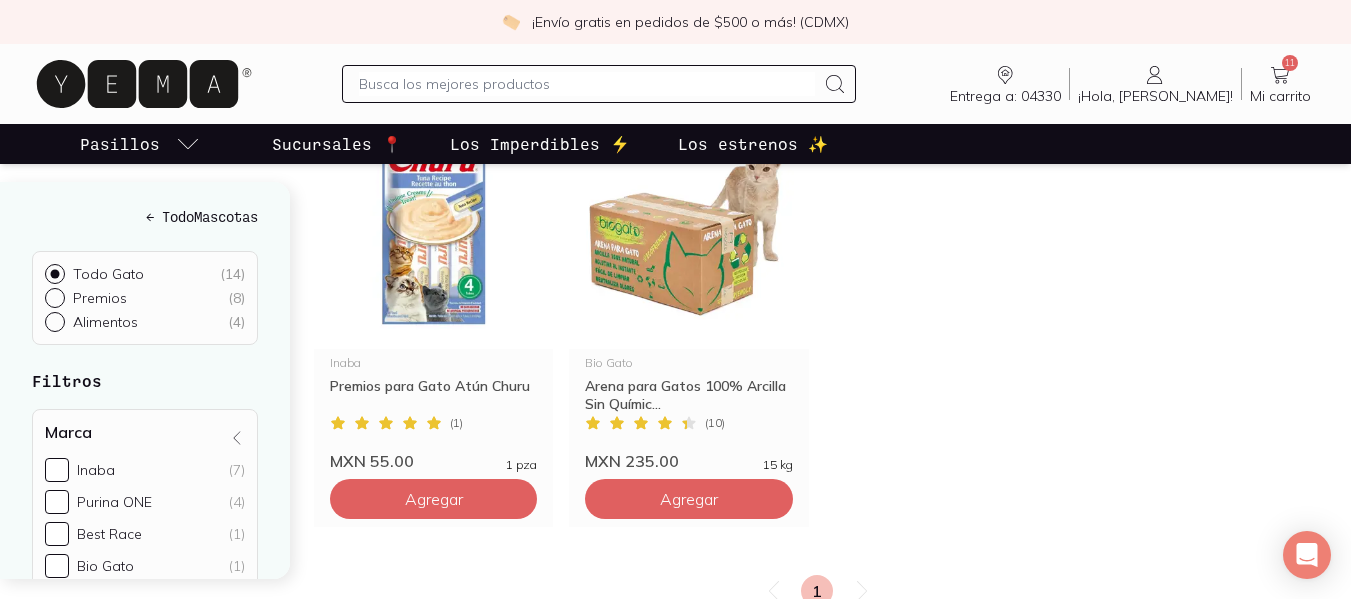 scroll, scrollTop: 1619, scrollLeft: 0, axis: vertical 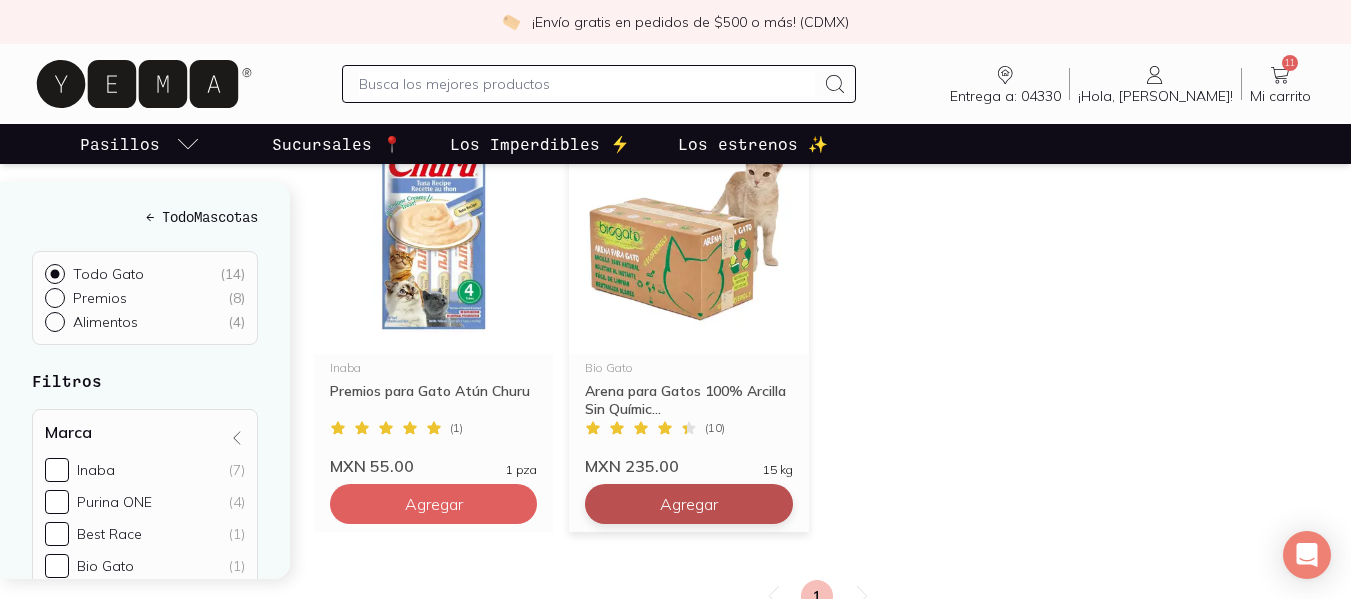 click on "Agregar" at bounding box center [434, -816] 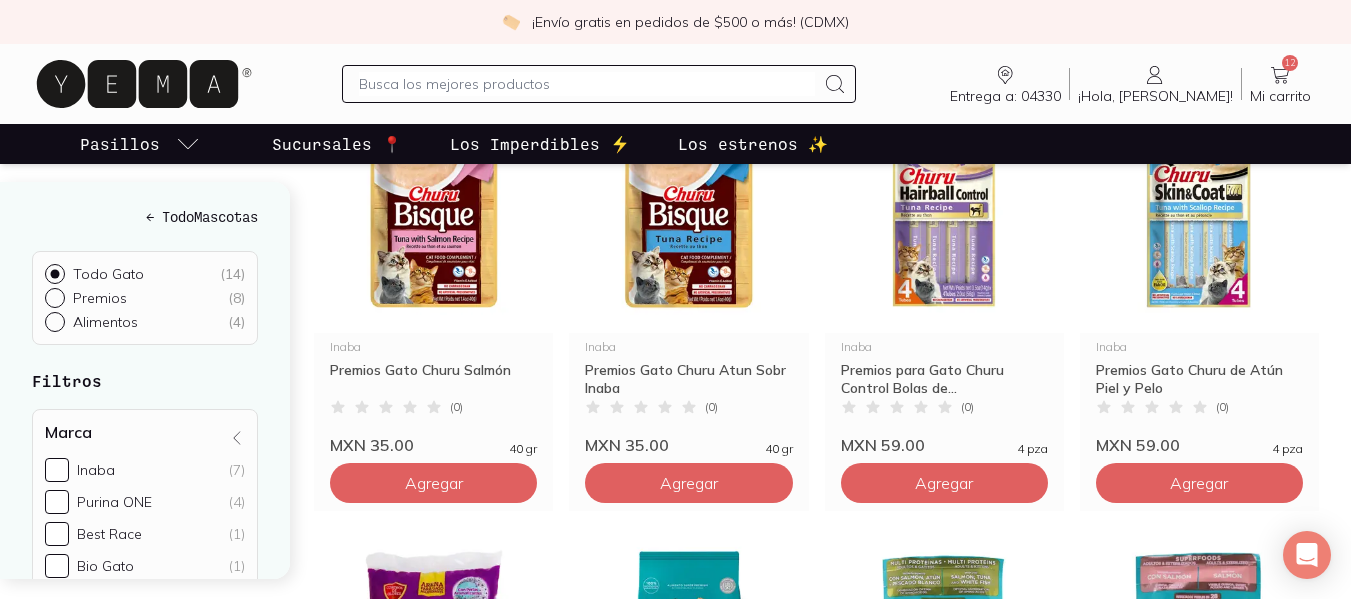 scroll, scrollTop: 0, scrollLeft: 0, axis: both 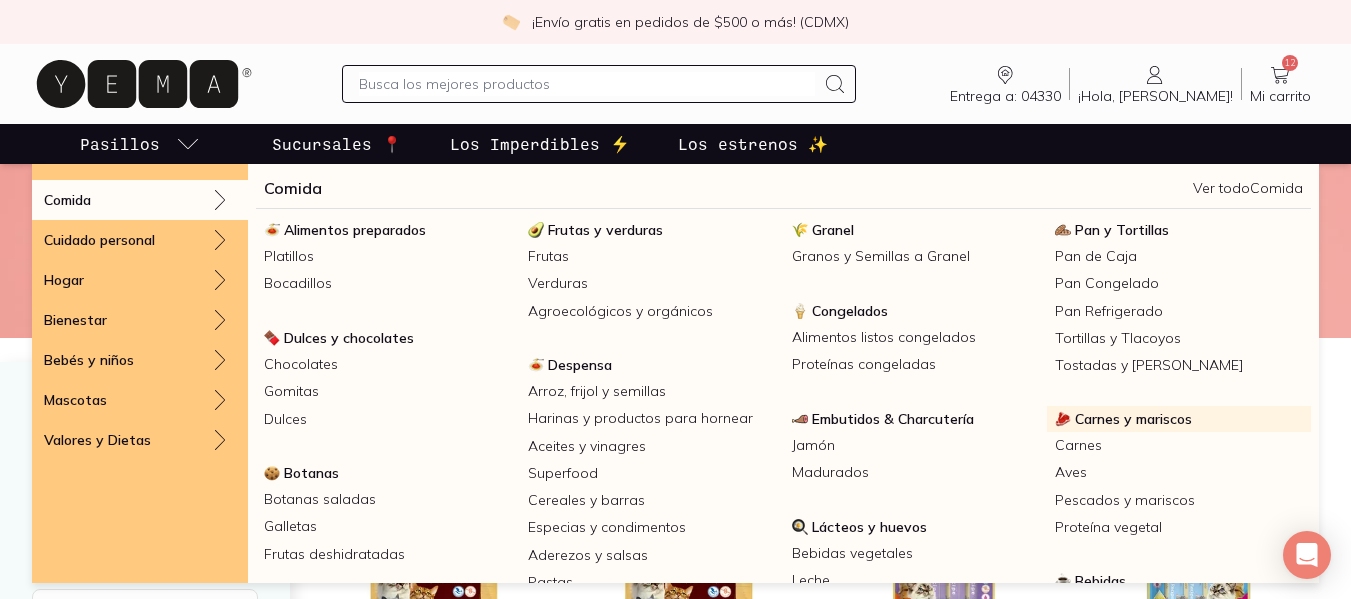 click on "Carnes y mariscos" at bounding box center [1133, 419] 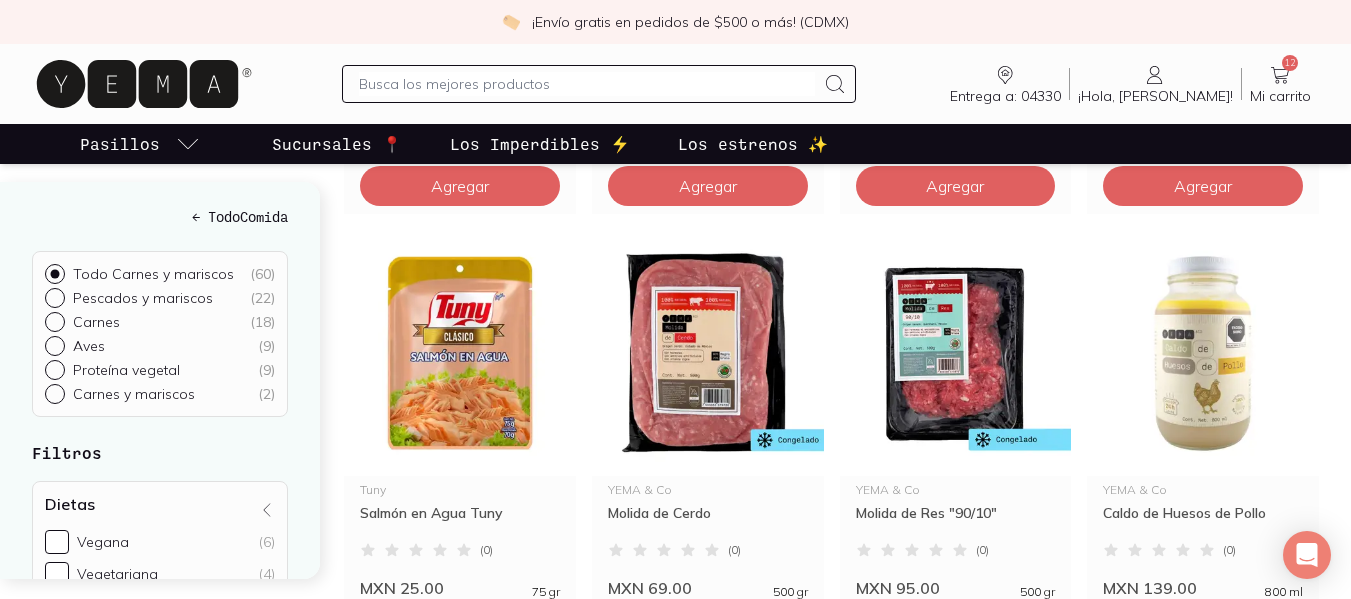 scroll, scrollTop: 624, scrollLeft: 0, axis: vertical 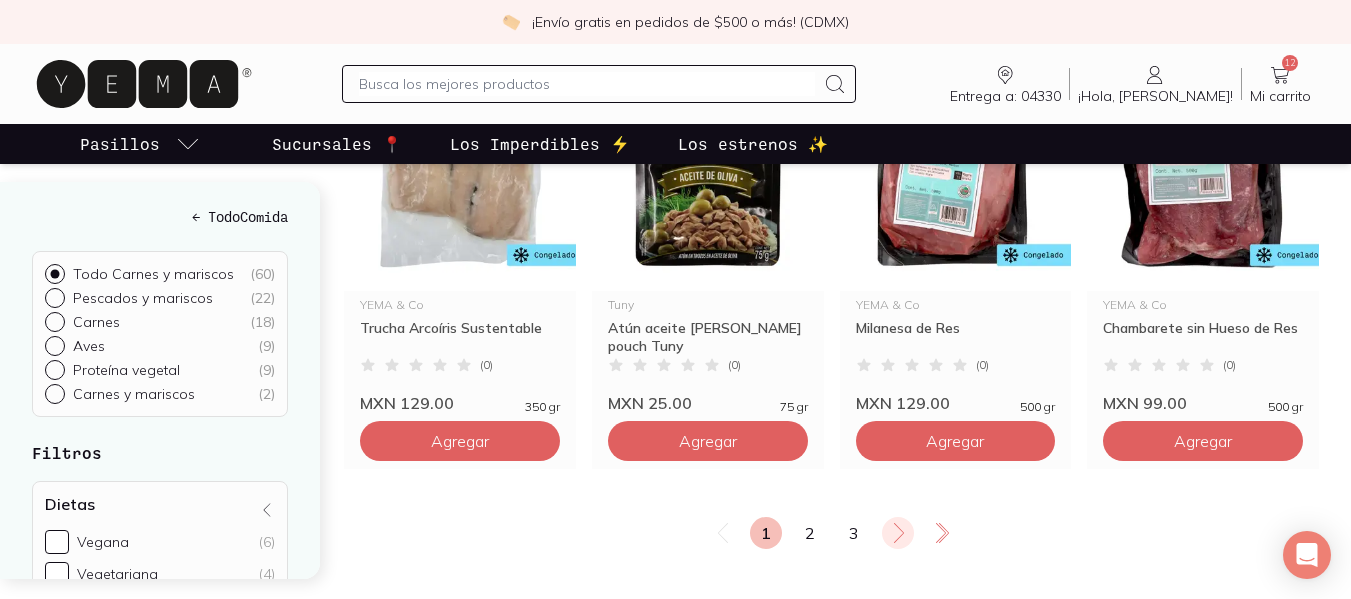 click 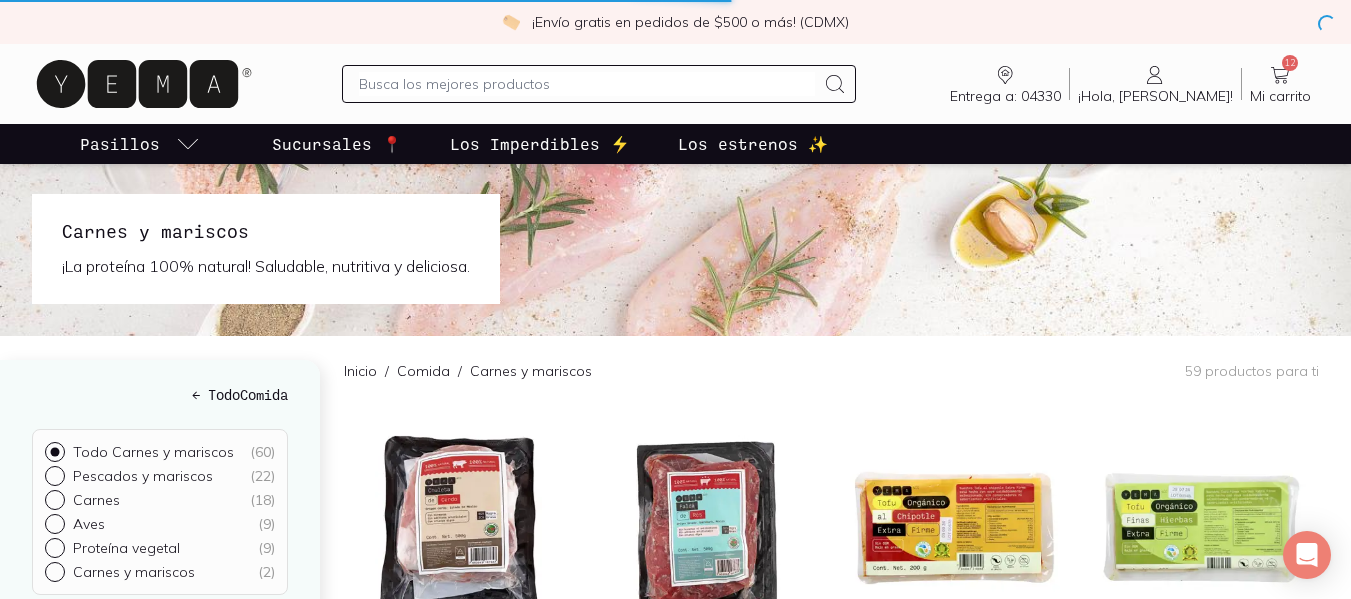 scroll, scrollTop: 0, scrollLeft: 0, axis: both 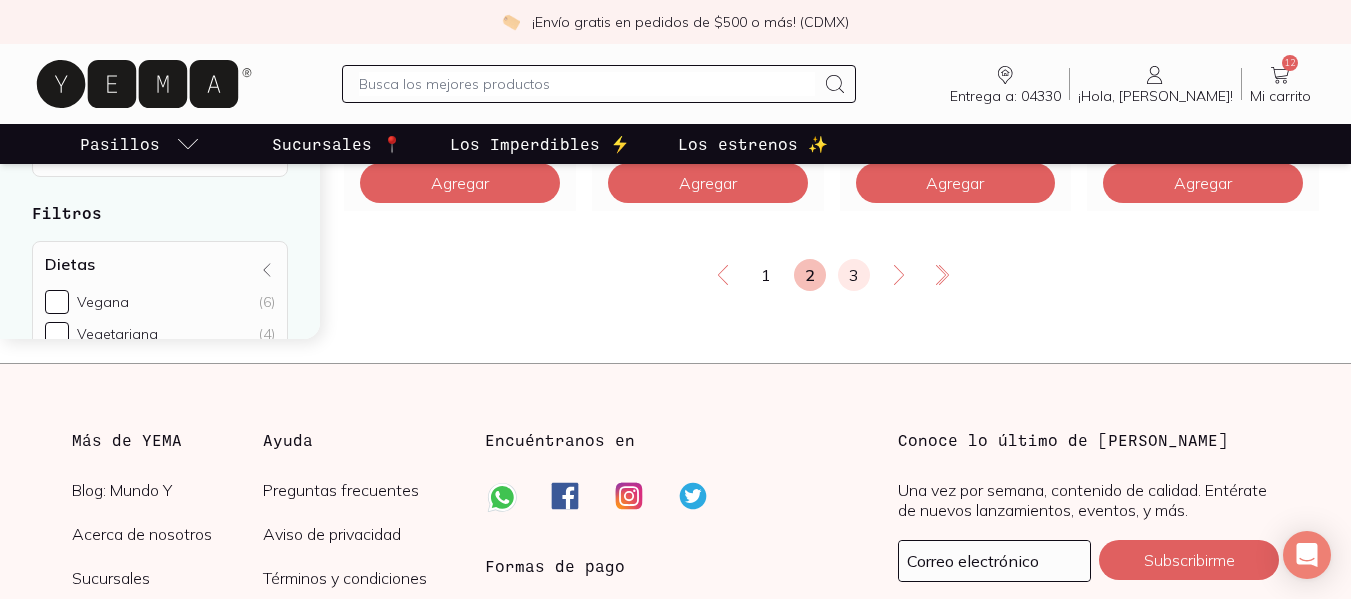 click on "3" at bounding box center (854, 275) 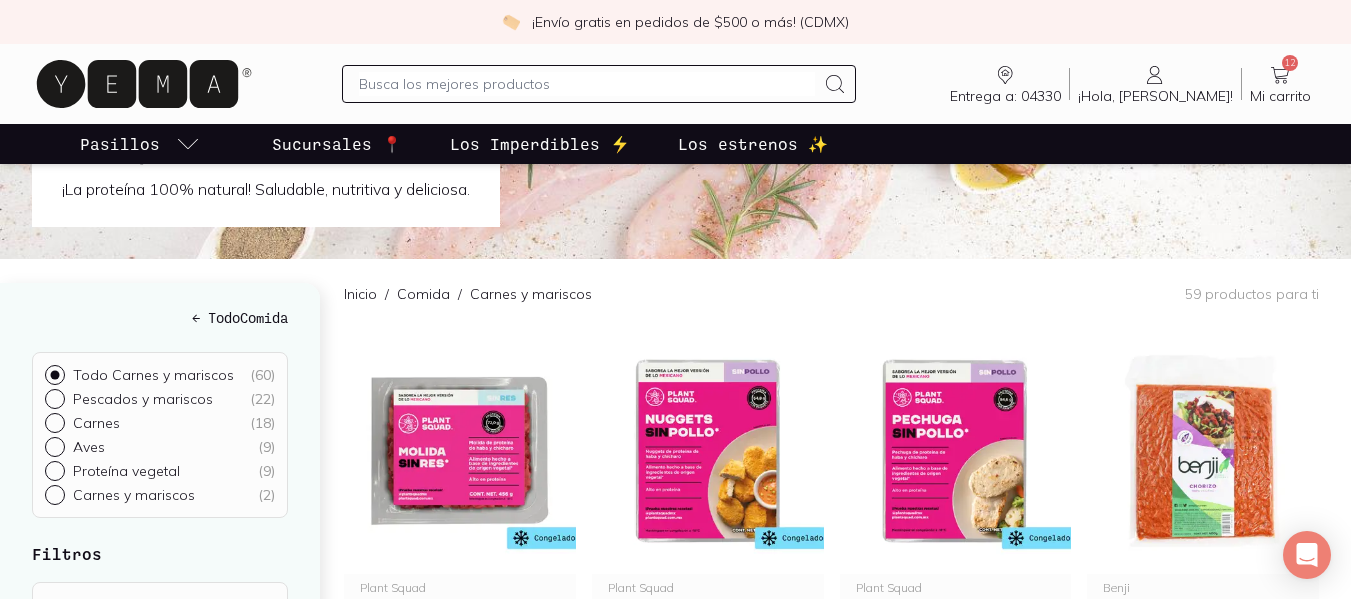 scroll, scrollTop: 0, scrollLeft: 0, axis: both 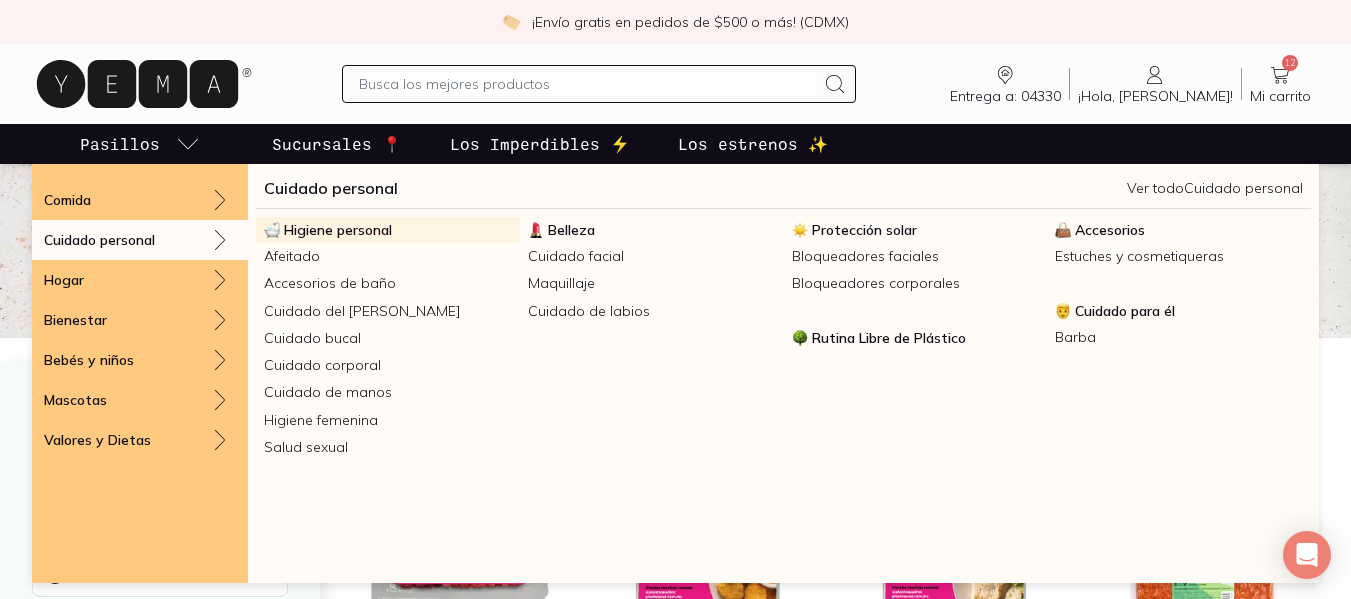 click on "Higiene personal" at bounding box center [338, 230] 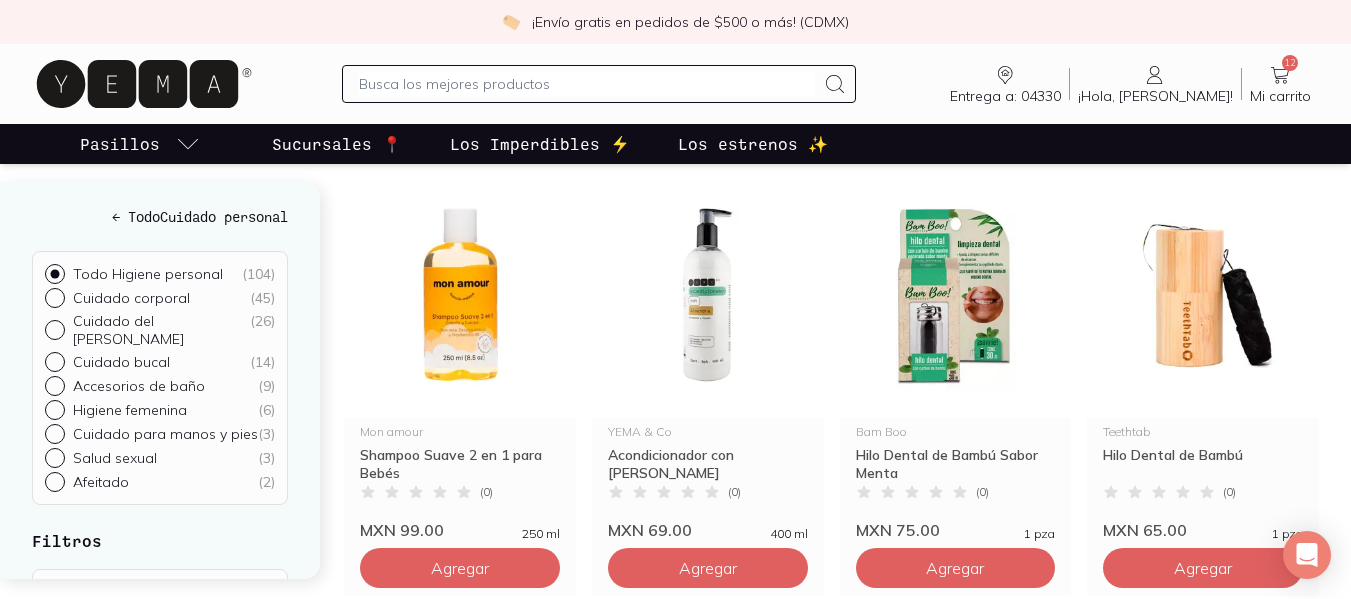 scroll, scrollTop: 710, scrollLeft: 0, axis: vertical 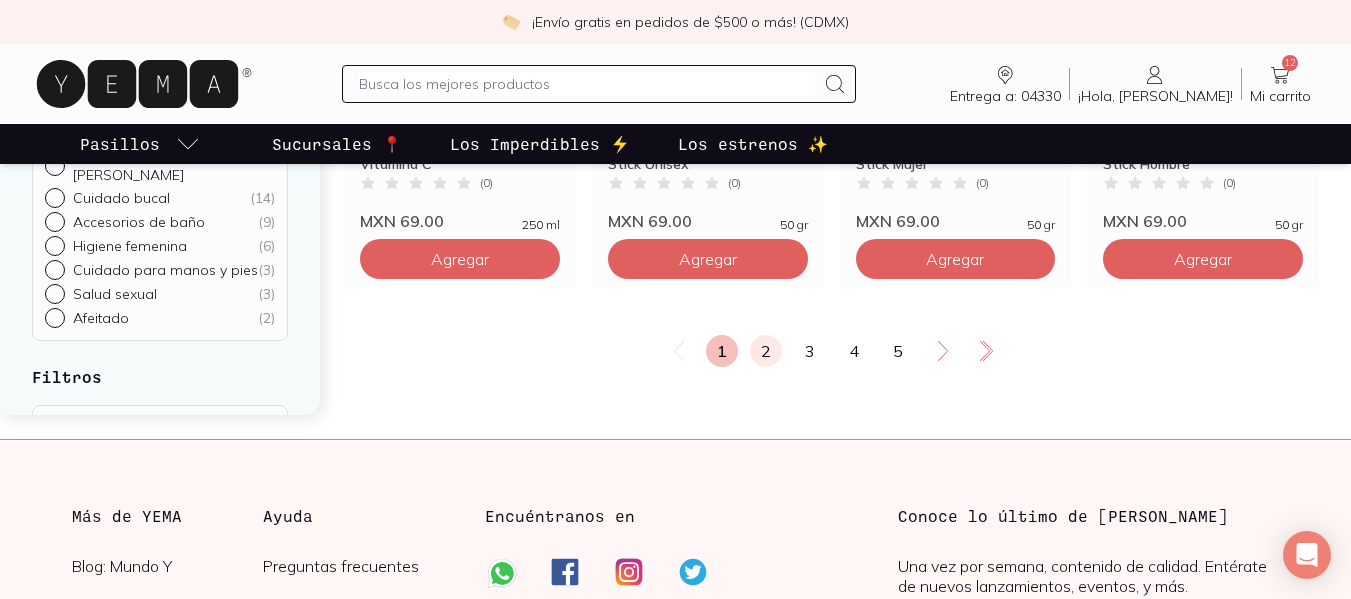 click on "2" at bounding box center (766, 351) 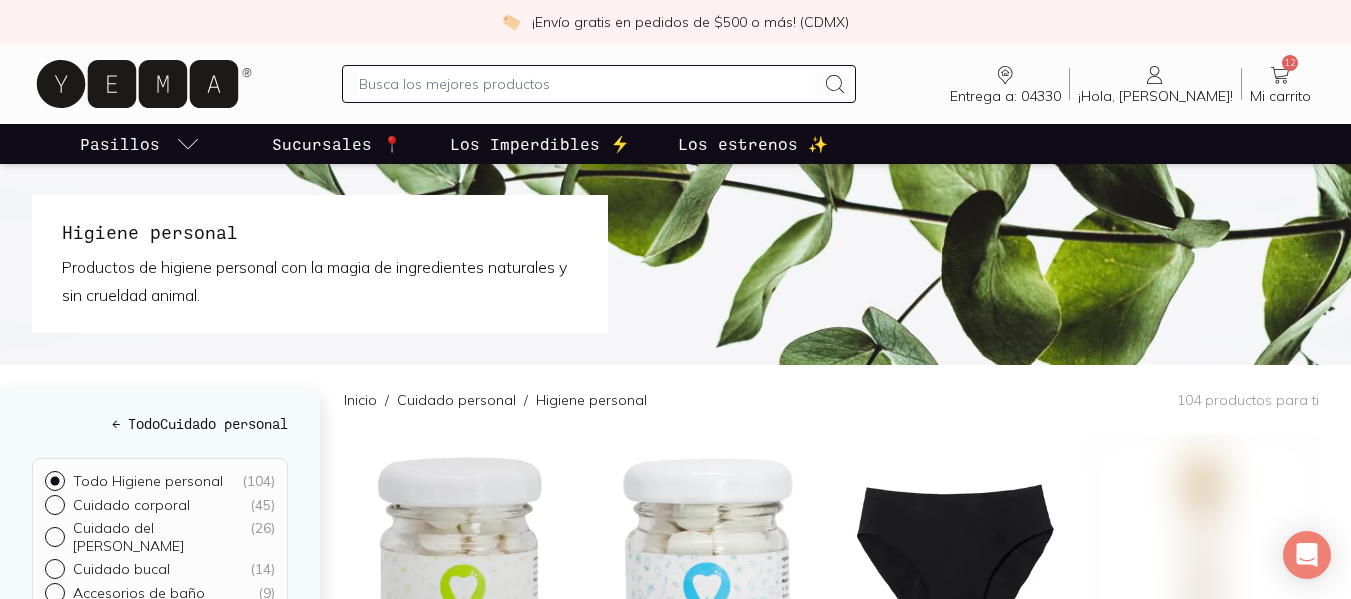 scroll, scrollTop: 0, scrollLeft: 0, axis: both 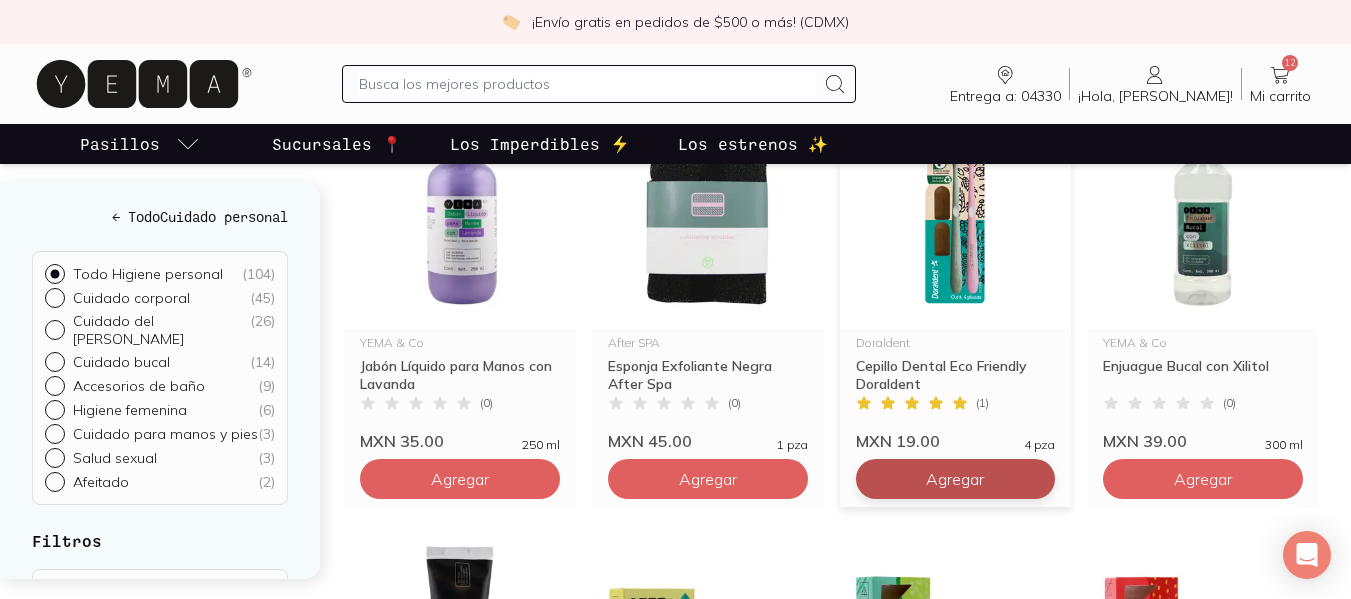 click on "Agregar" at bounding box center (460, -401) 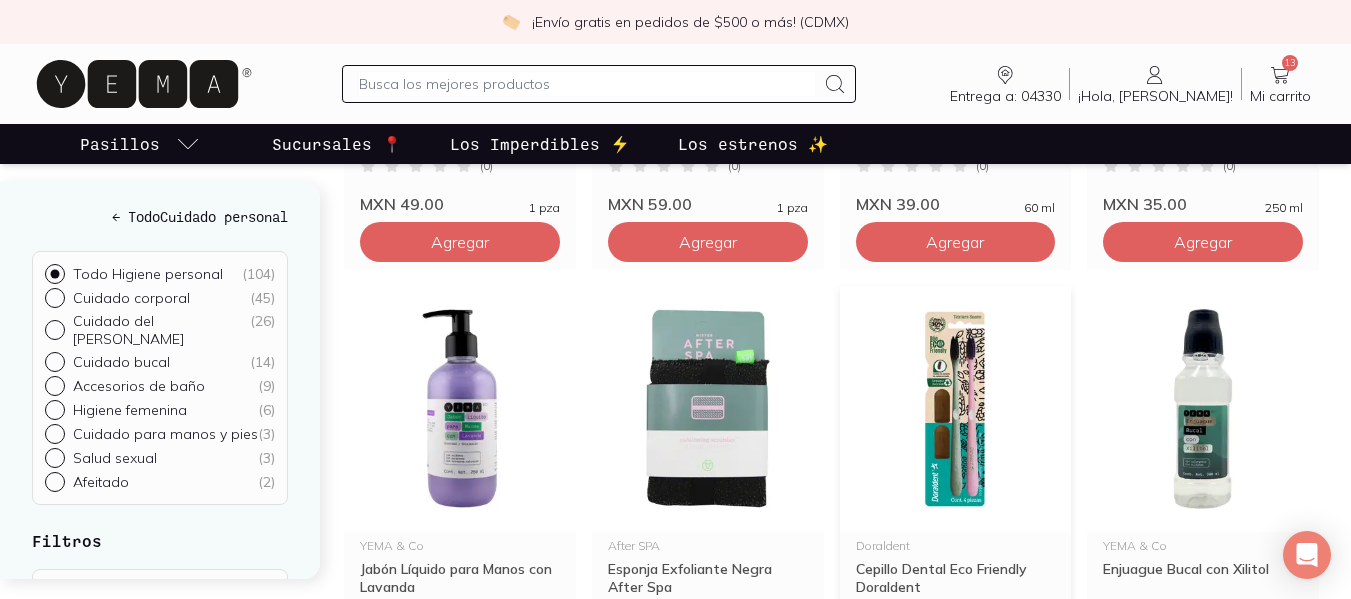 scroll, scrollTop: 1290, scrollLeft: 0, axis: vertical 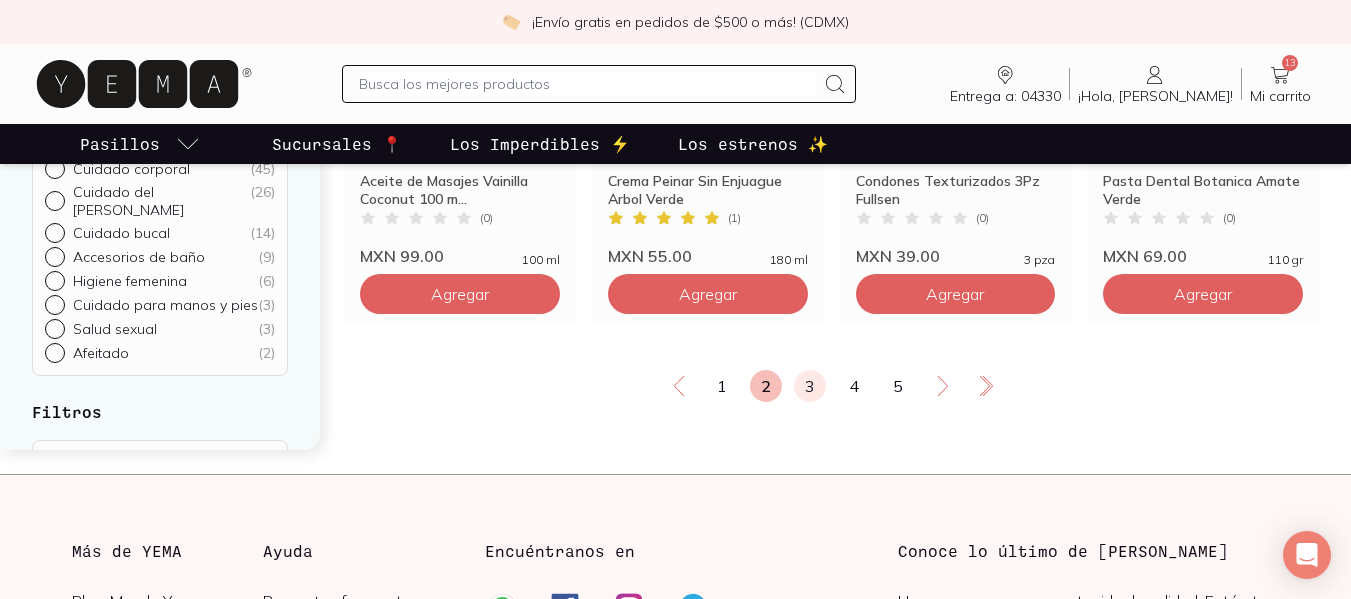 click on "3" at bounding box center (810, 386) 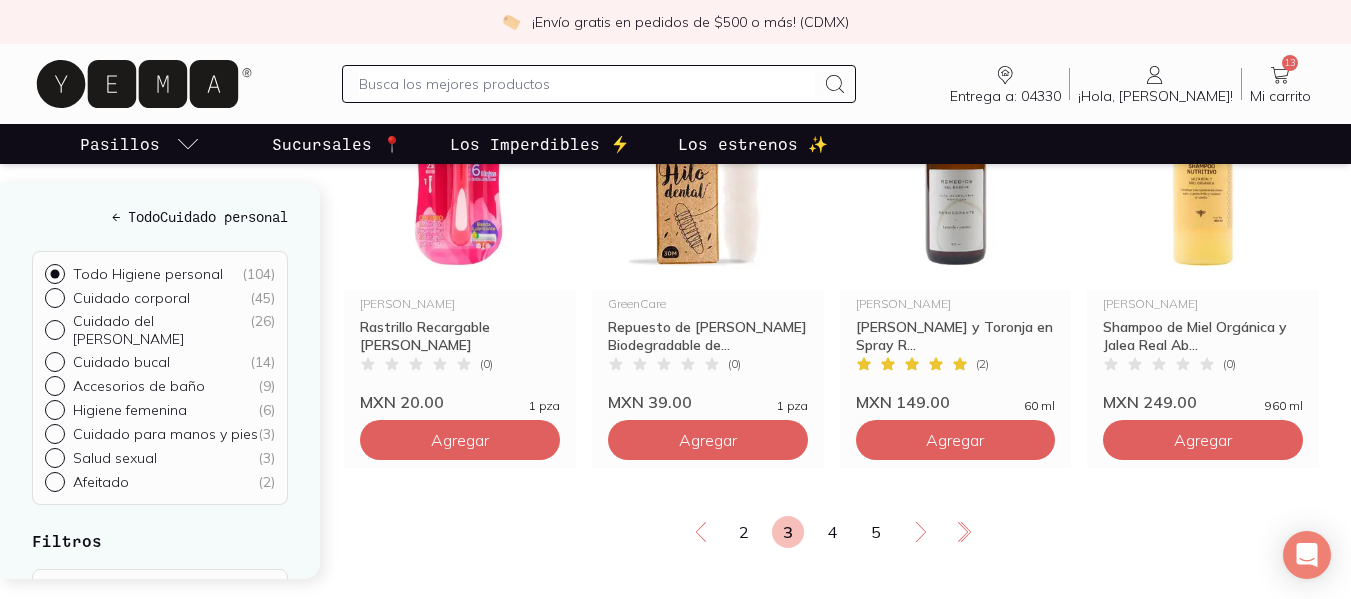 scroll, scrollTop: 2665, scrollLeft: 0, axis: vertical 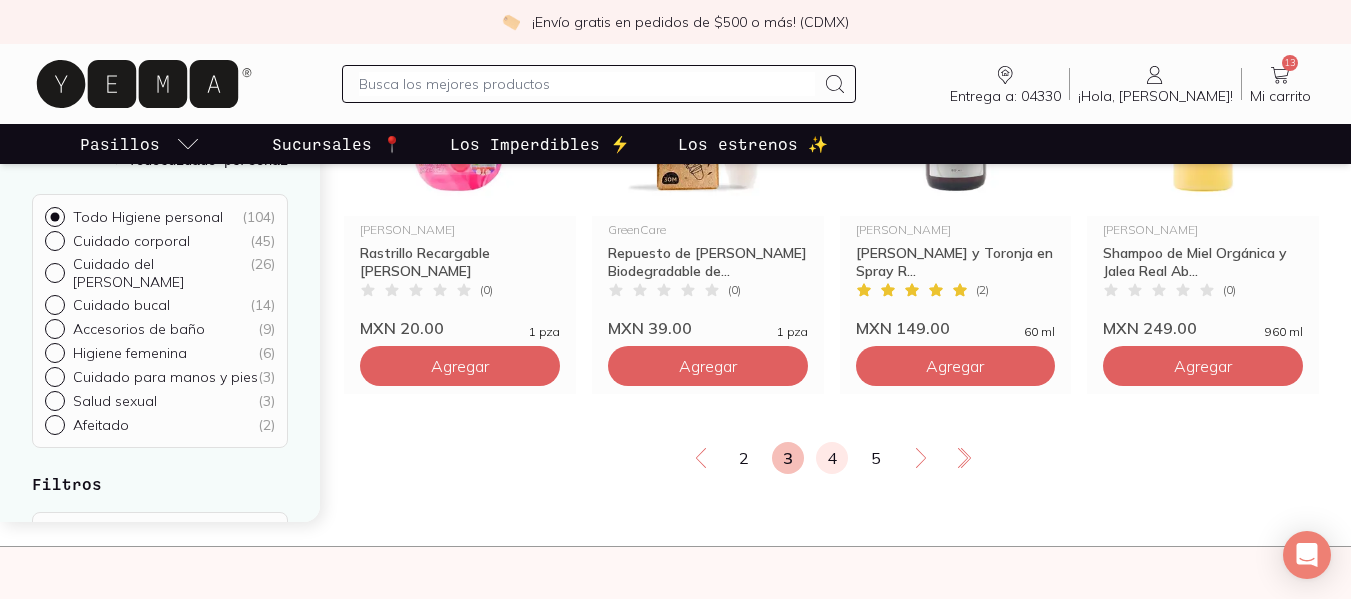 click on "4" at bounding box center (832, 458) 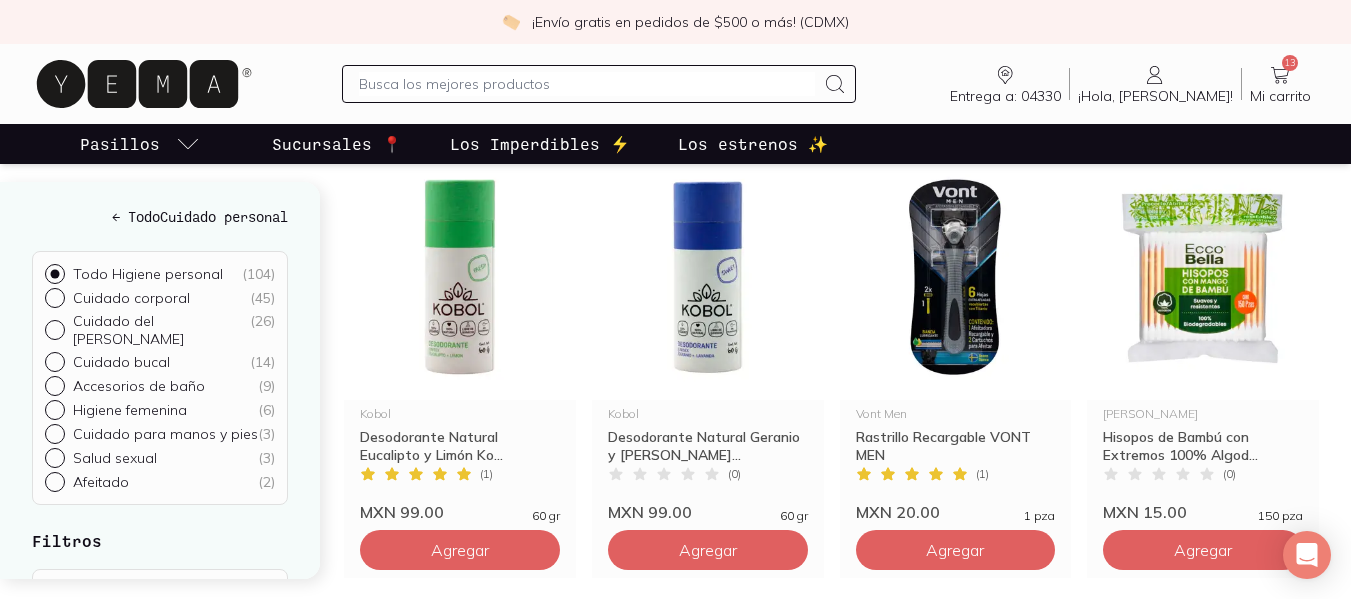 scroll, scrollTop: 308, scrollLeft: 0, axis: vertical 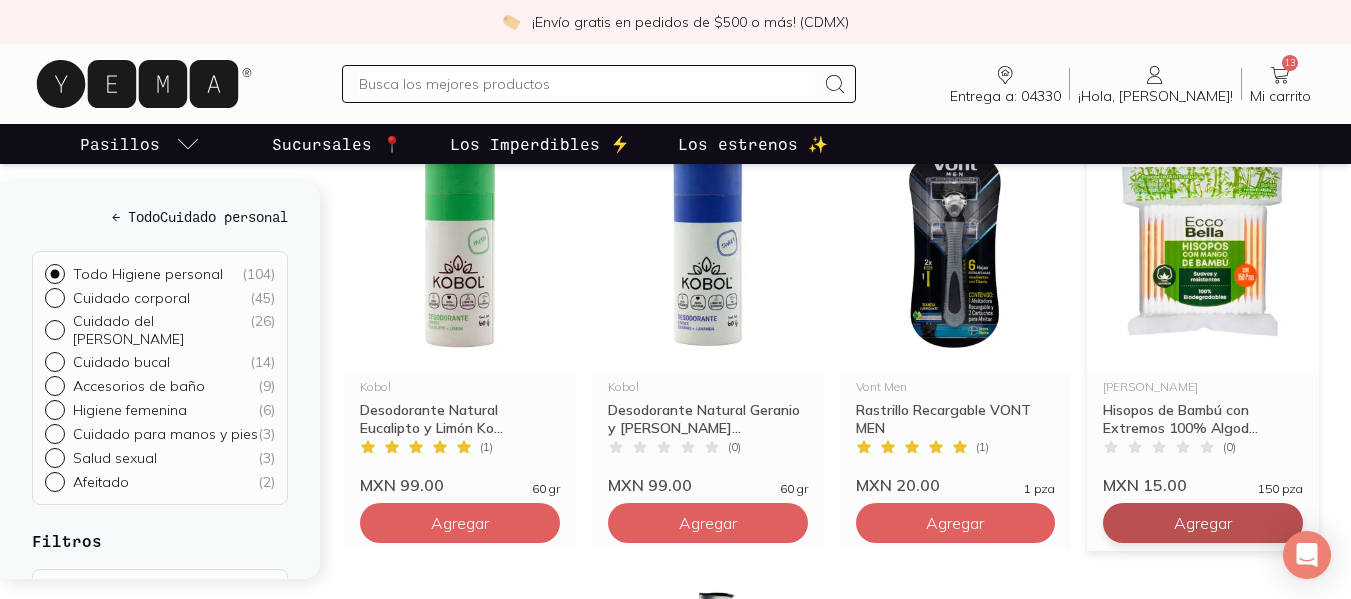click on "Agregar" at bounding box center [460, 523] 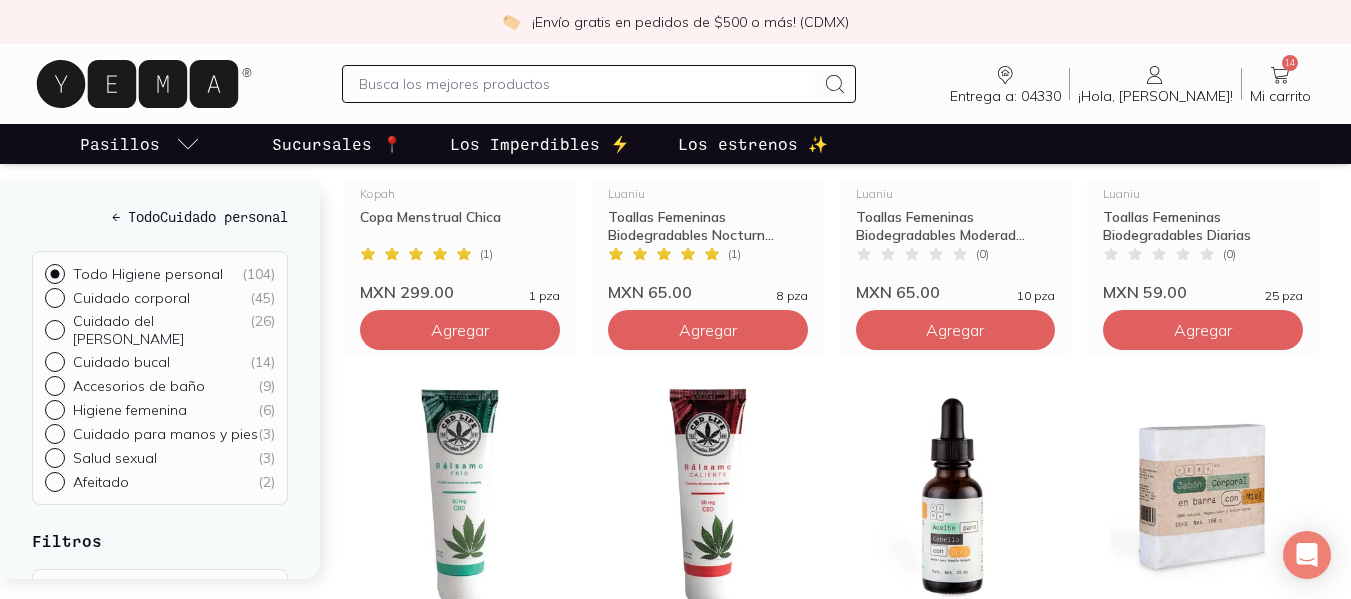 scroll, scrollTop: 1855, scrollLeft: 0, axis: vertical 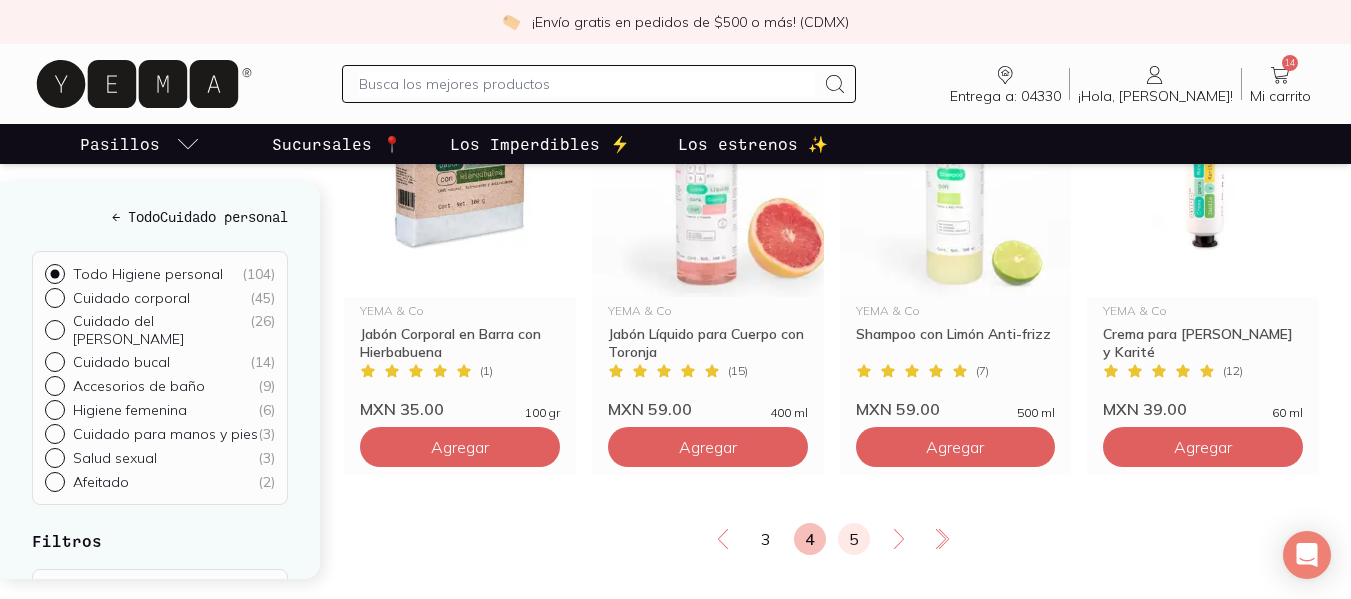 click on "5" at bounding box center (854, 539) 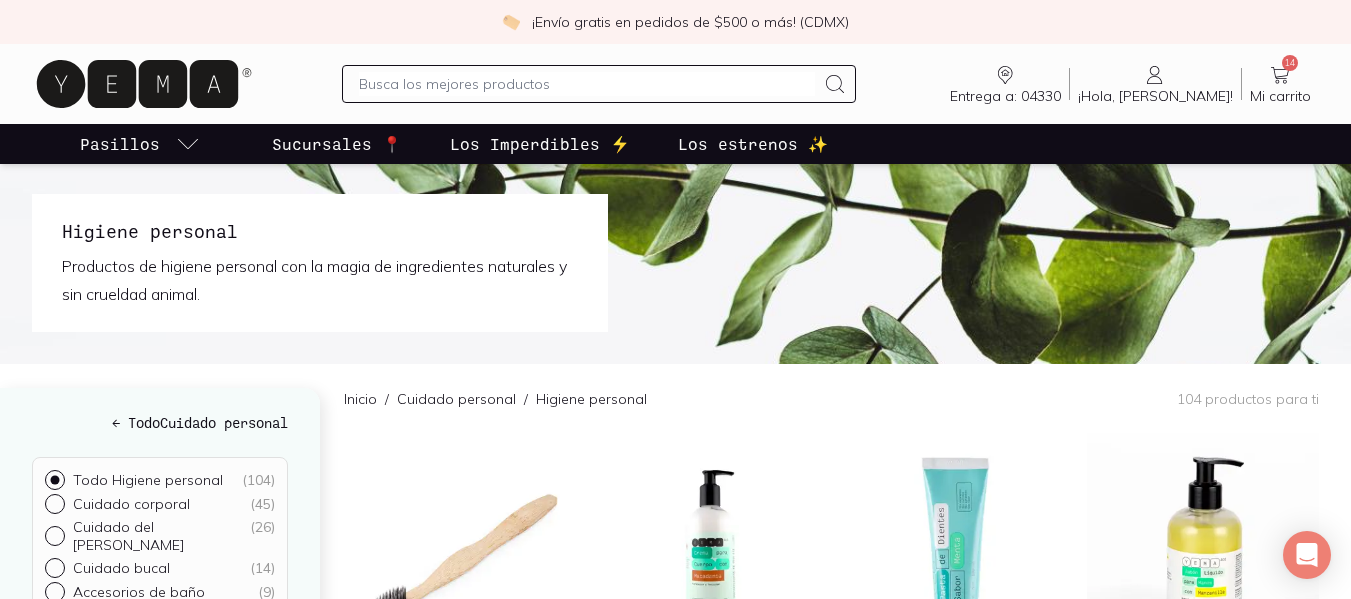 scroll, scrollTop: 0, scrollLeft: 0, axis: both 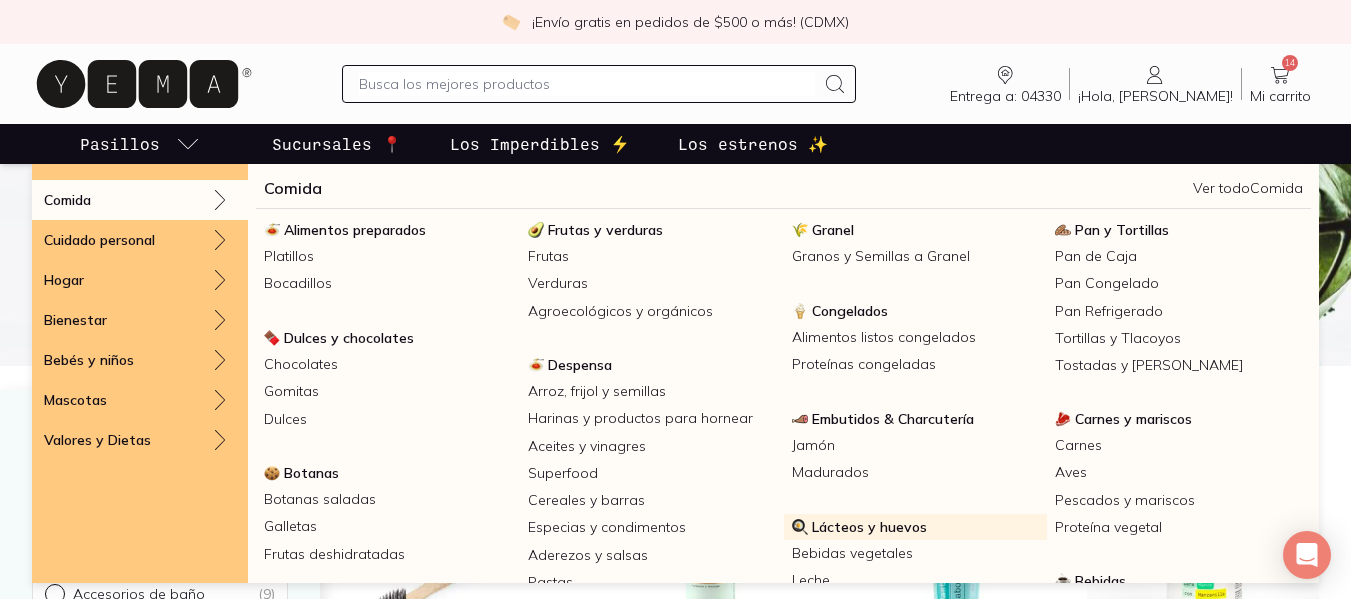 click on "Lácteos y huevos" at bounding box center [869, 527] 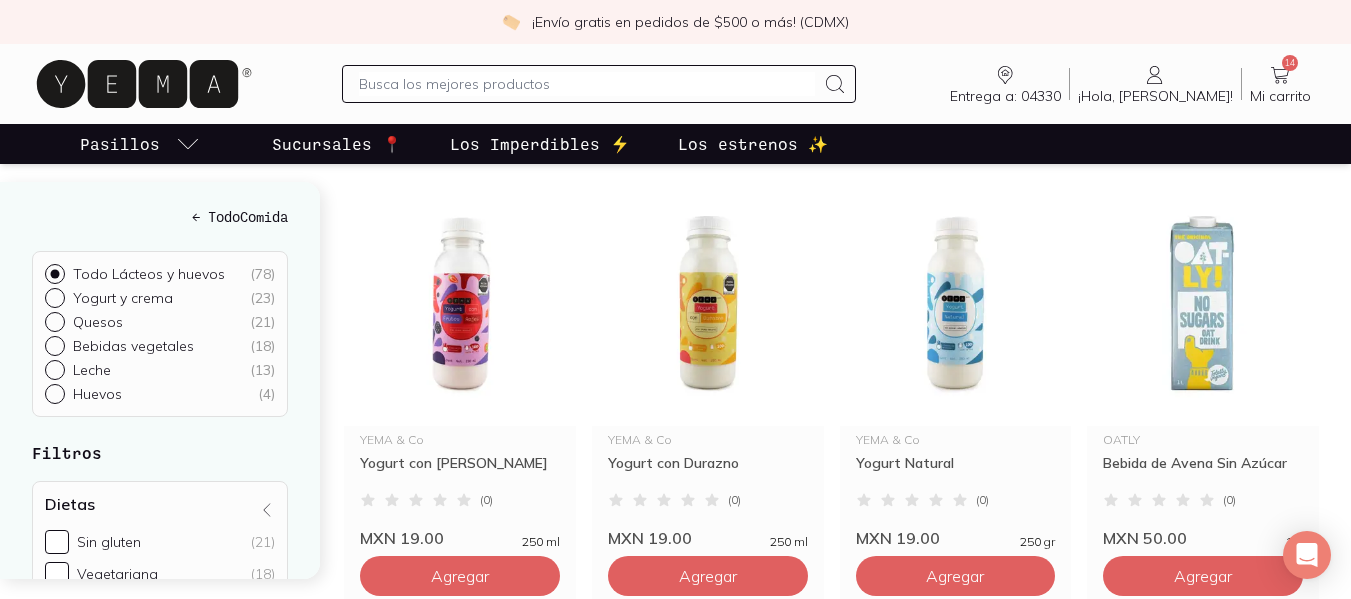 scroll, scrollTop: 737, scrollLeft: 0, axis: vertical 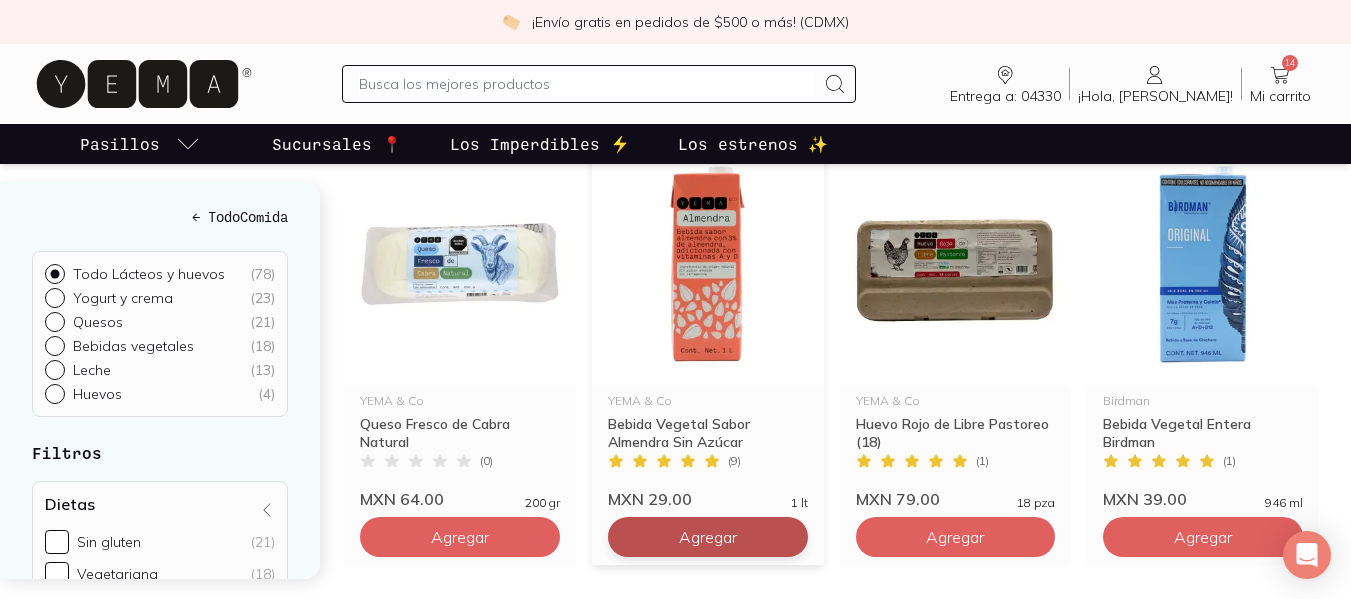 click on "Agregar" at bounding box center [460, -1223] 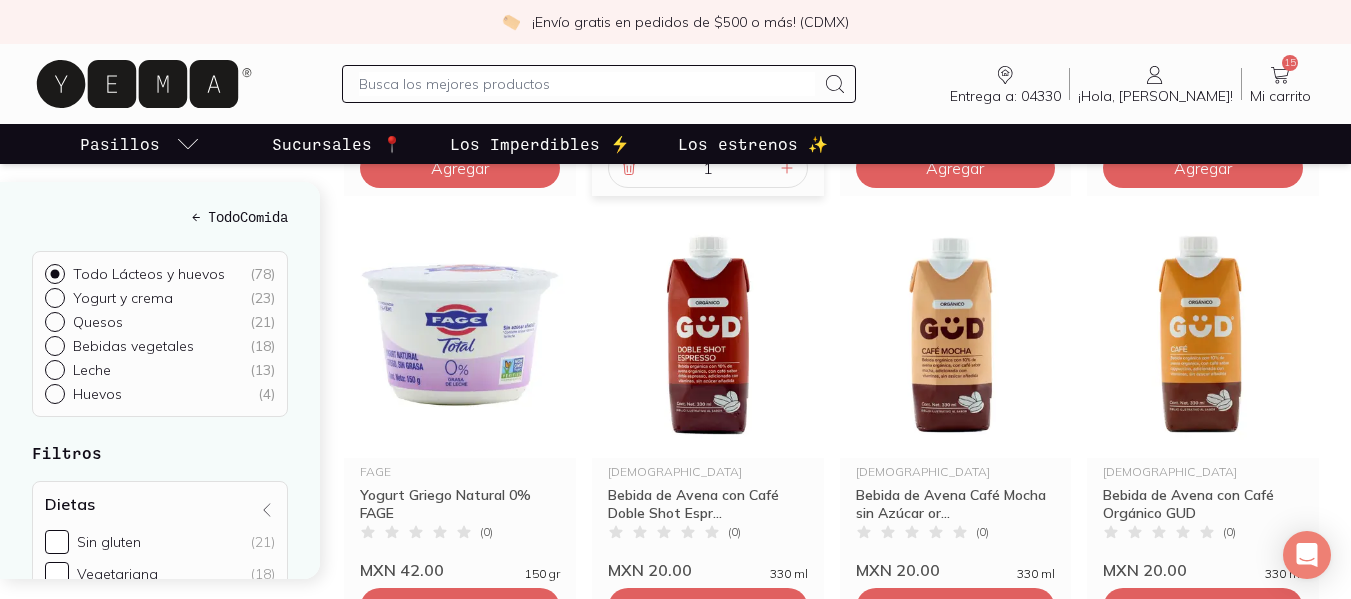 scroll, scrollTop: 2444, scrollLeft: 0, axis: vertical 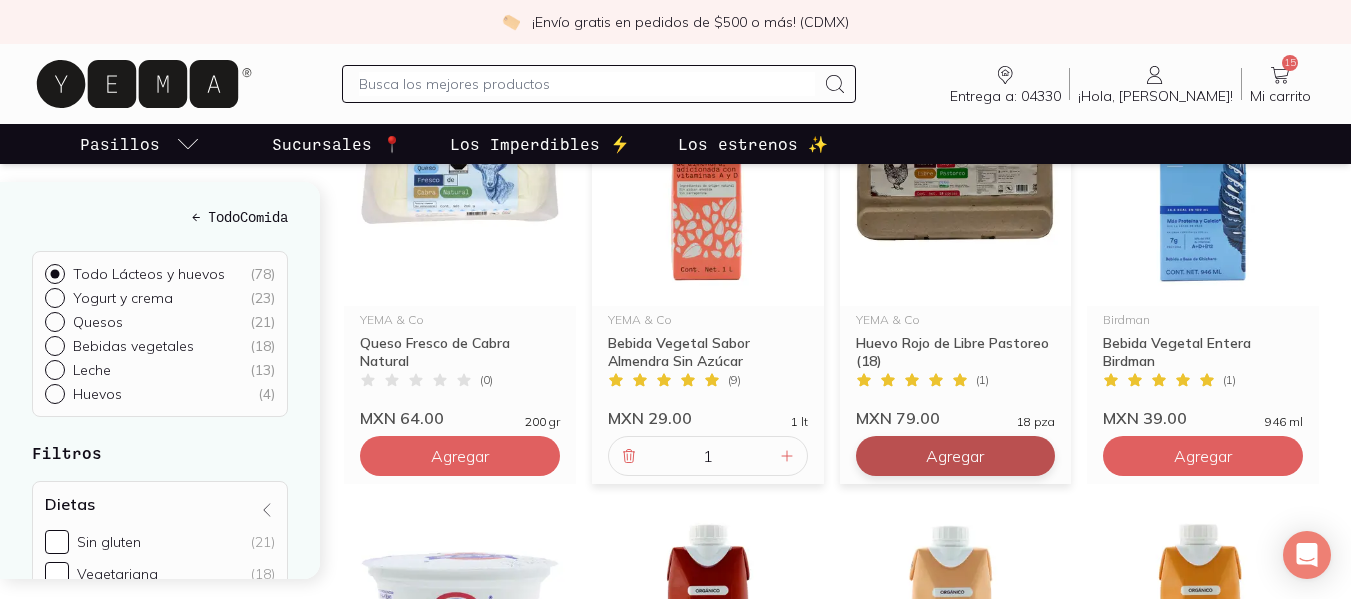 click on "Agregar" at bounding box center (460, -1304) 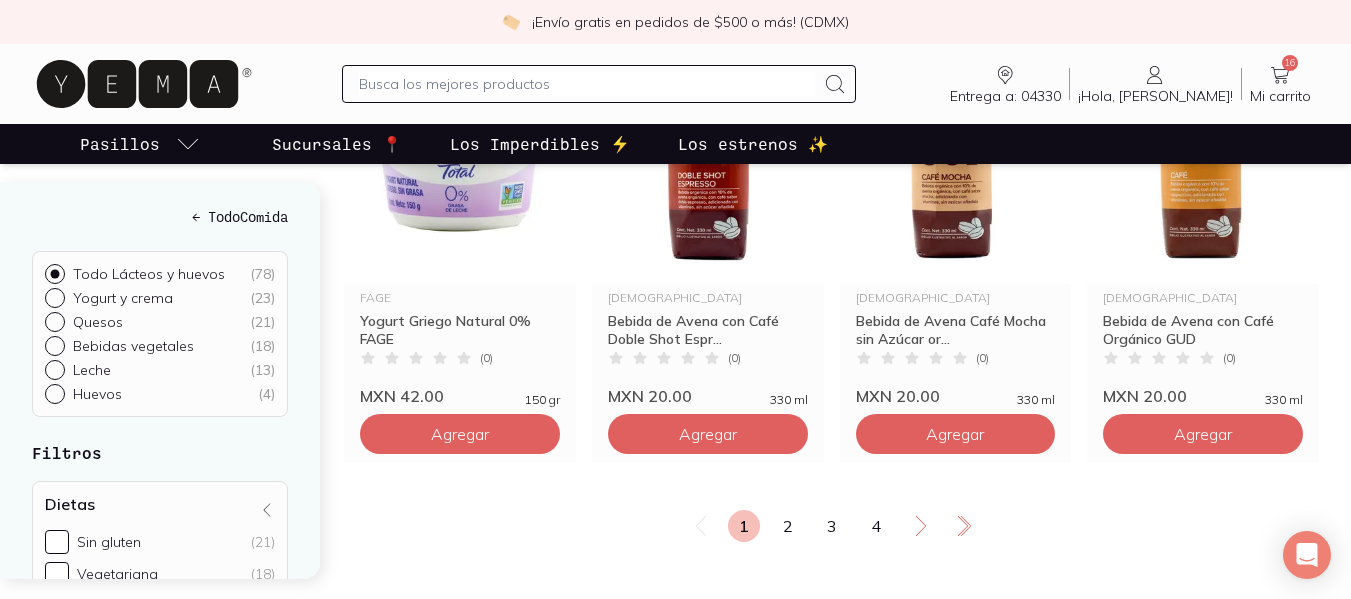 scroll, scrollTop: 2598, scrollLeft: 0, axis: vertical 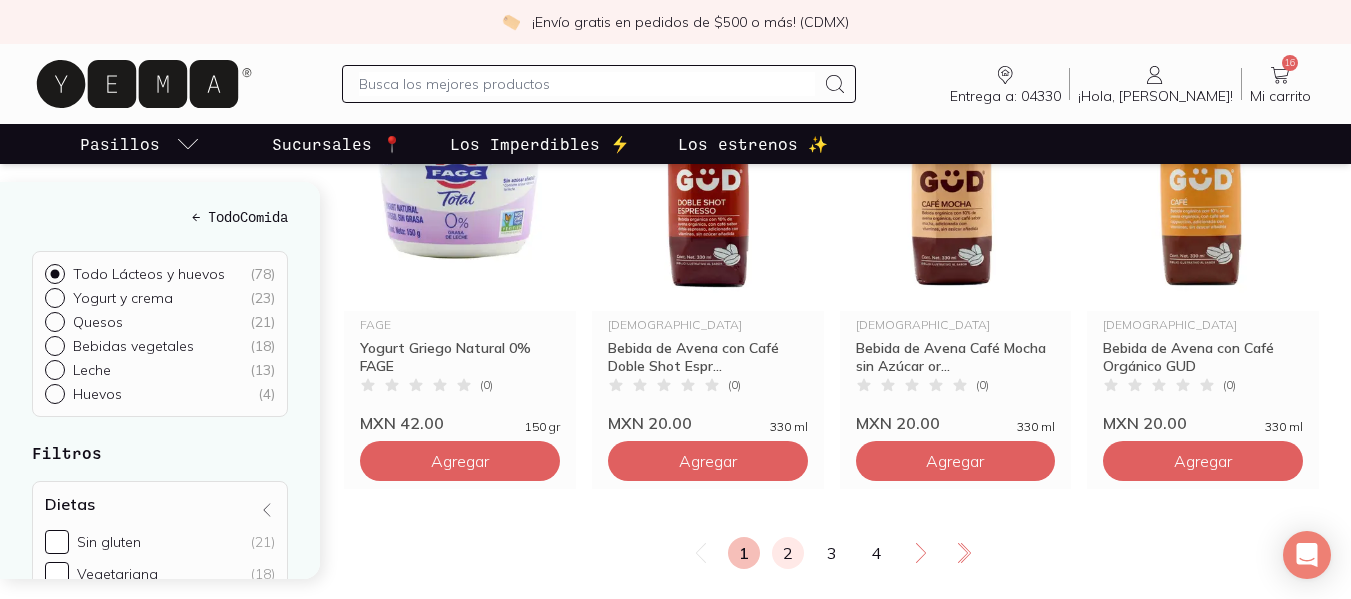 click on "2" at bounding box center (788, 553) 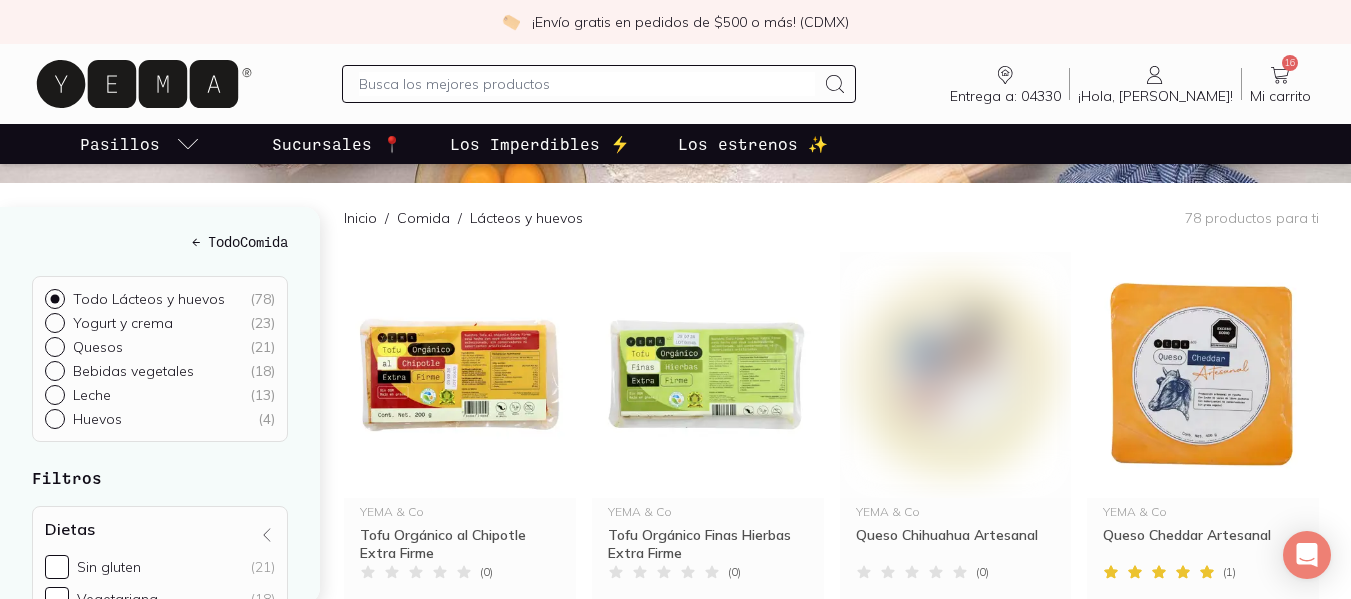 scroll, scrollTop: 0, scrollLeft: 0, axis: both 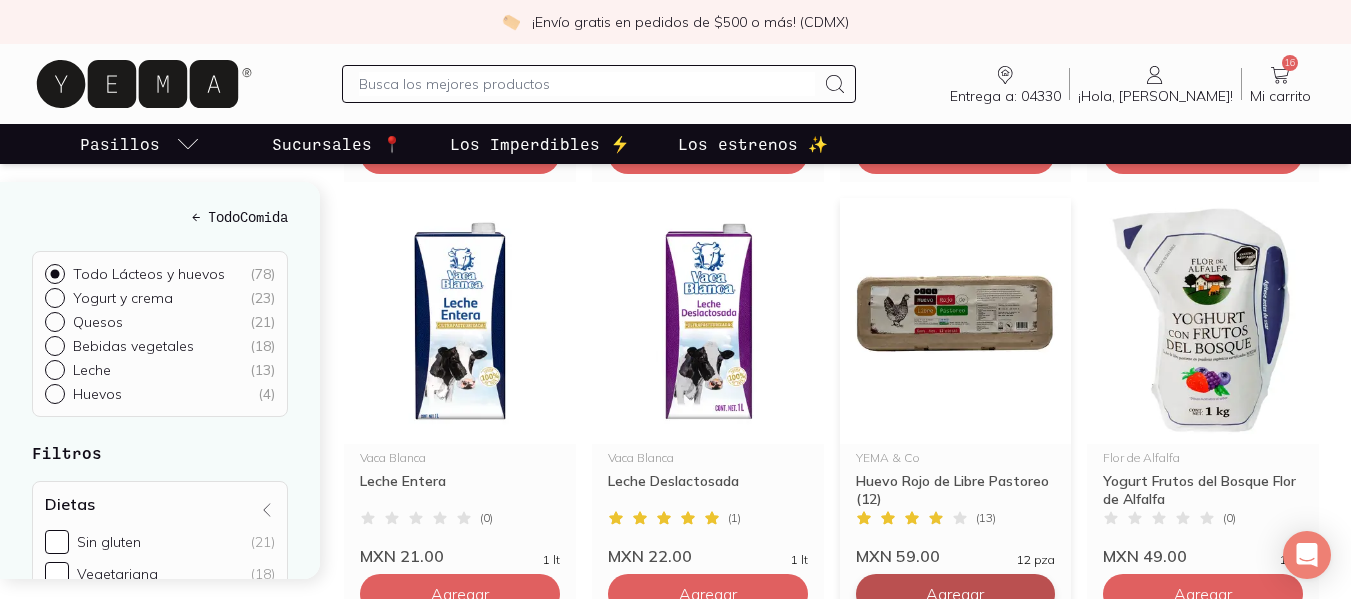 click on "Agregar" at bounding box center [460, -286] 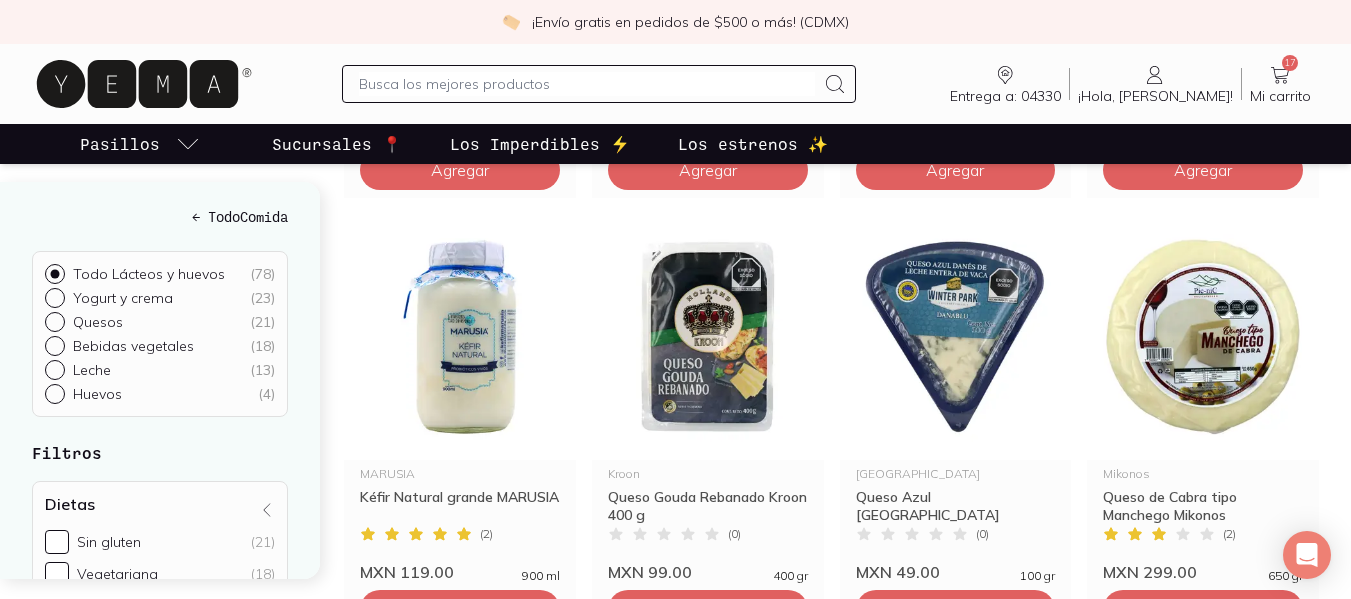 scroll, scrollTop: 2015, scrollLeft: 0, axis: vertical 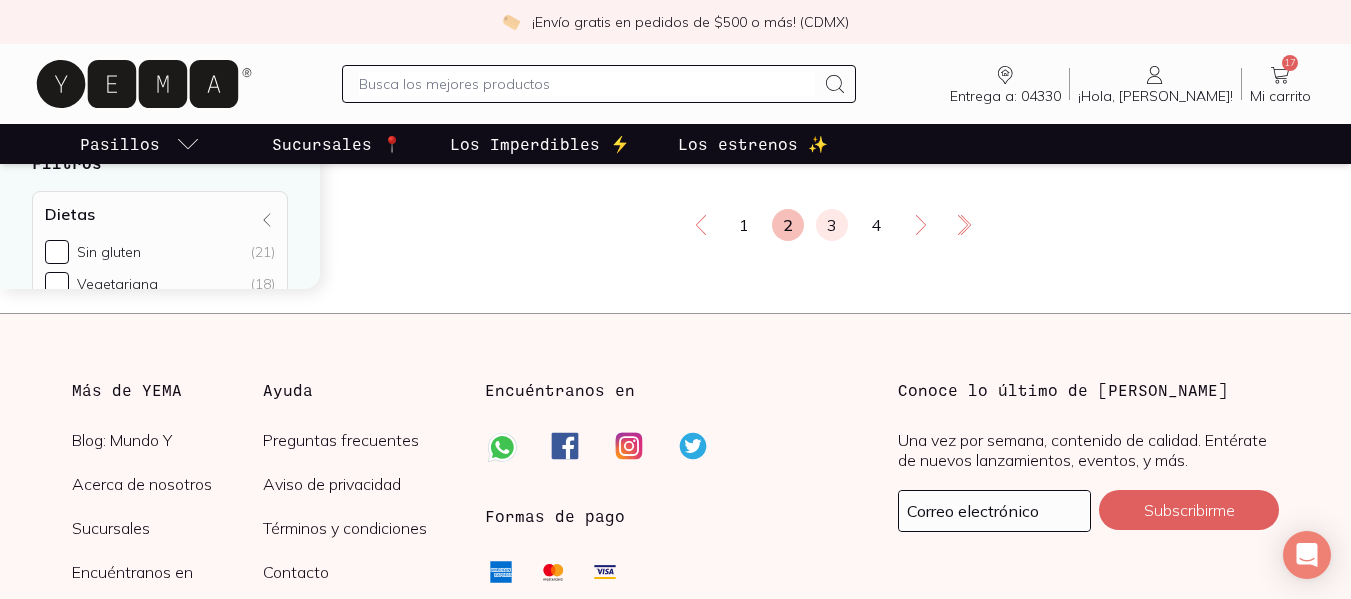 click on "3" at bounding box center (832, 225) 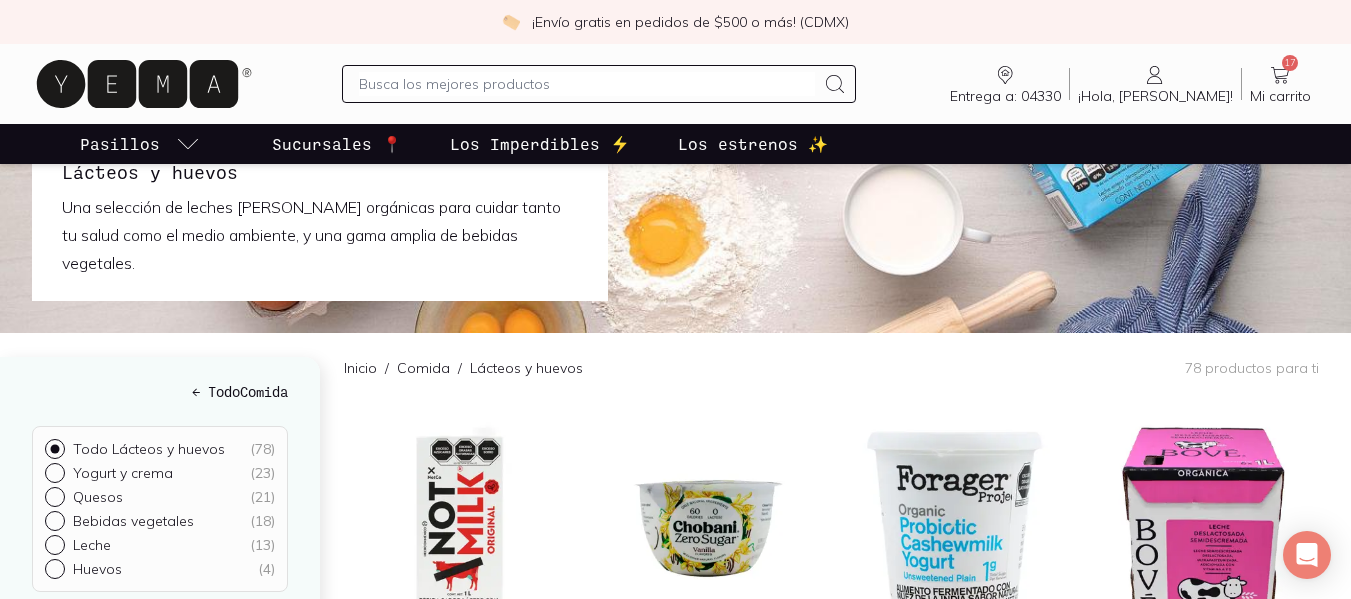 scroll, scrollTop: 0, scrollLeft: 0, axis: both 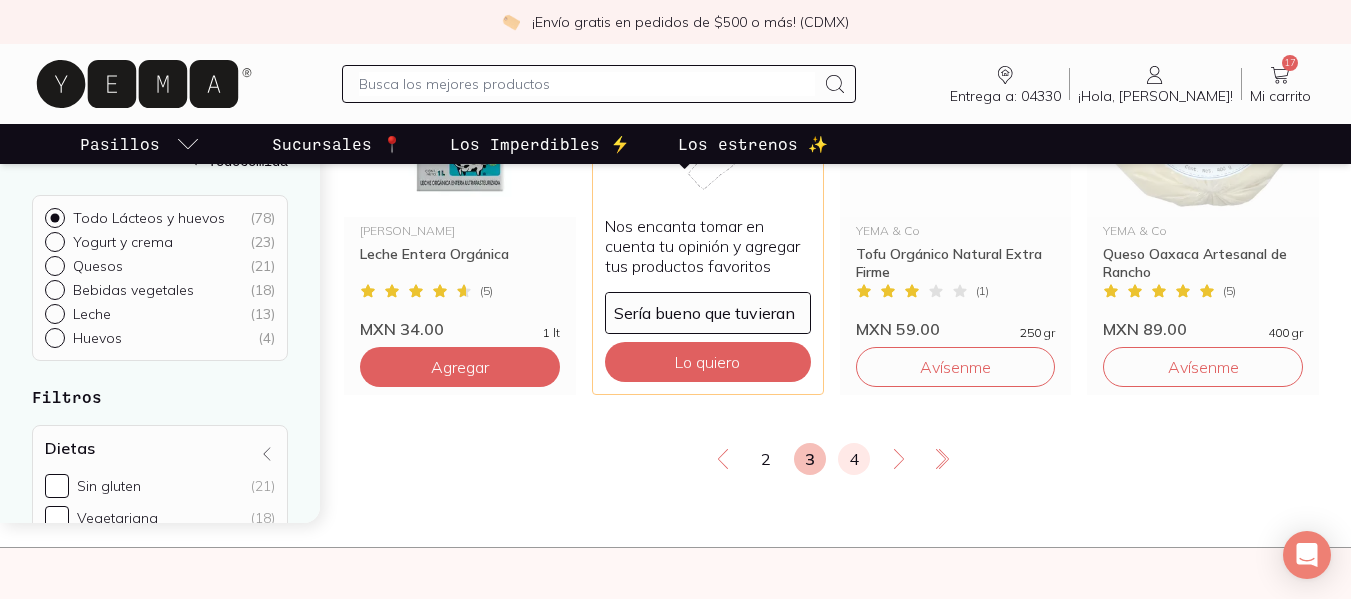 click on "4" at bounding box center (854, 459) 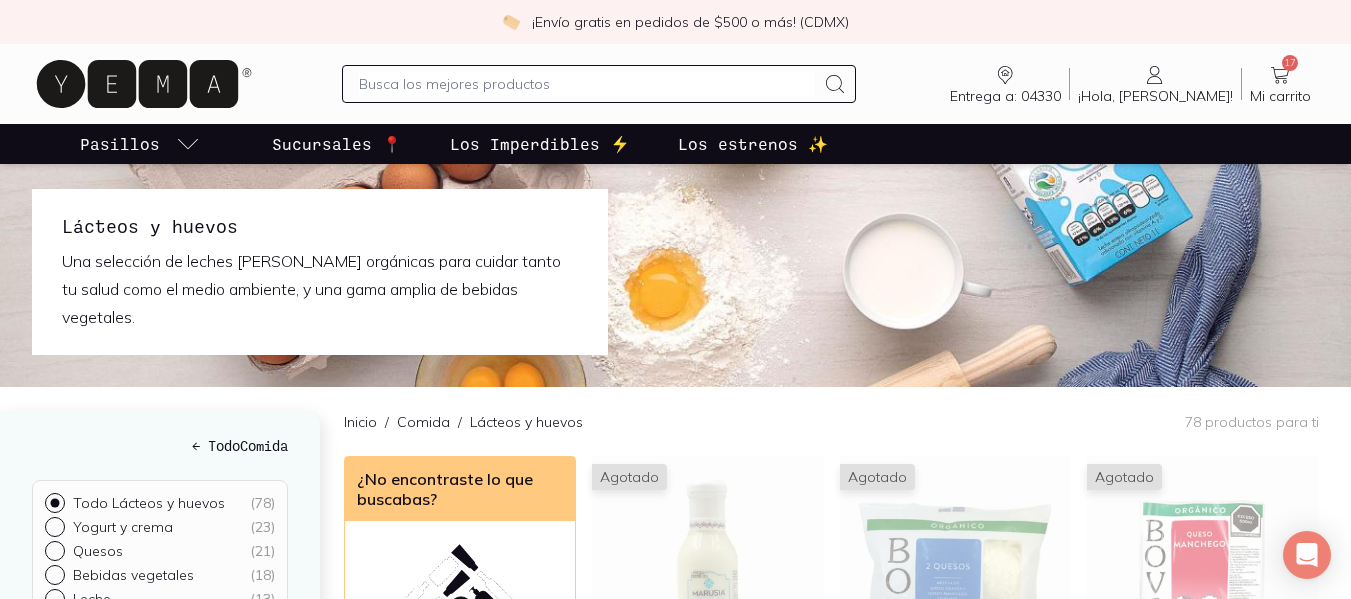 scroll, scrollTop: 0, scrollLeft: 0, axis: both 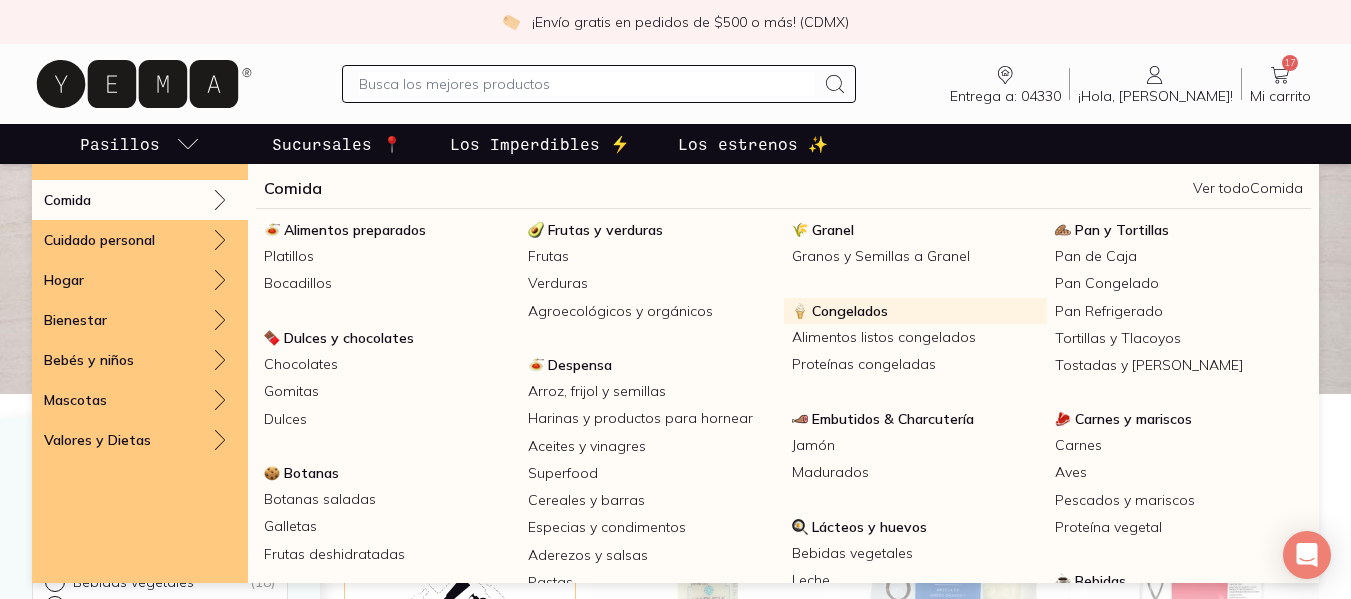 click on "Congelados" at bounding box center (850, 311) 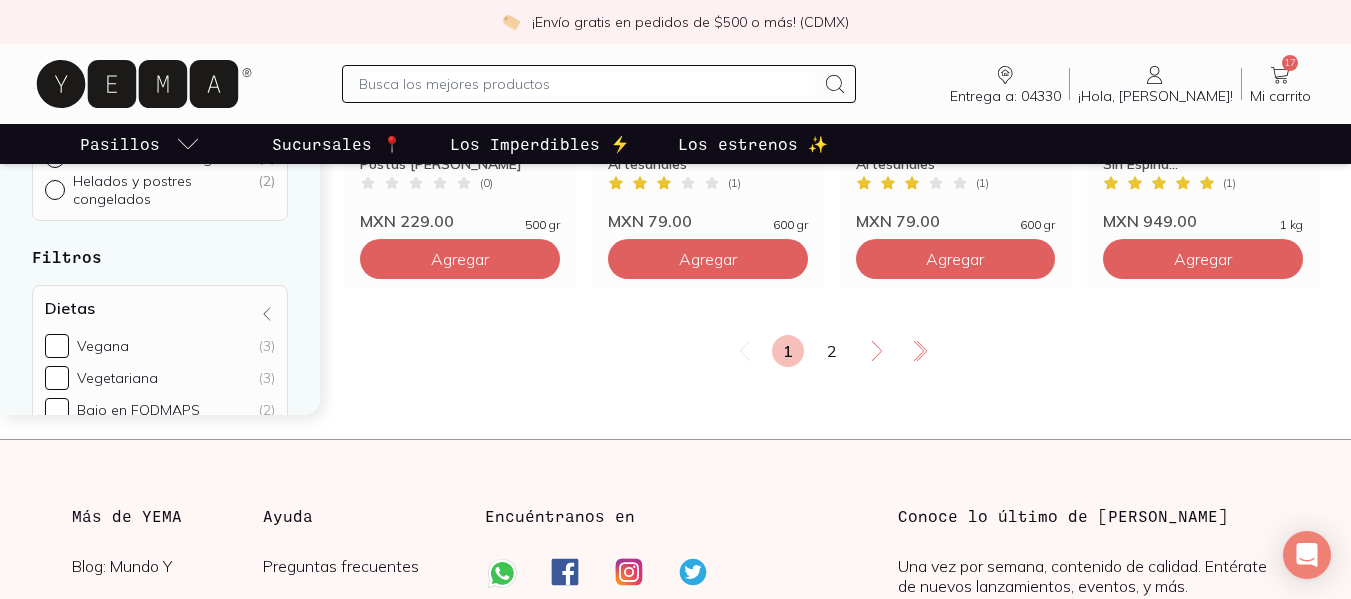 scroll, scrollTop: 0, scrollLeft: 0, axis: both 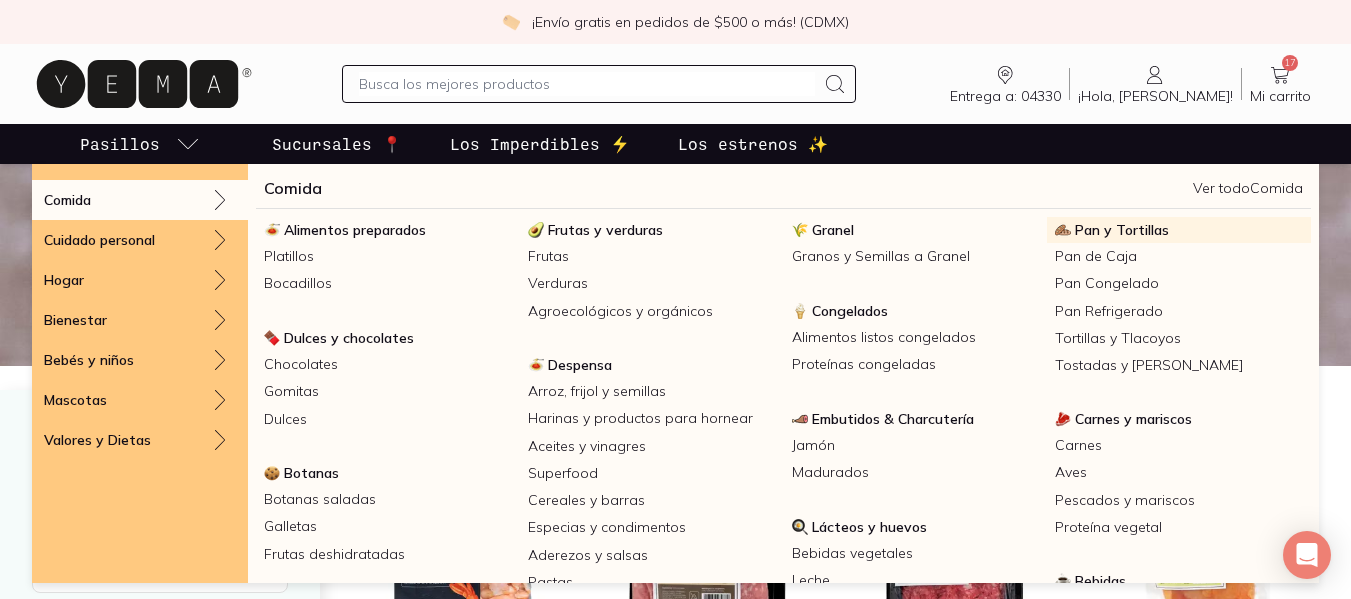 click on "Pan y Tortillas" at bounding box center [1122, 230] 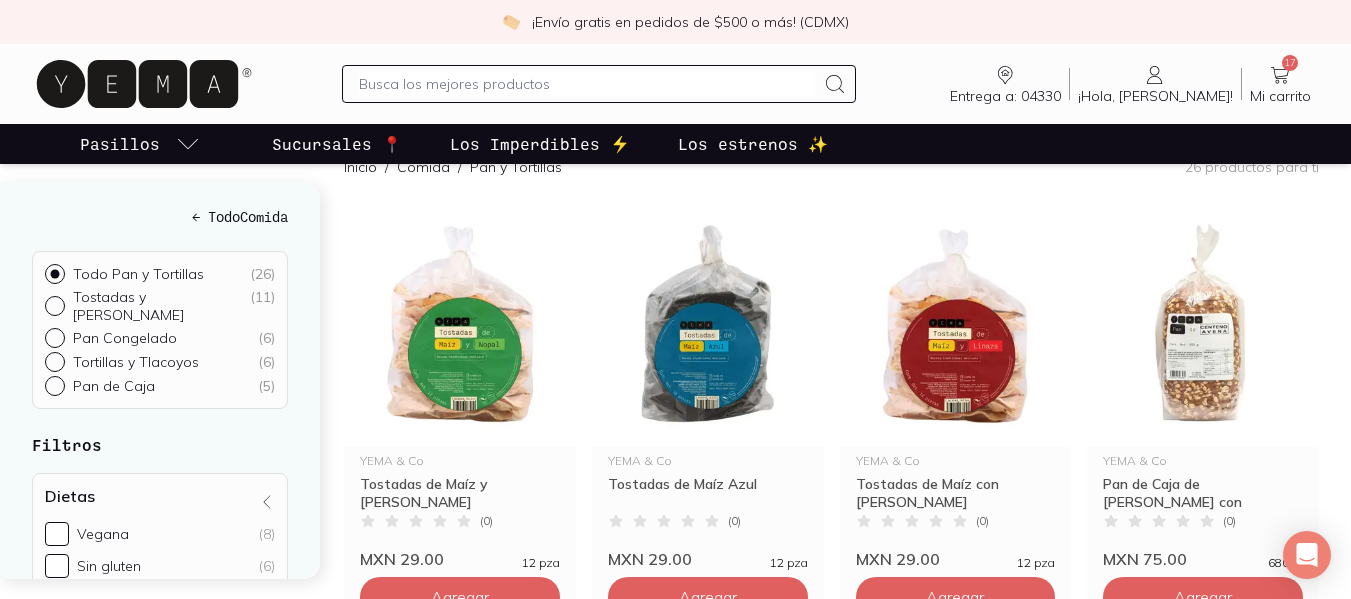 scroll, scrollTop: 254, scrollLeft: 0, axis: vertical 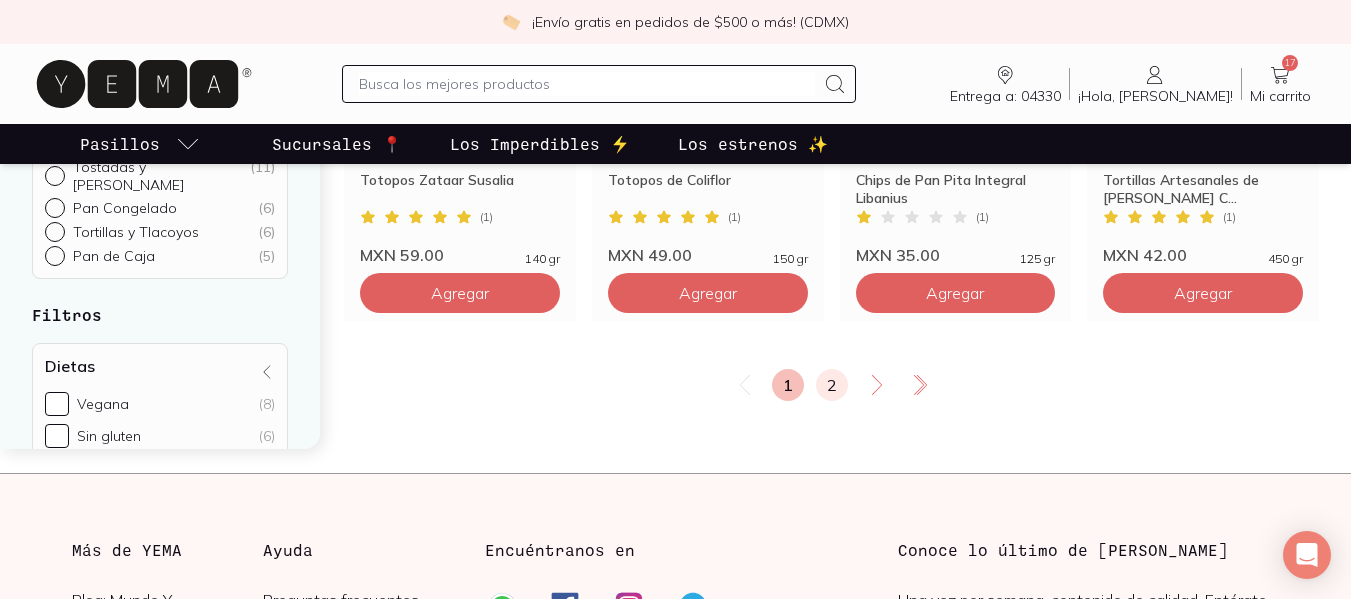click on "2" at bounding box center [832, 385] 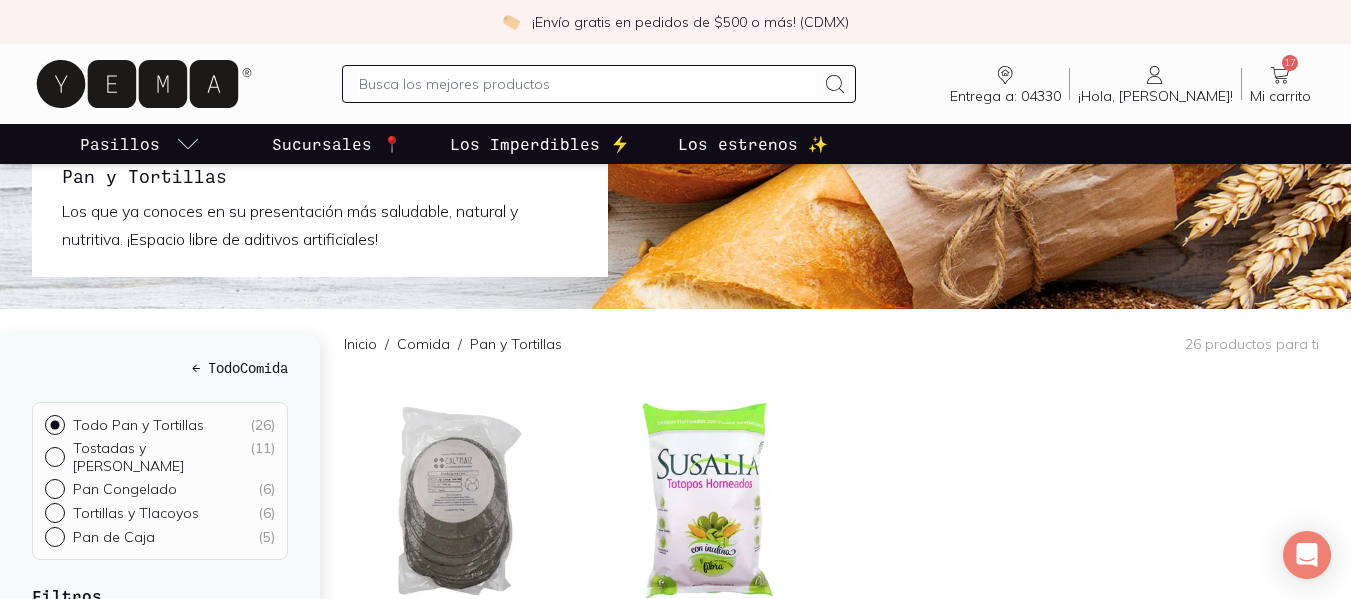 scroll, scrollTop: 0, scrollLeft: 0, axis: both 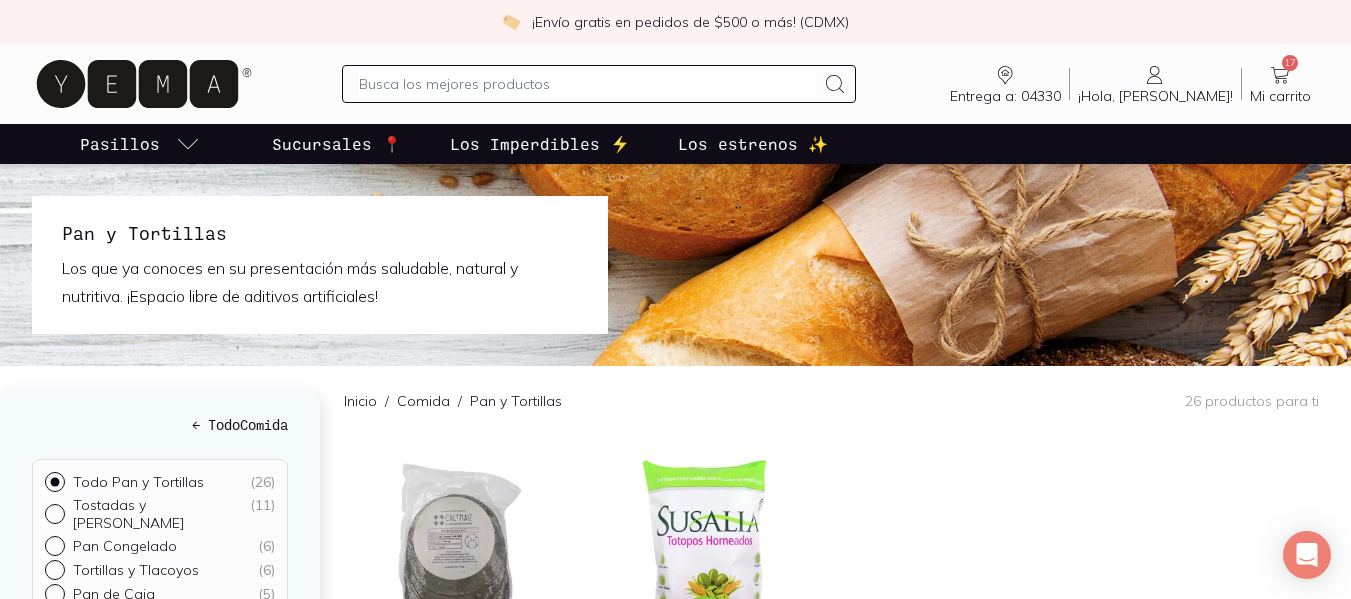 click at bounding box center (587, 84) 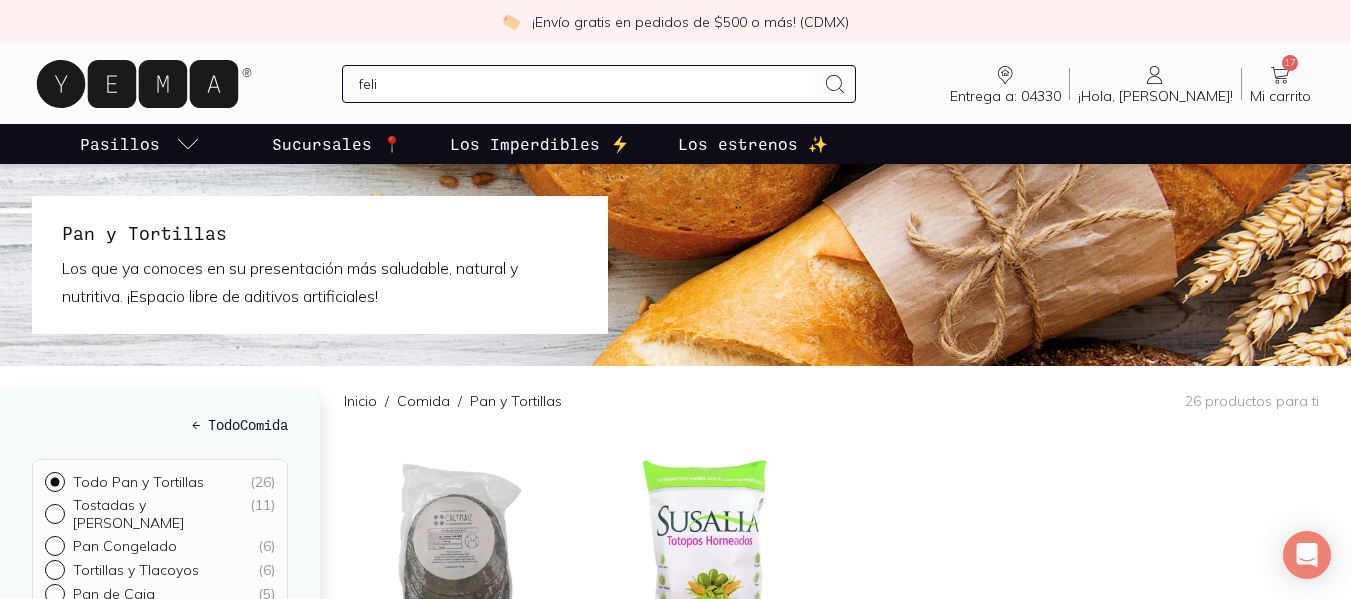 type on "[PERSON_NAME]" 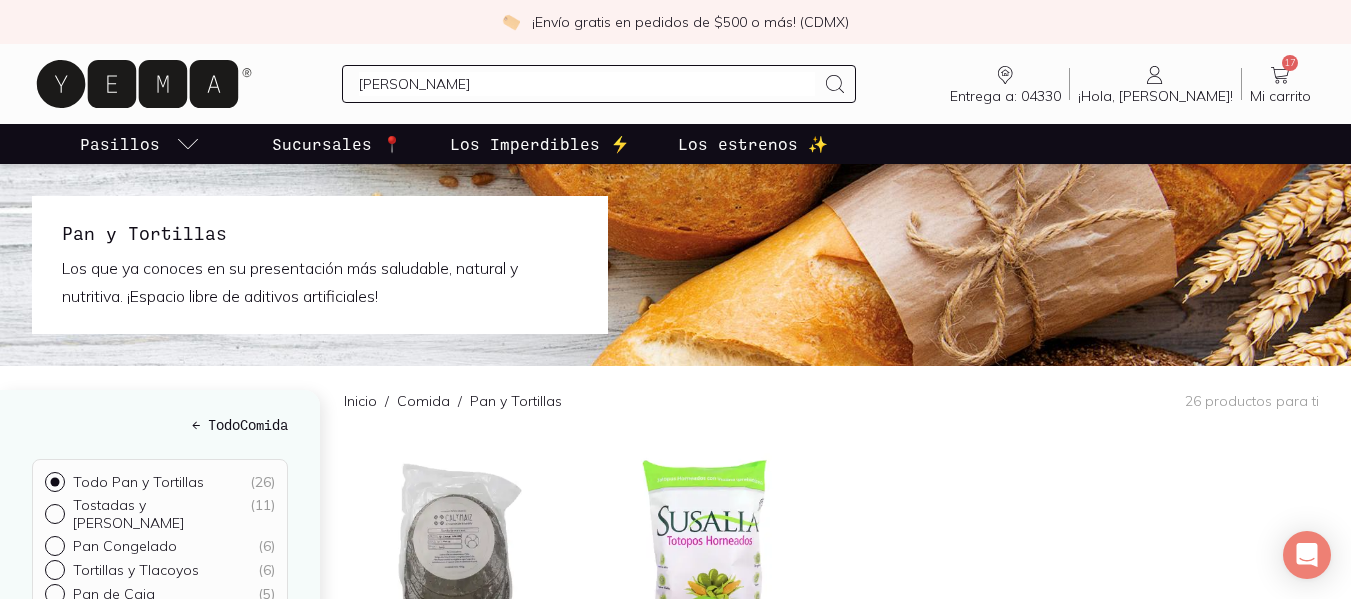 type 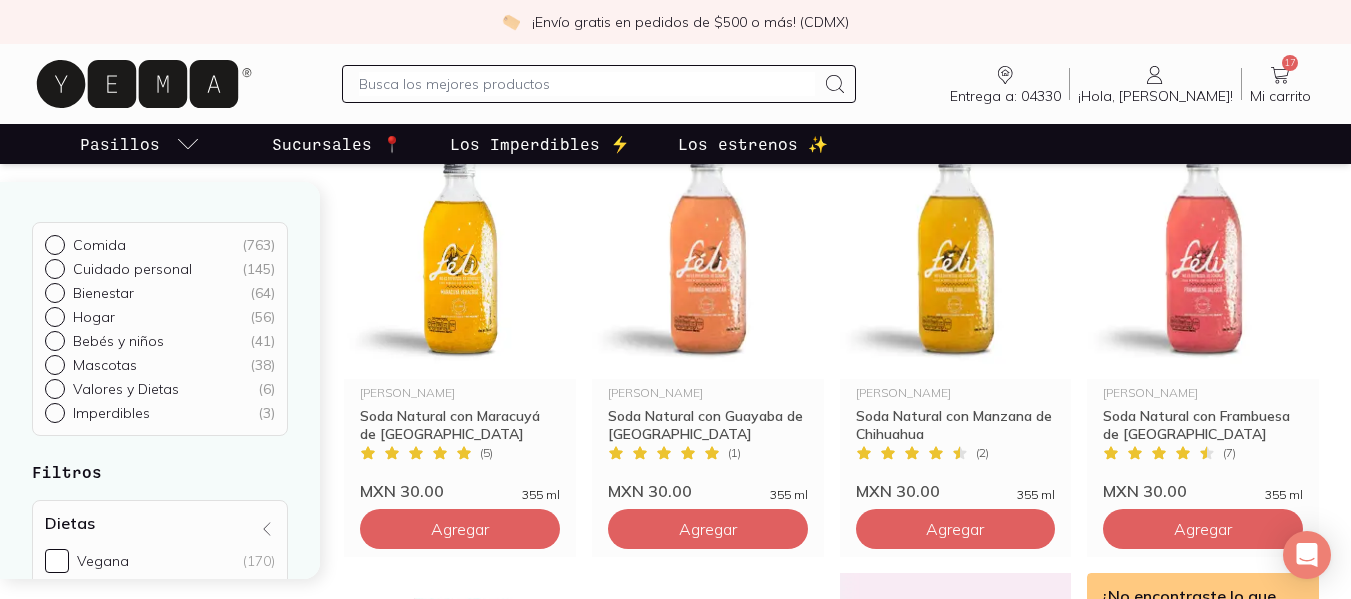 scroll, scrollTop: 229, scrollLeft: 0, axis: vertical 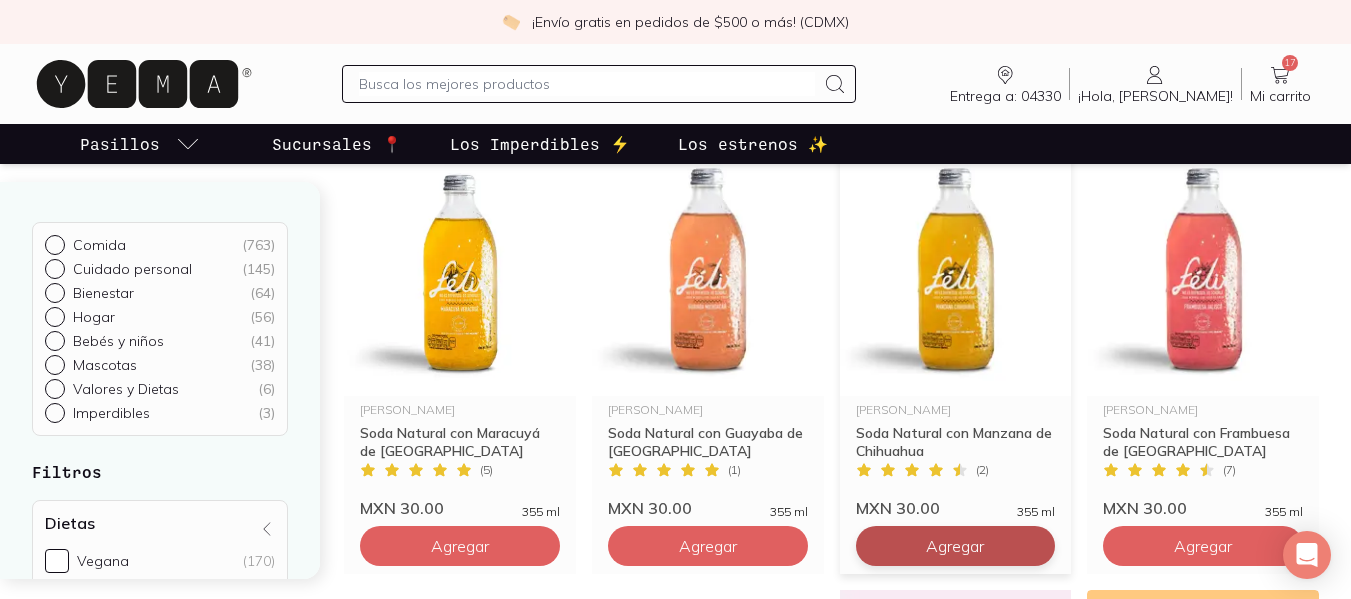 click on "Agregar" at bounding box center [460, 546] 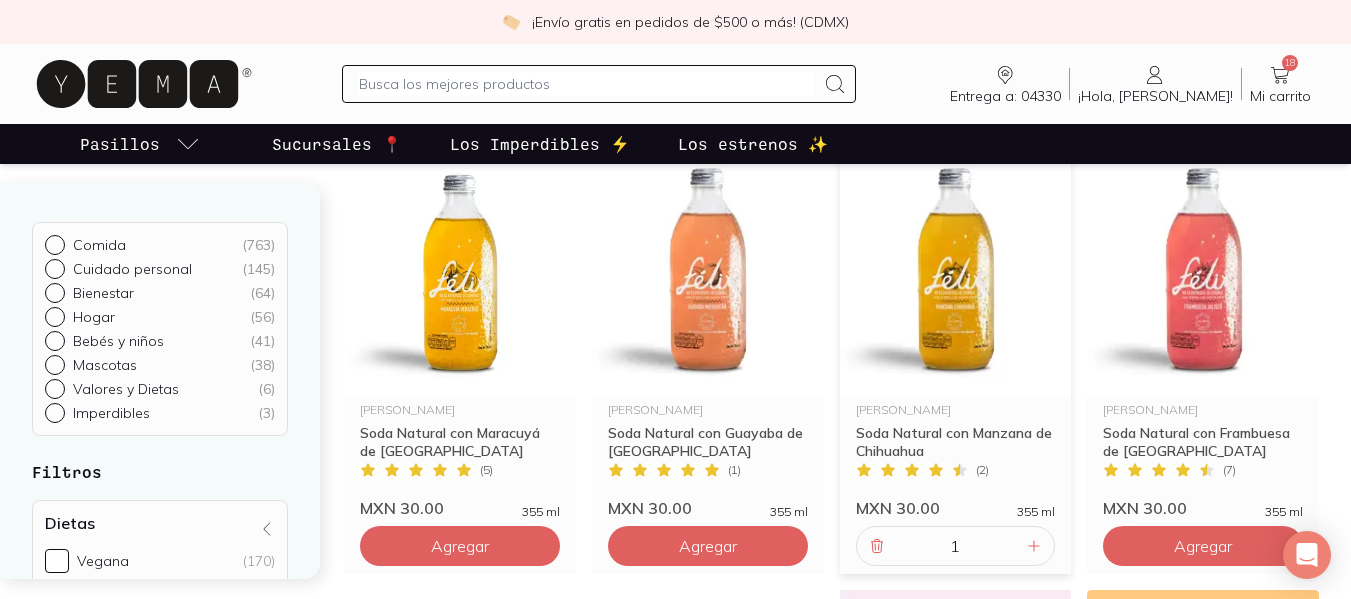 click 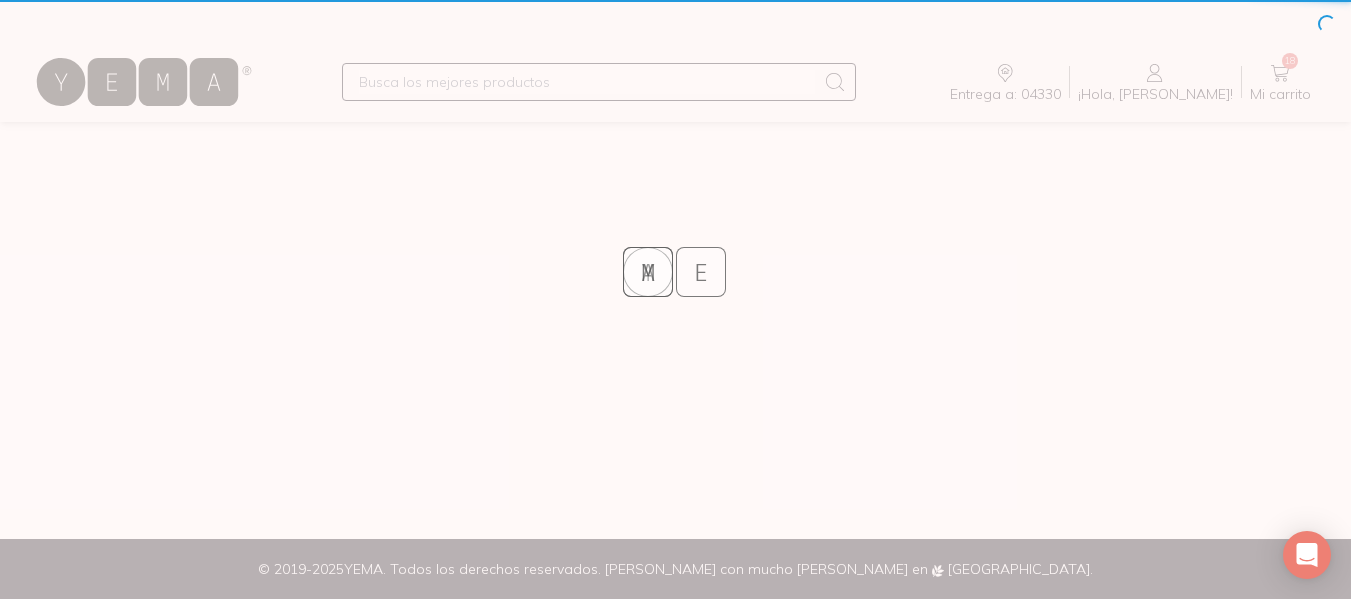 scroll, scrollTop: 0, scrollLeft: 0, axis: both 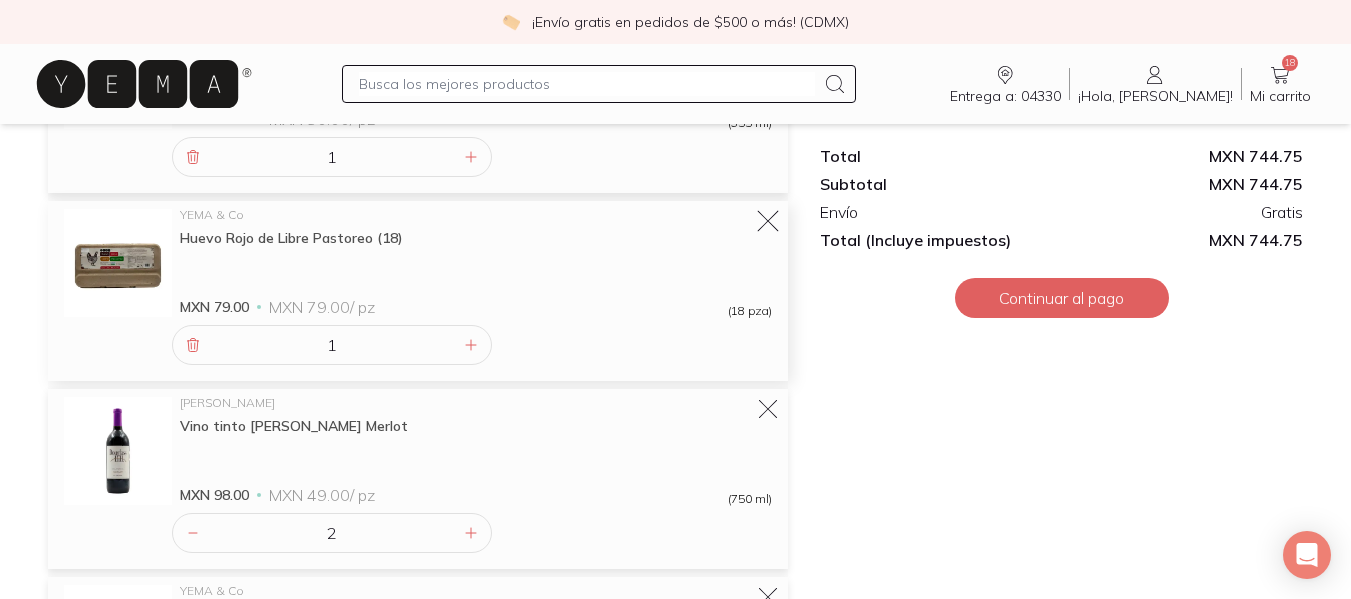 click 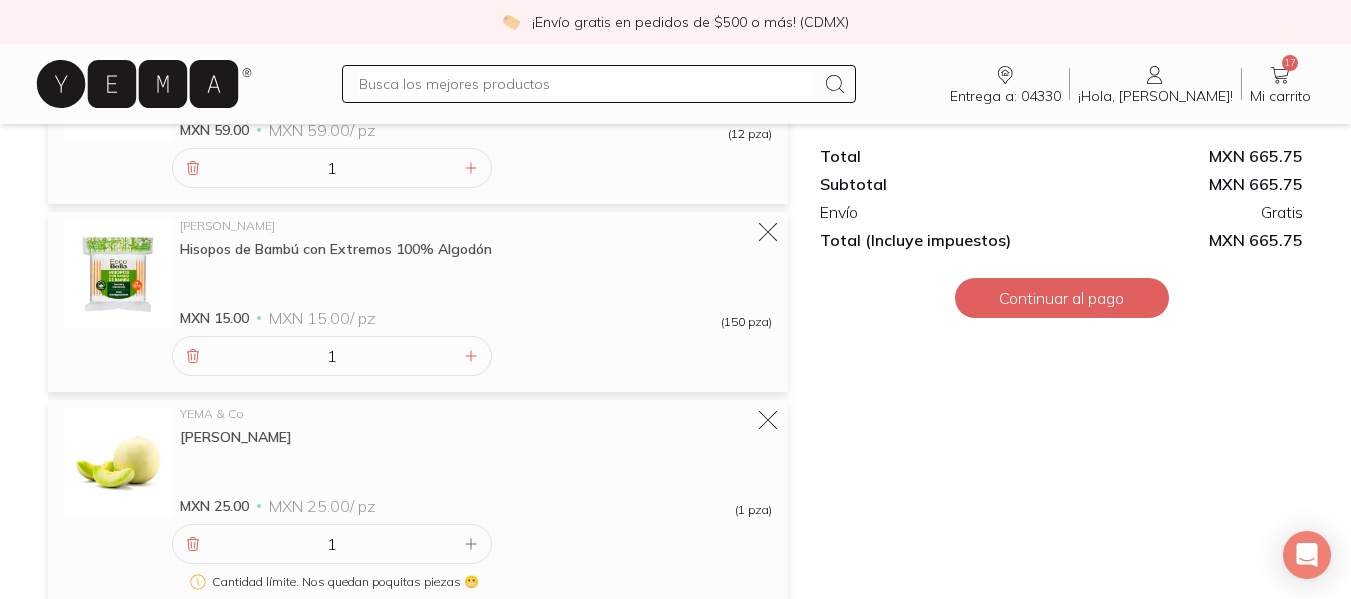 scroll, scrollTop: 1092, scrollLeft: 0, axis: vertical 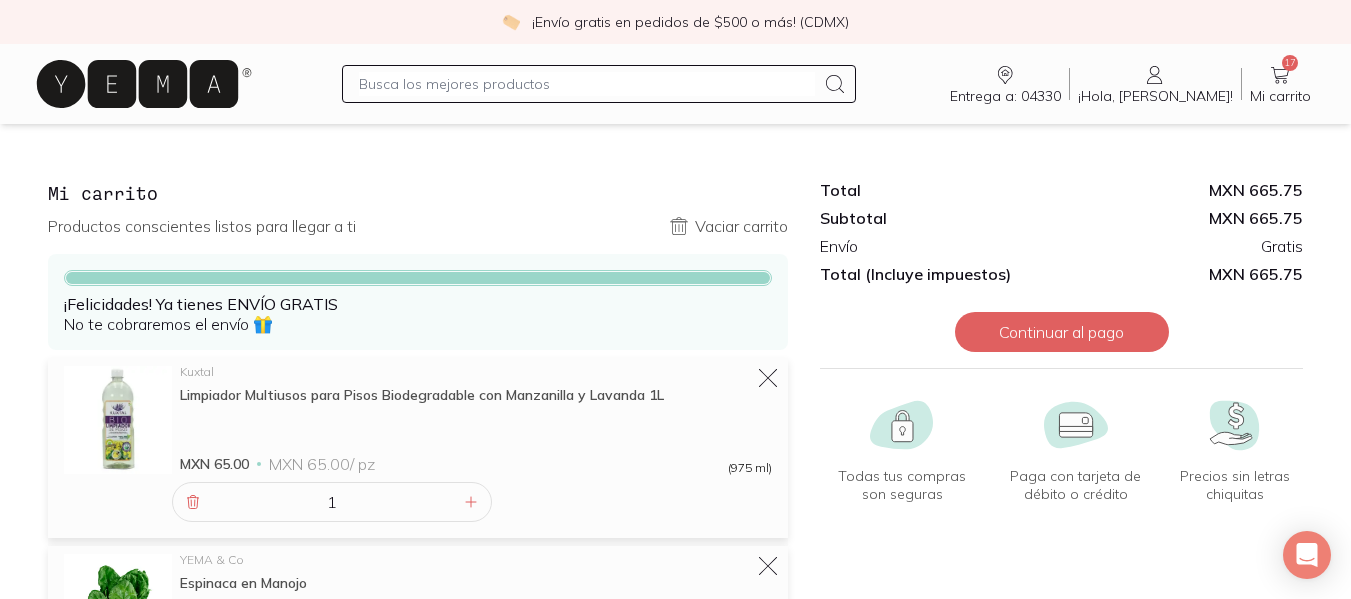 click 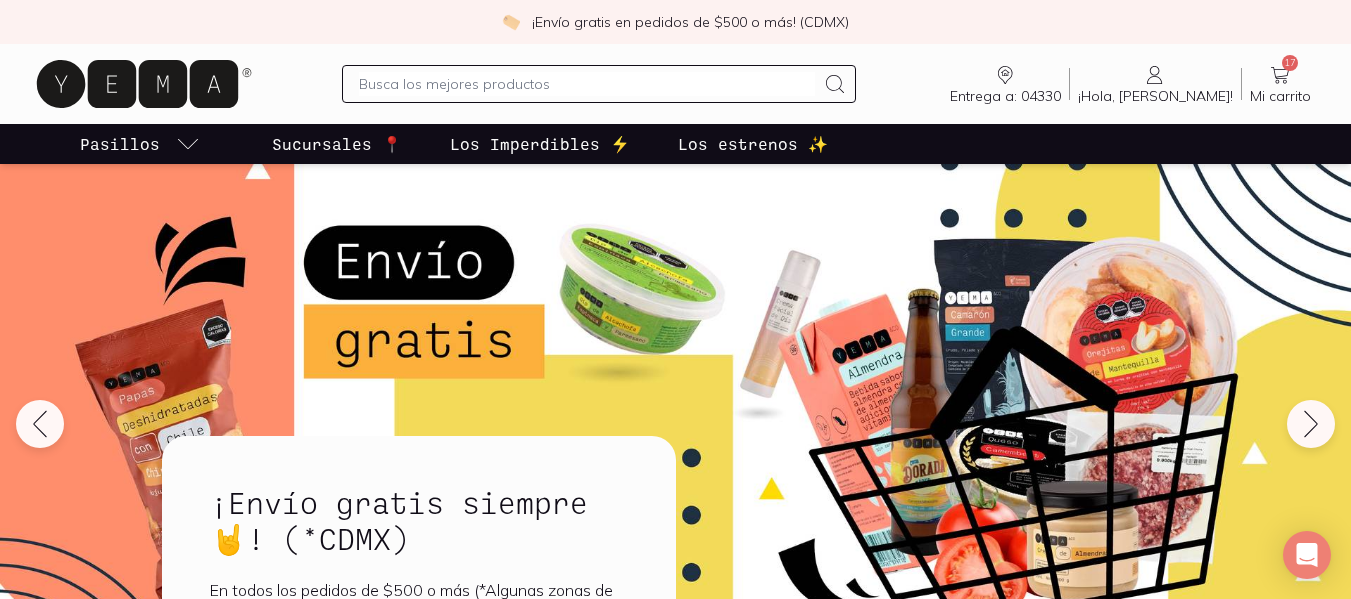 click on "Los Imperdibles ⚡️" at bounding box center [540, 144] 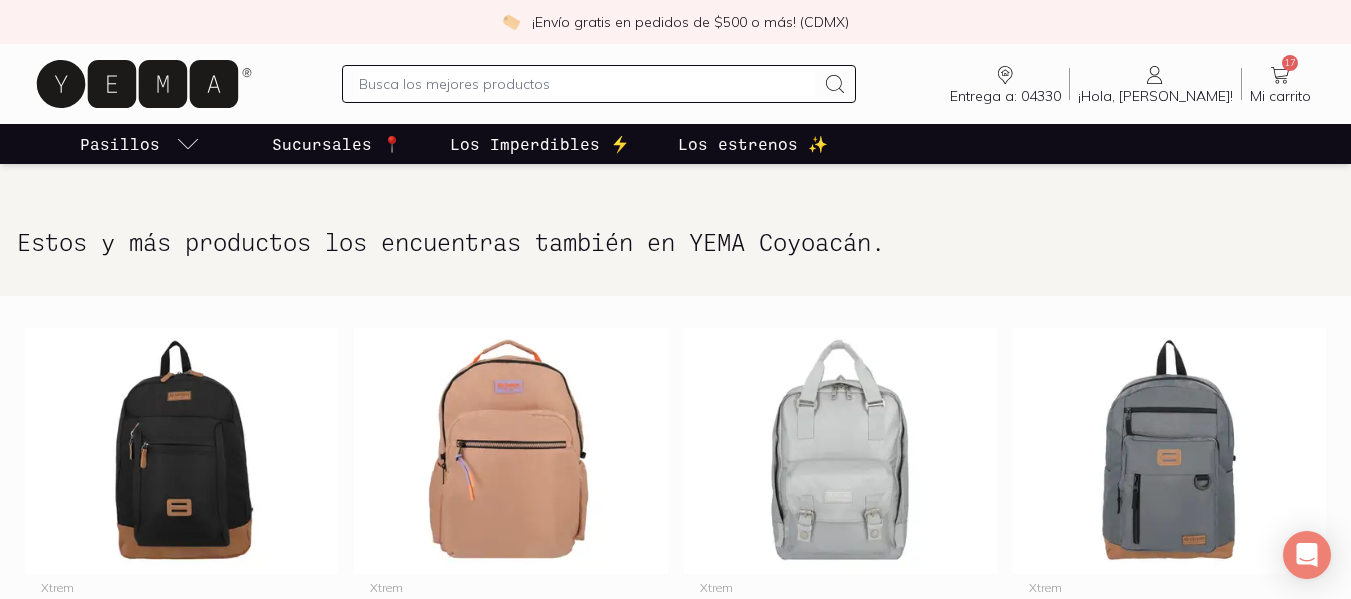 scroll, scrollTop: 398, scrollLeft: 0, axis: vertical 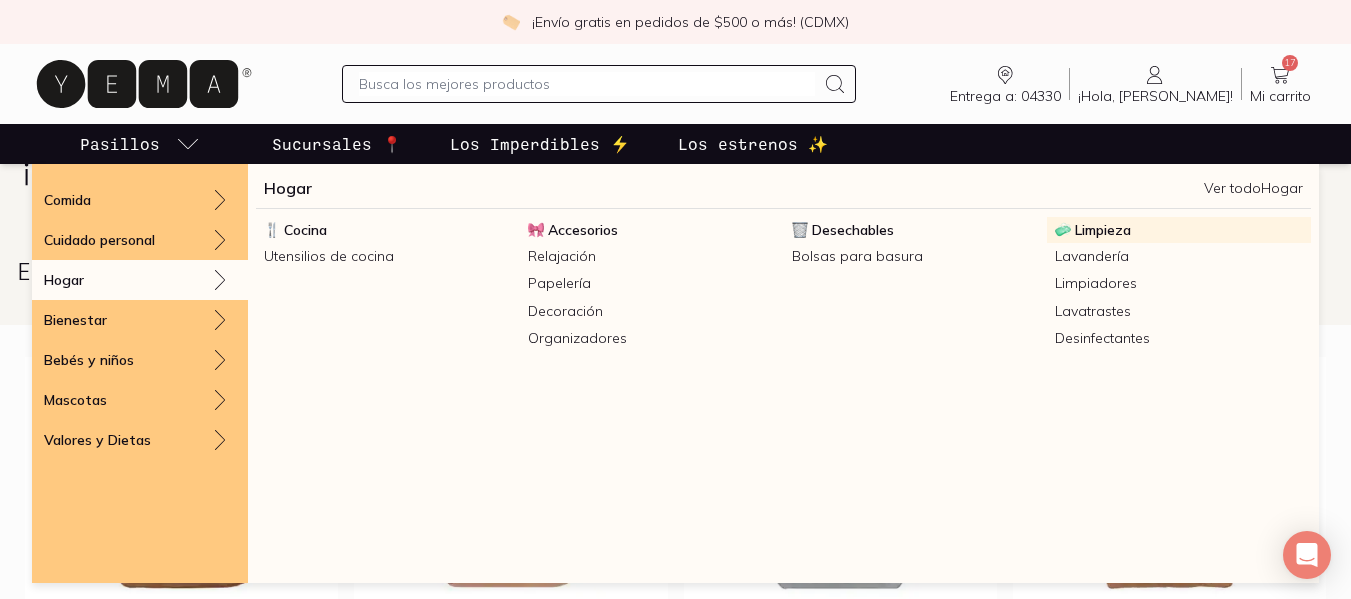 click on "Limpieza" at bounding box center [1103, 230] 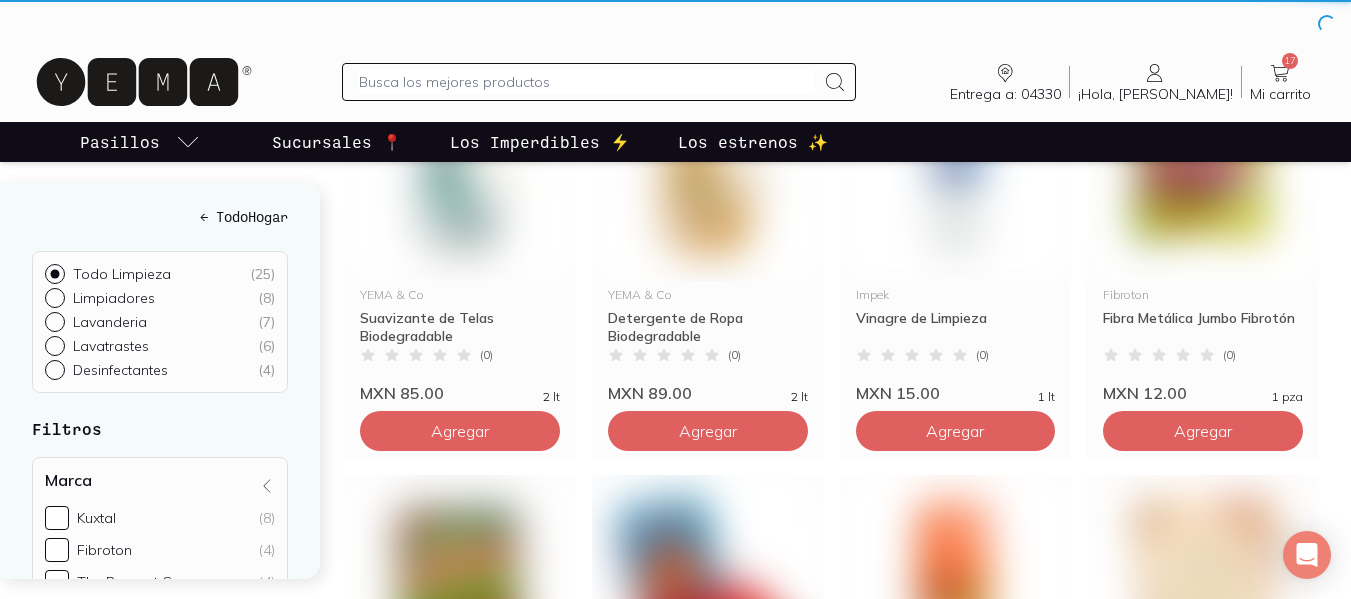 scroll, scrollTop: 0, scrollLeft: 0, axis: both 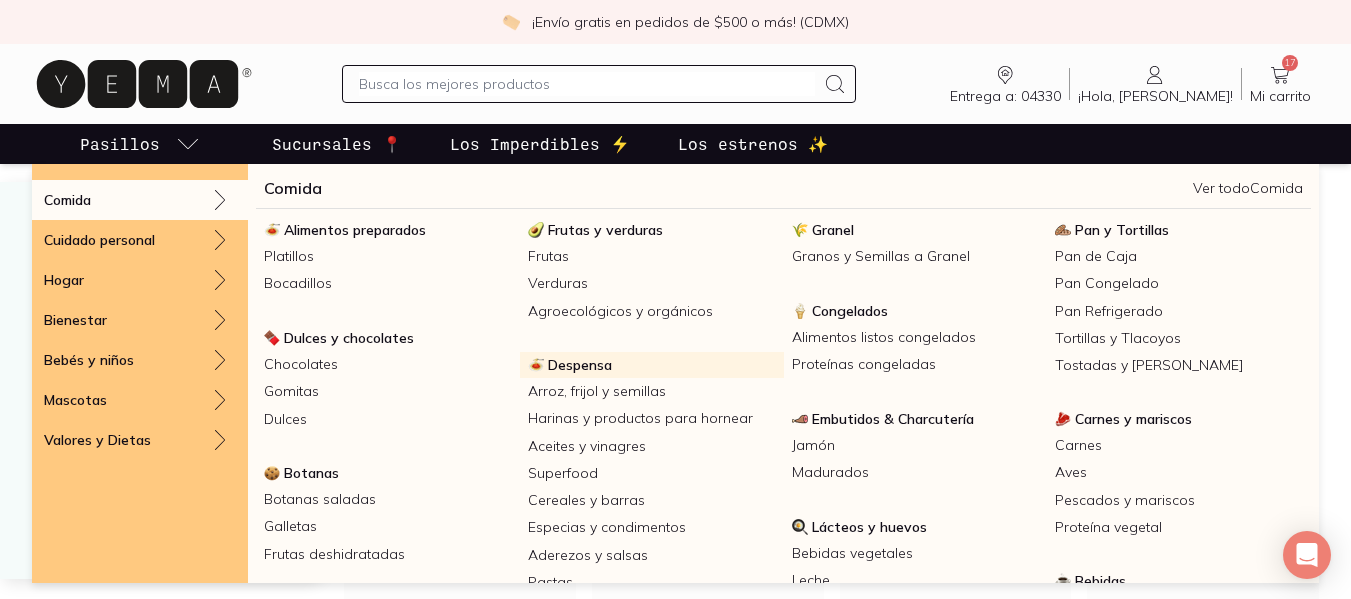 click on "Despensa" at bounding box center (580, 365) 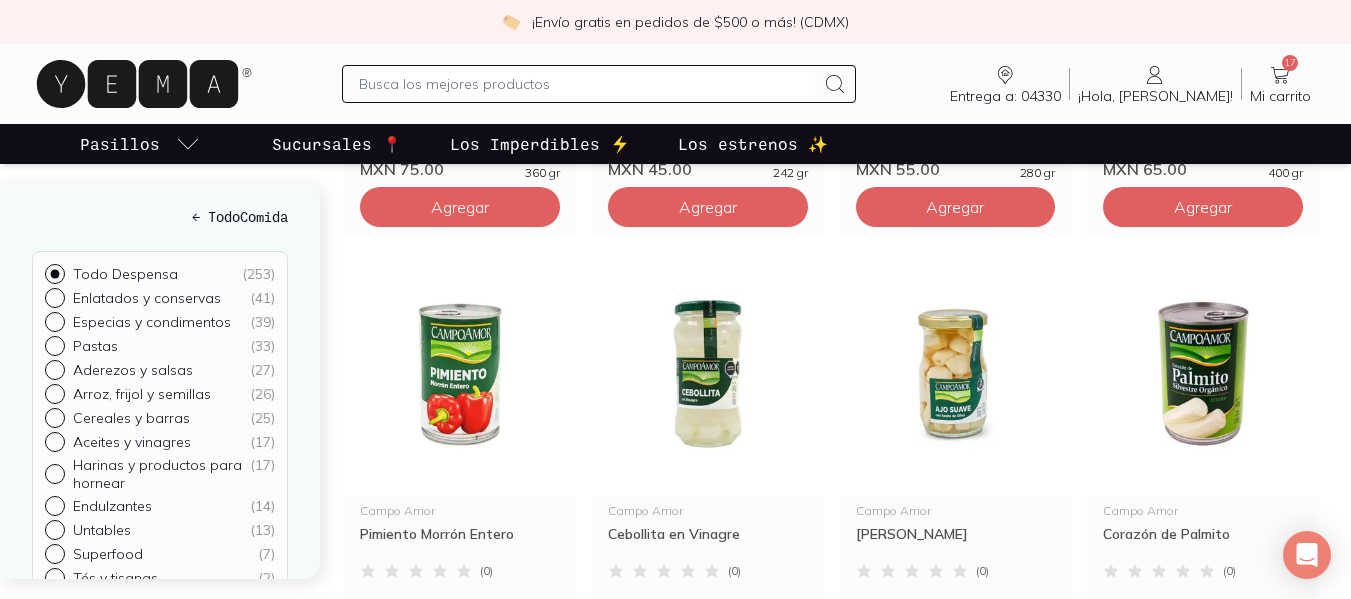 scroll, scrollTop: 0, scrollLeft: 0, axis: both 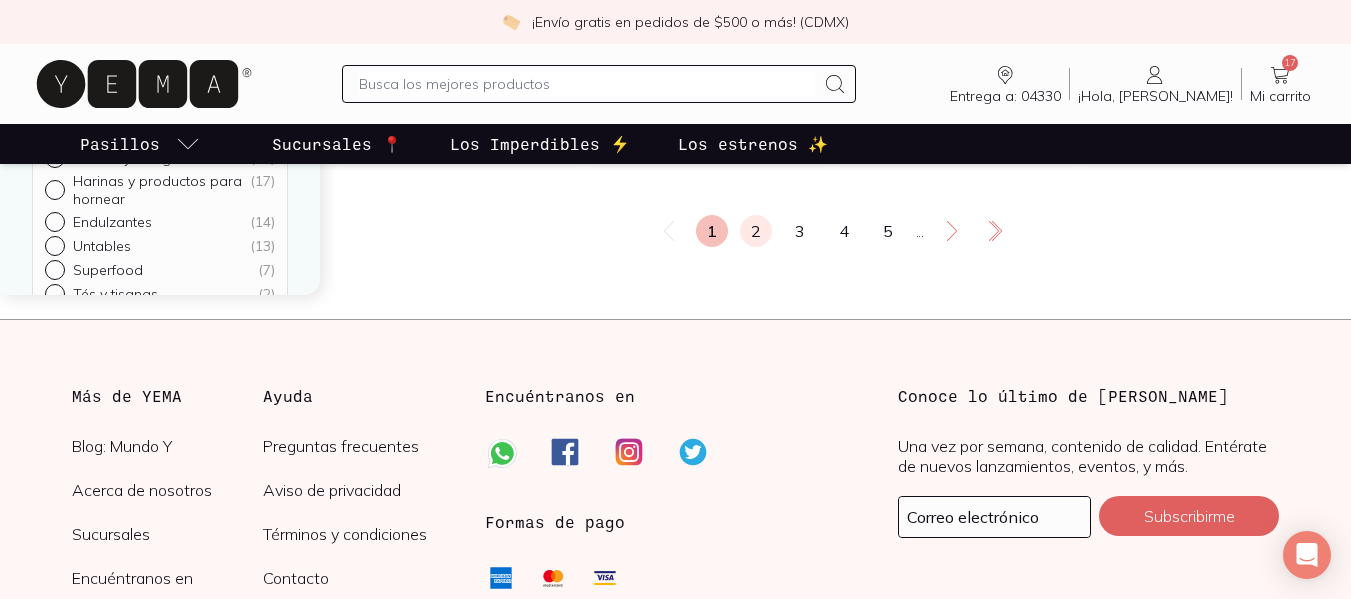 click on "2" at bounding box center (756, 231) 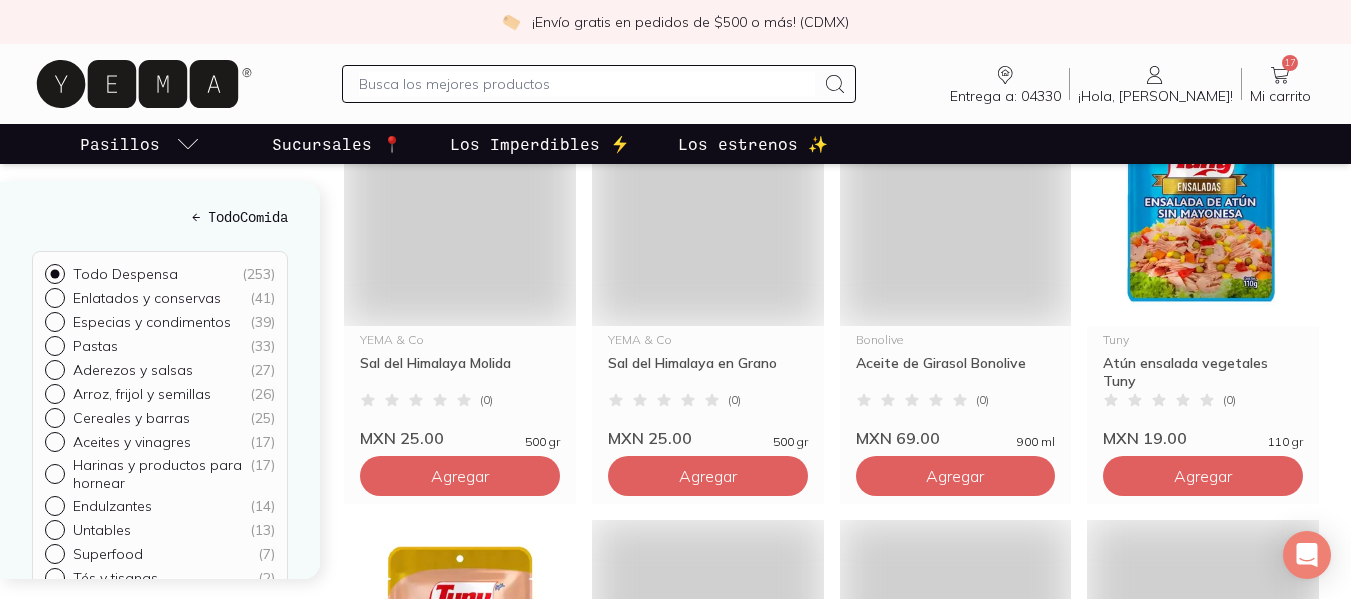 scroll, scrollTop: 0, scrollLeft: 0, axis: both 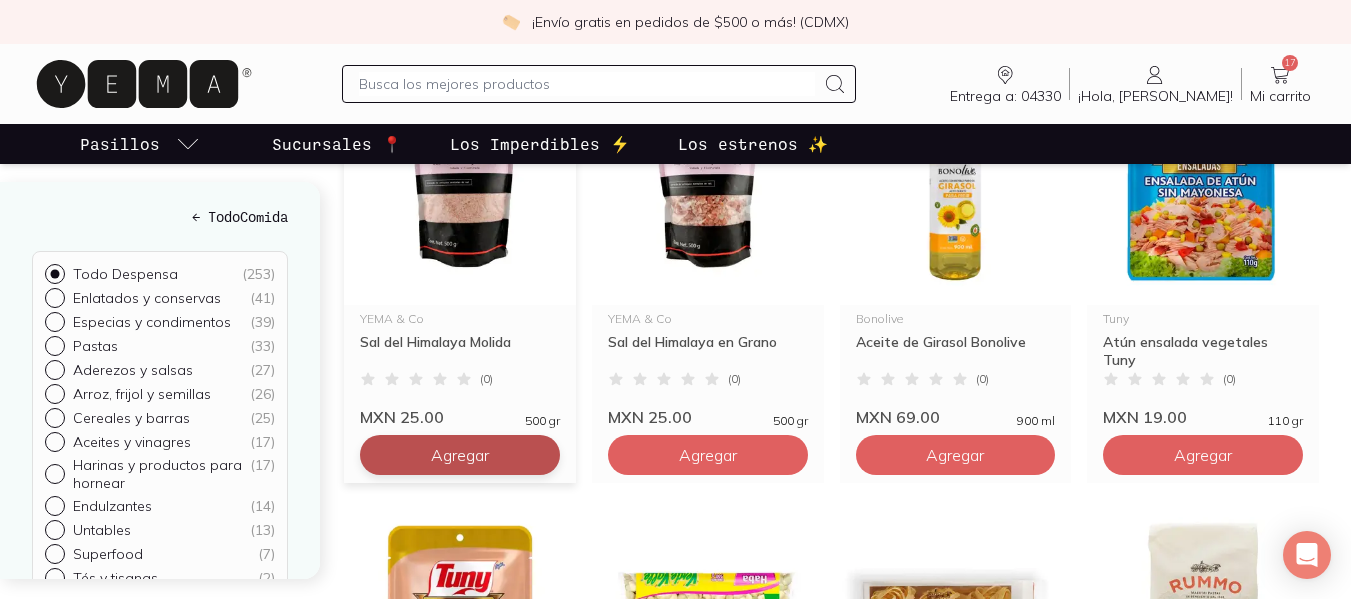 click on "Agregar" at bounding box center (460, 15) 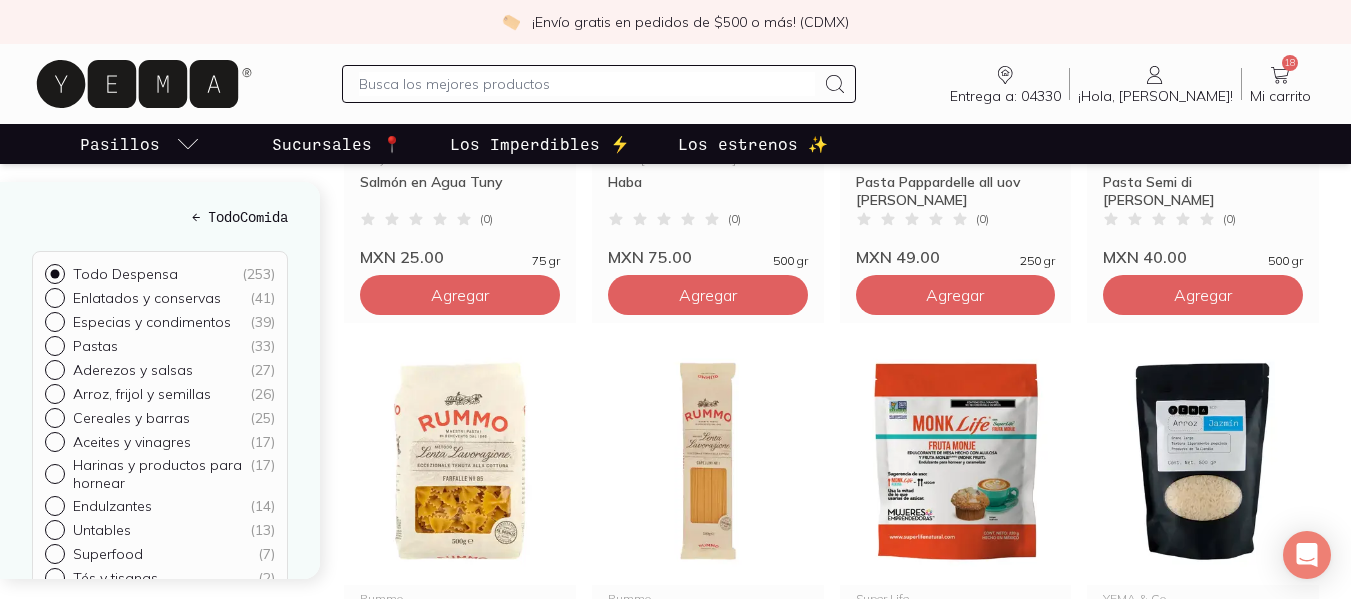 scroll, scrollTop: 1449, scrollLeft: 0, axis: vertical 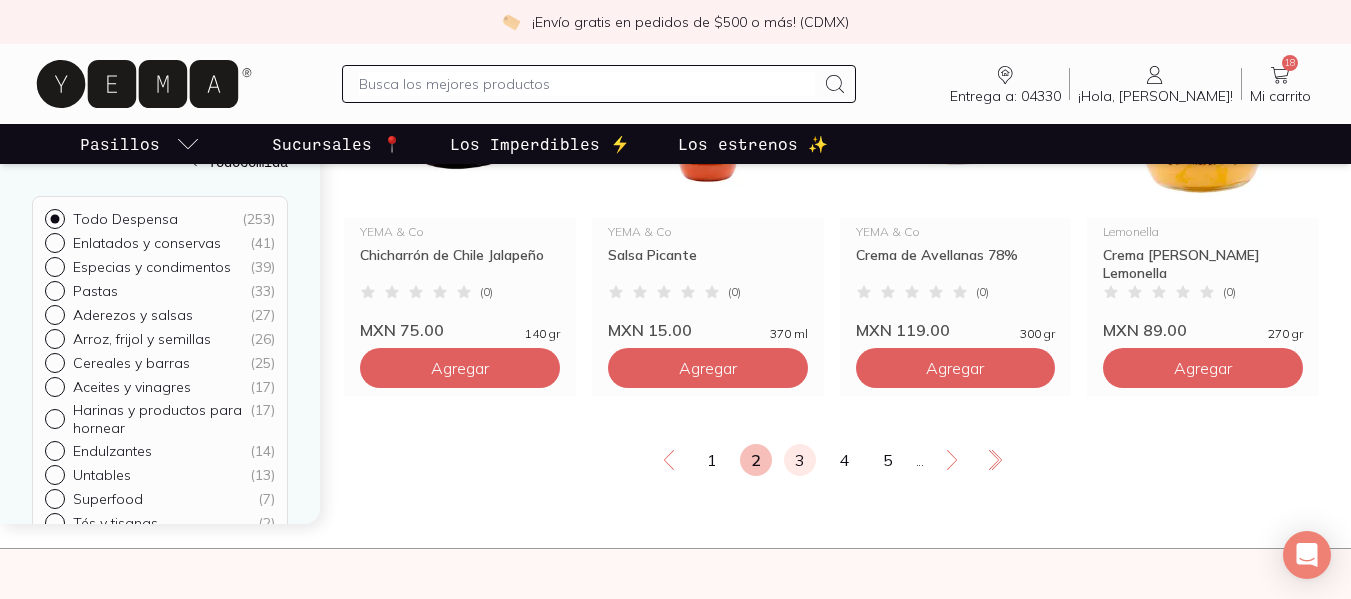 click on "3" at bounding box center (800, 460) 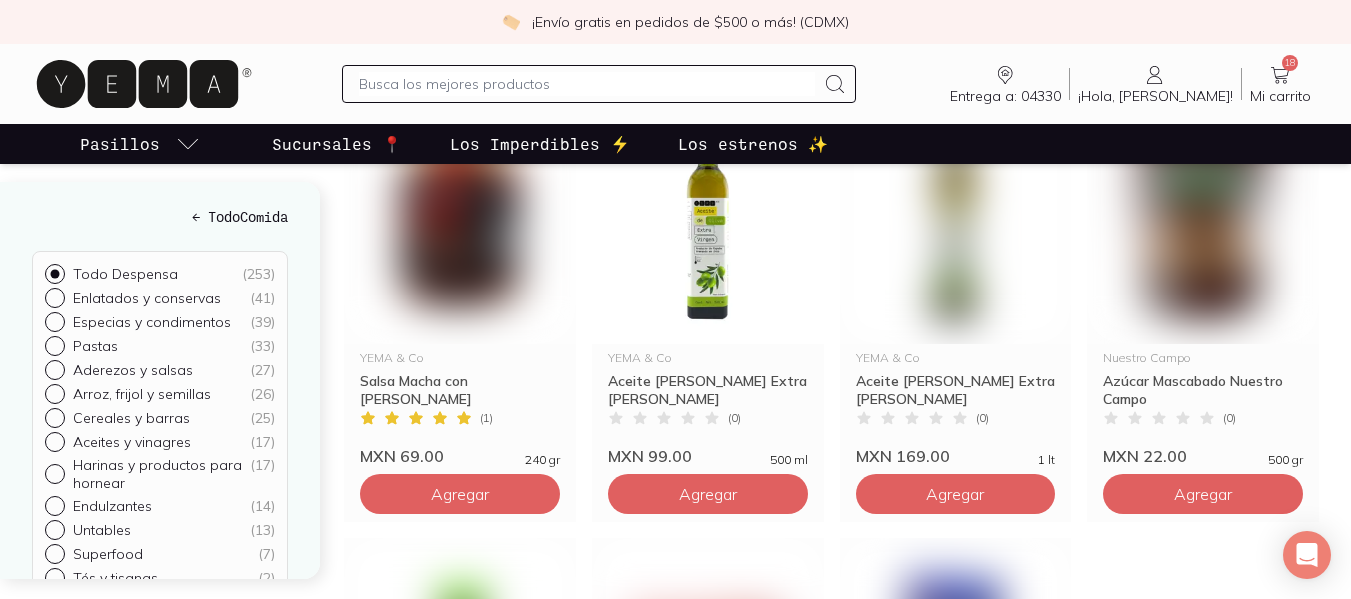 scroll, scrollTop: 0, scrollLeft: 0, axis: both 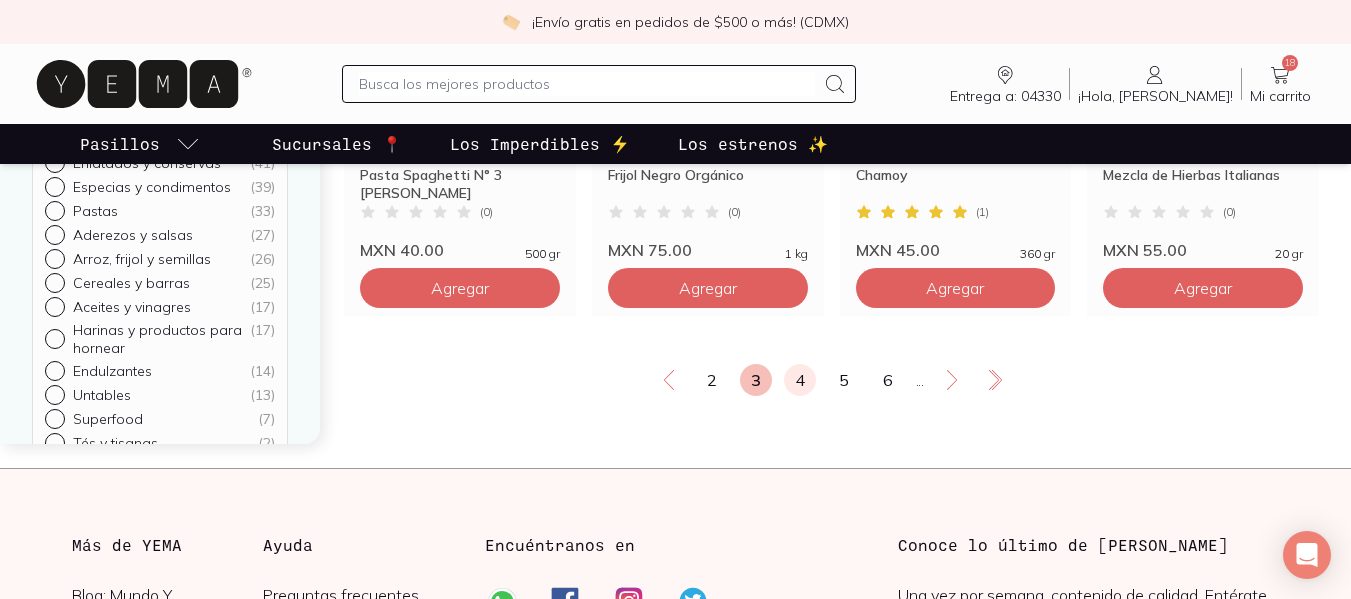 click on "4" at bounding box center [800, 380] 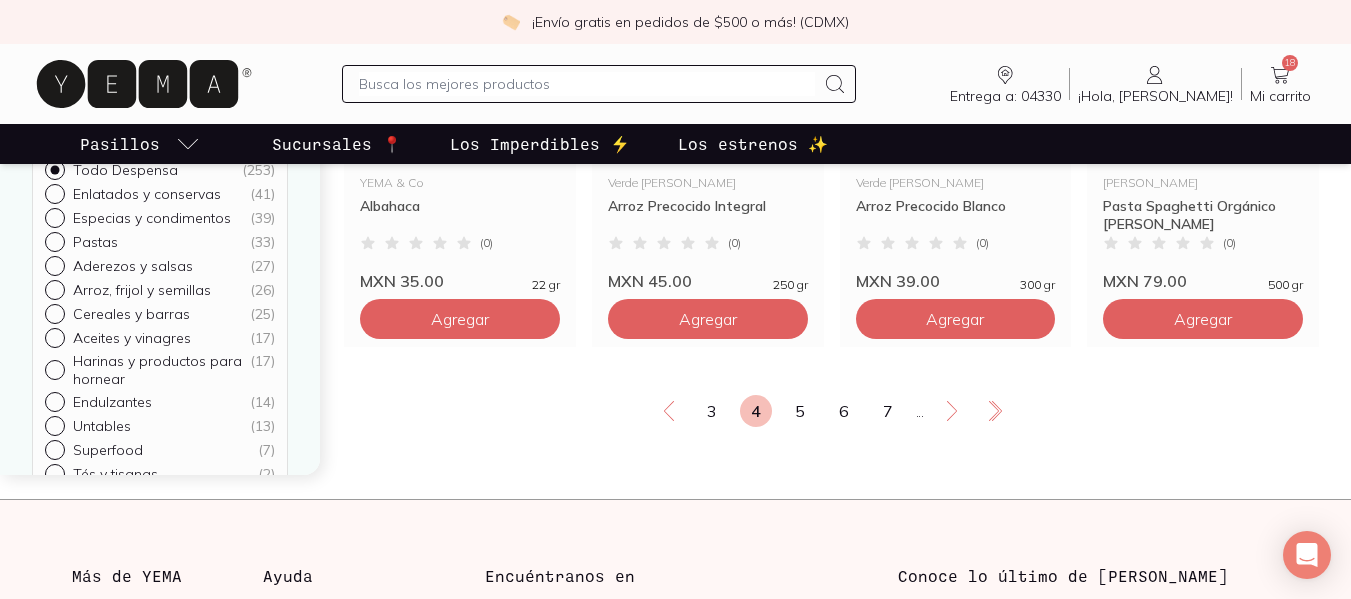 scroll, scrollTop: 0, scrollLeft: 0, axis: both 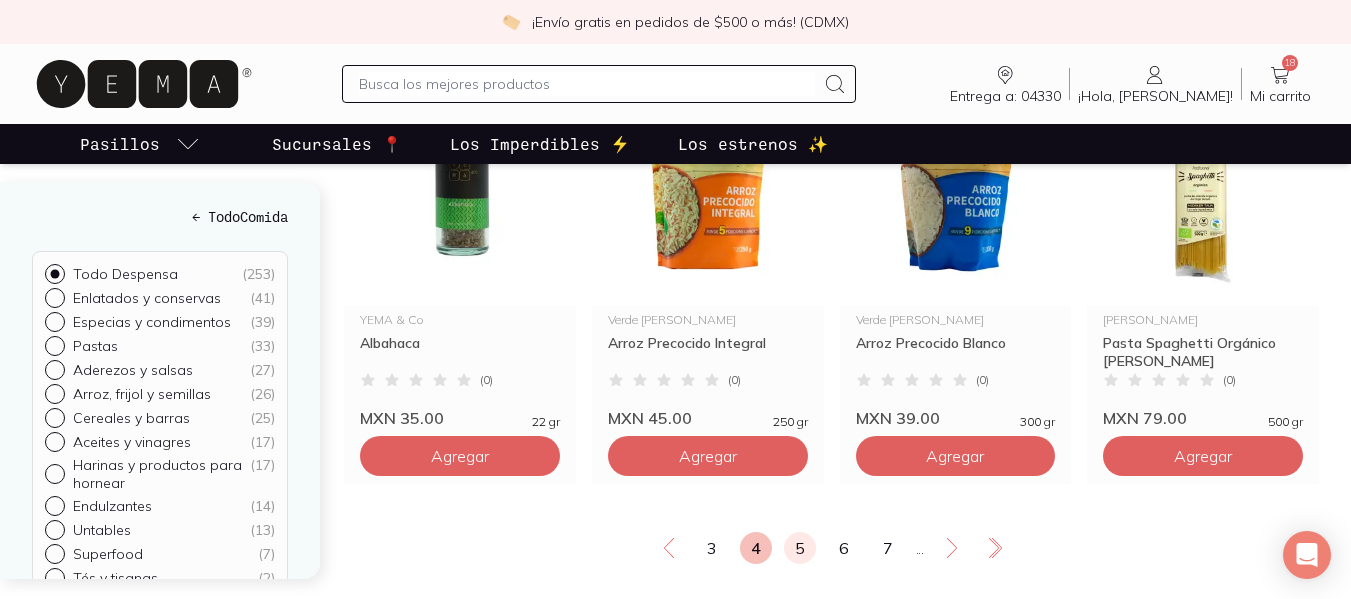 click on "5" at bounding box center [800, 548] 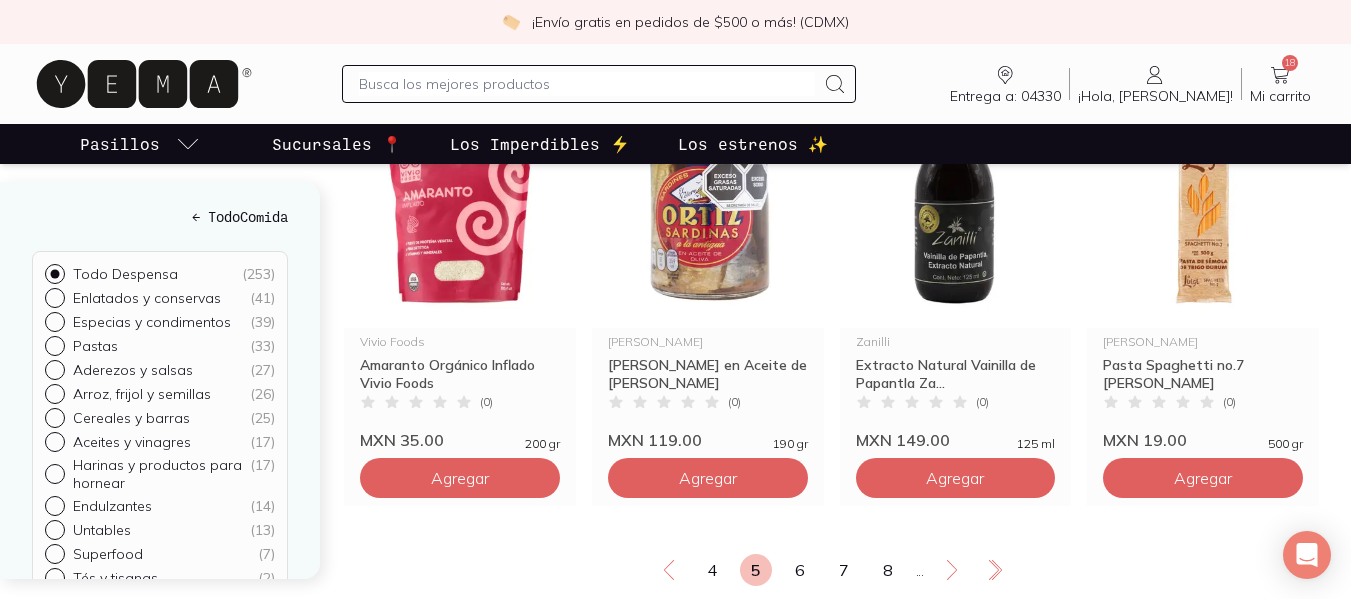 scroll, scrollTop: 0, scrollLeft: 0, axis: both 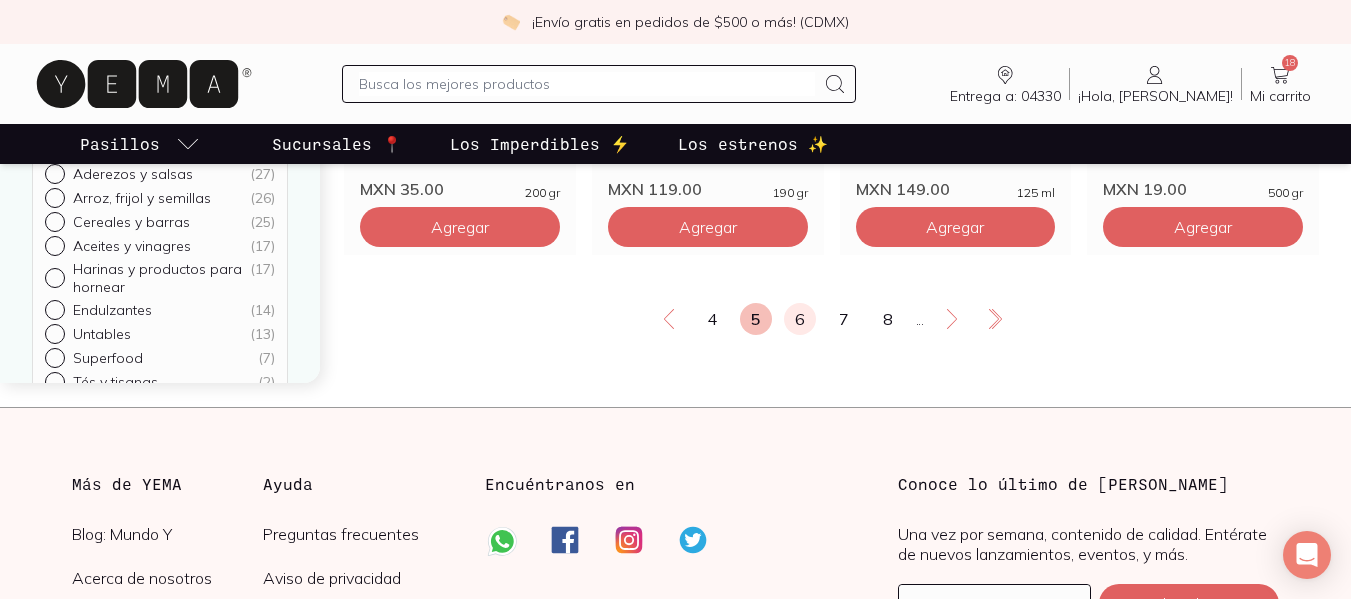click on "6" at bounding box center [800, 319] 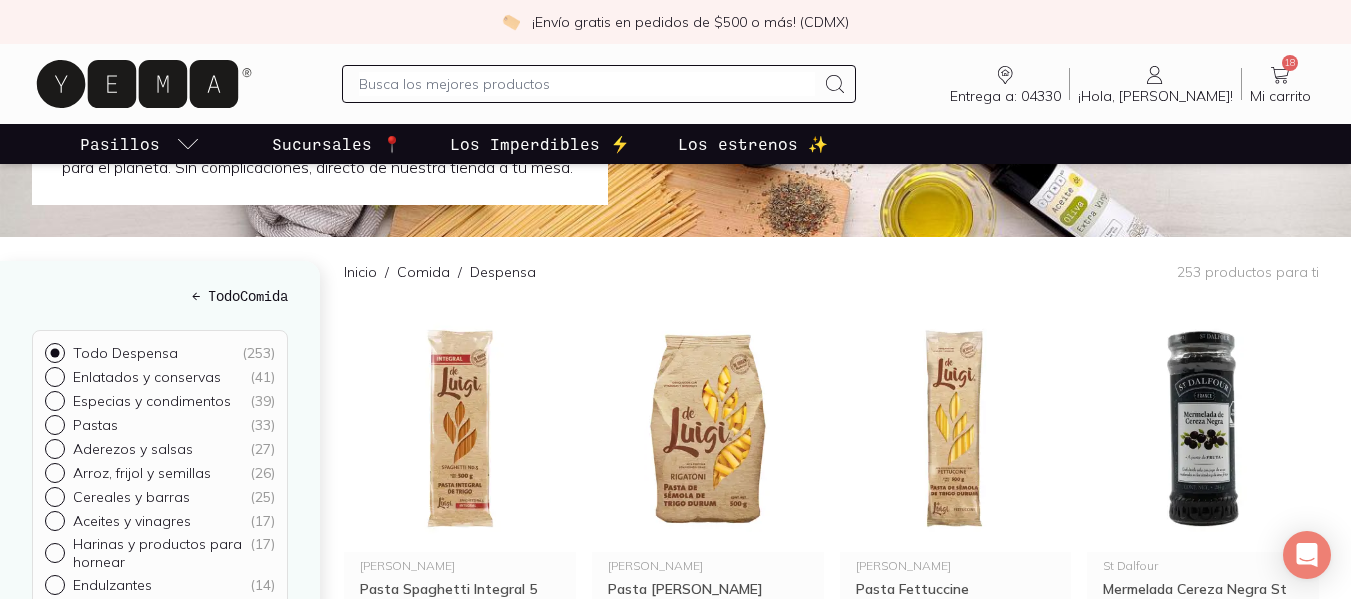 scroll, scrollTop: 0, scrollLeft: 0, axis: both 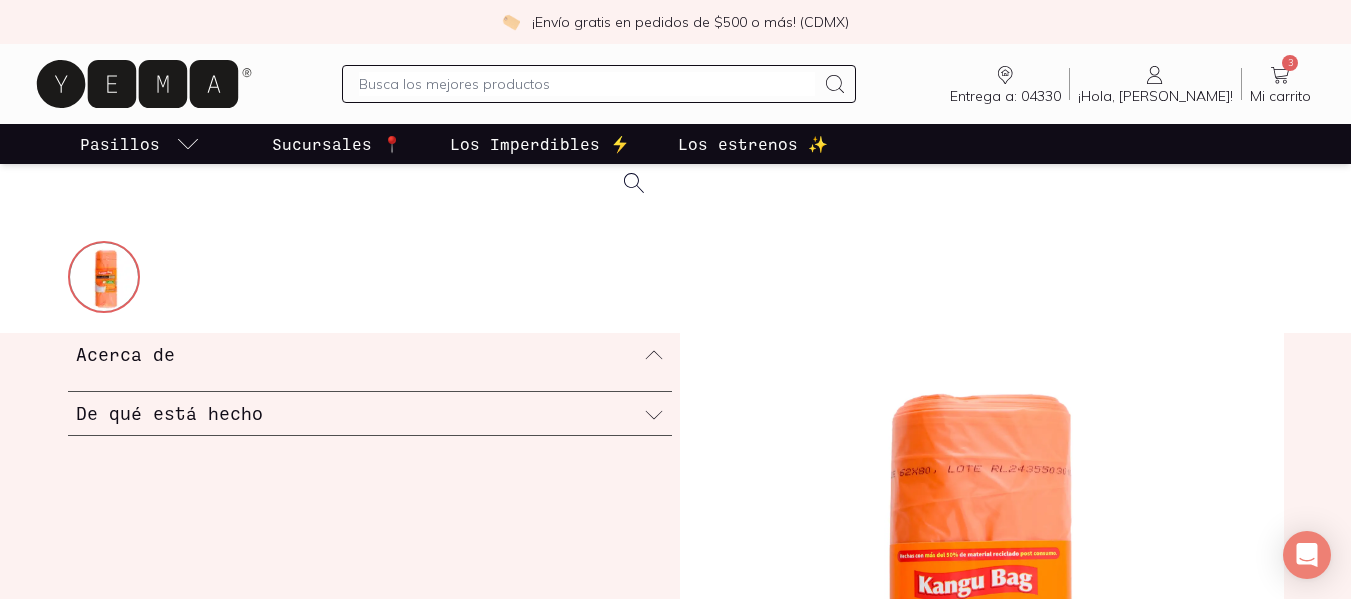 click on "De qué está hecho" at bounding box center [370, 413] 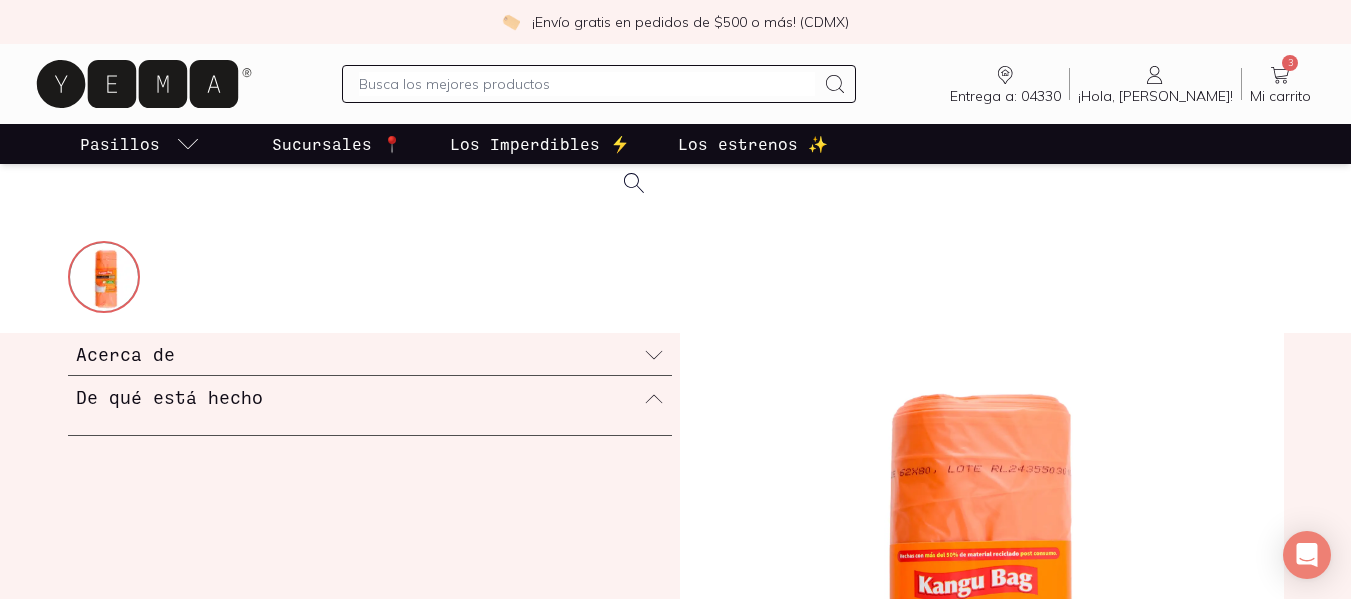 click on "De qué está hecho" at bounding box center (370, 397) 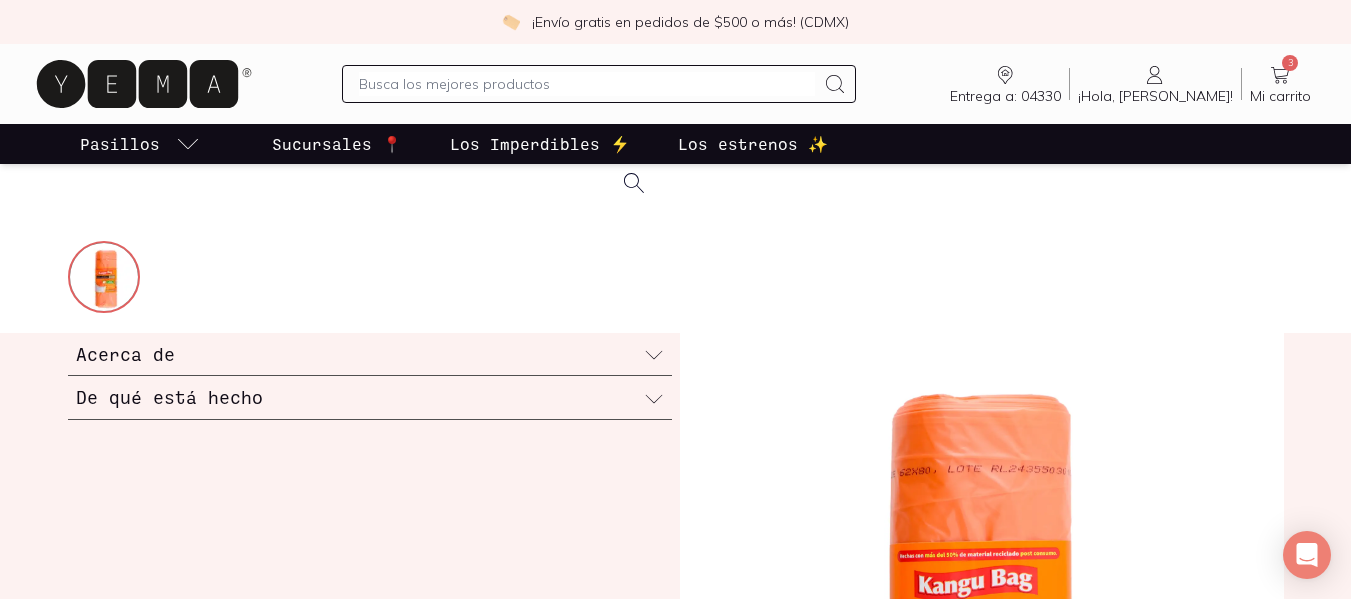 click on "Acerca de" at bounding box center (370, 354) 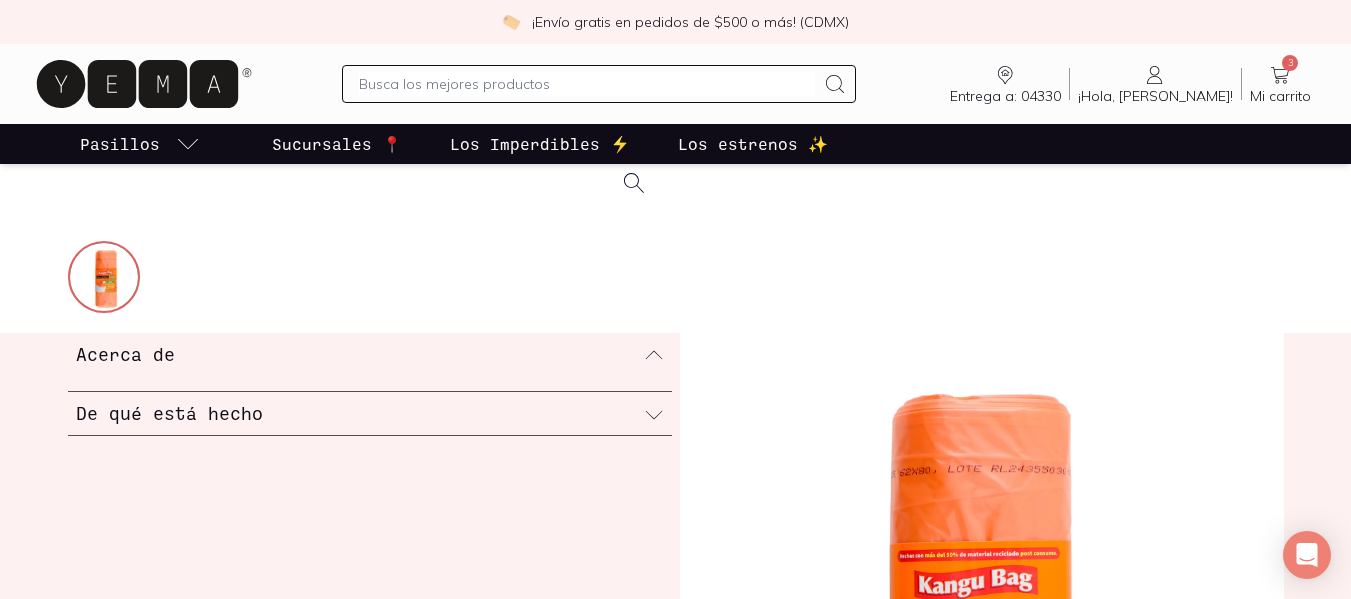 click on "Acerca de" at bounding box center (370, 354) 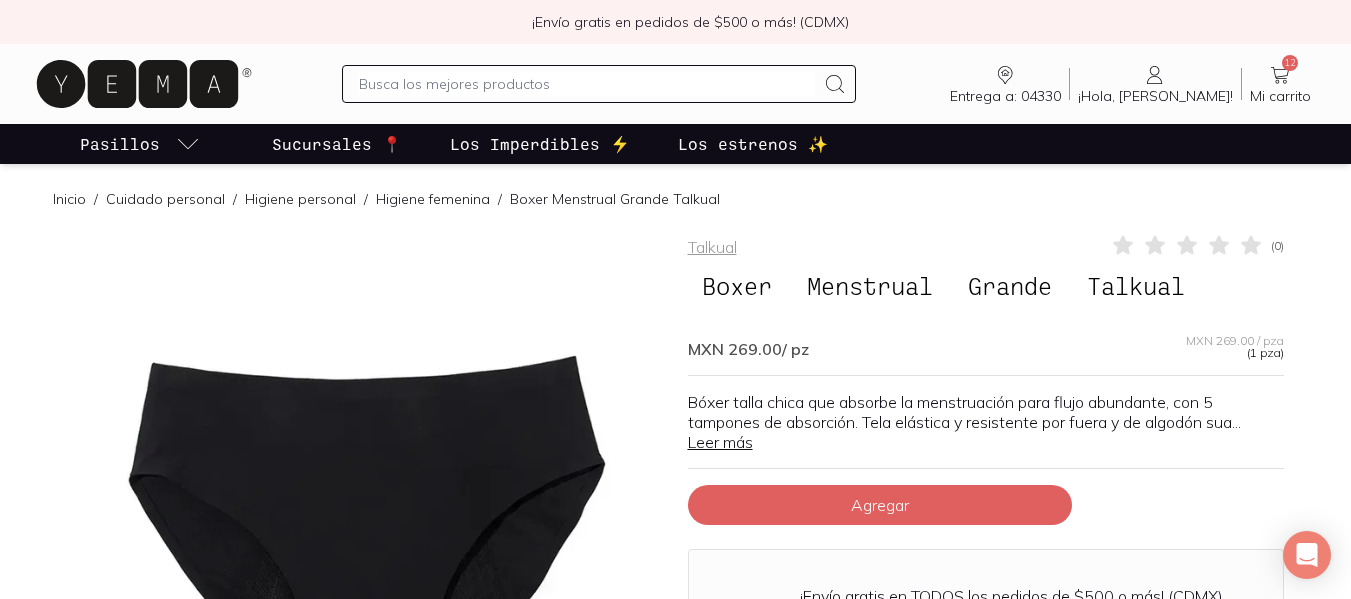 scroll, scrollTop: 0, scrollLeft: 0, axis: both 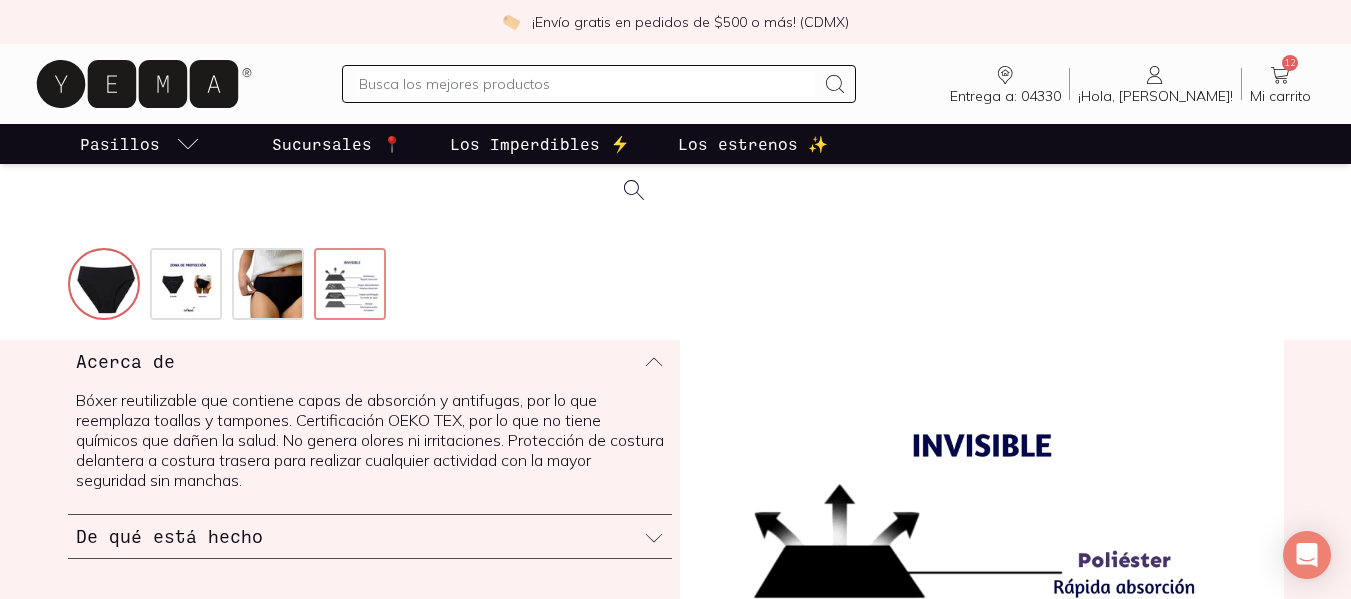 click at bounding box center (352, 286) 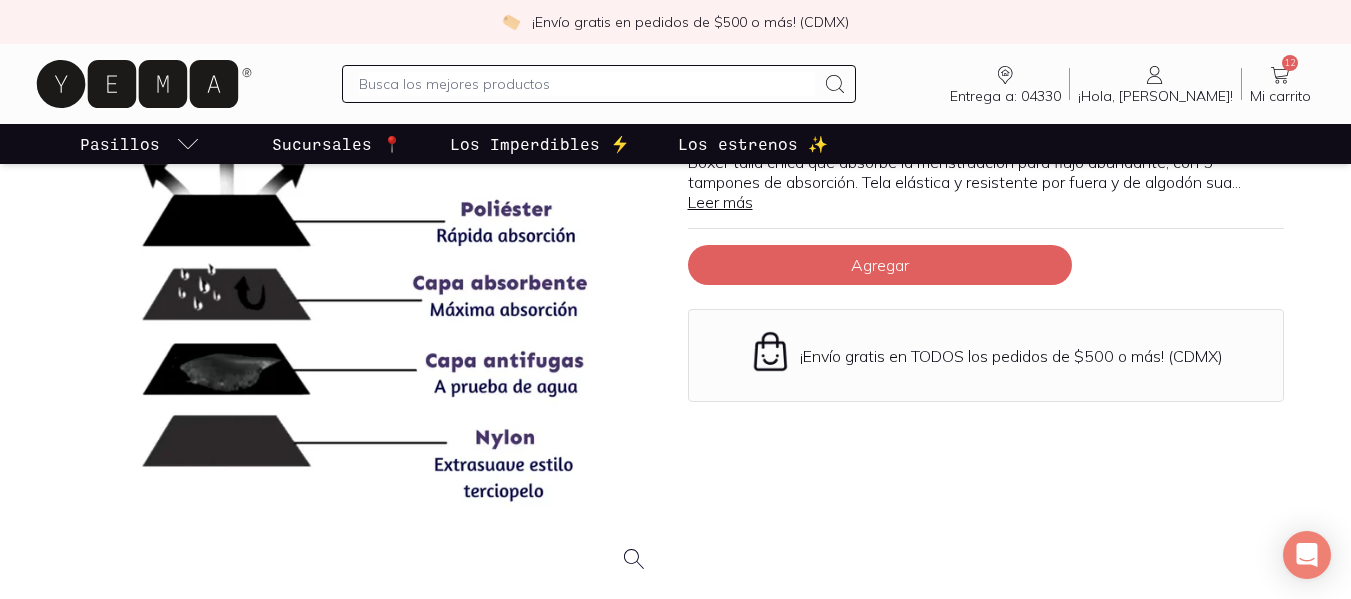 scroll, scrollTop: 252, scrollLeft: 0, axis: vertical 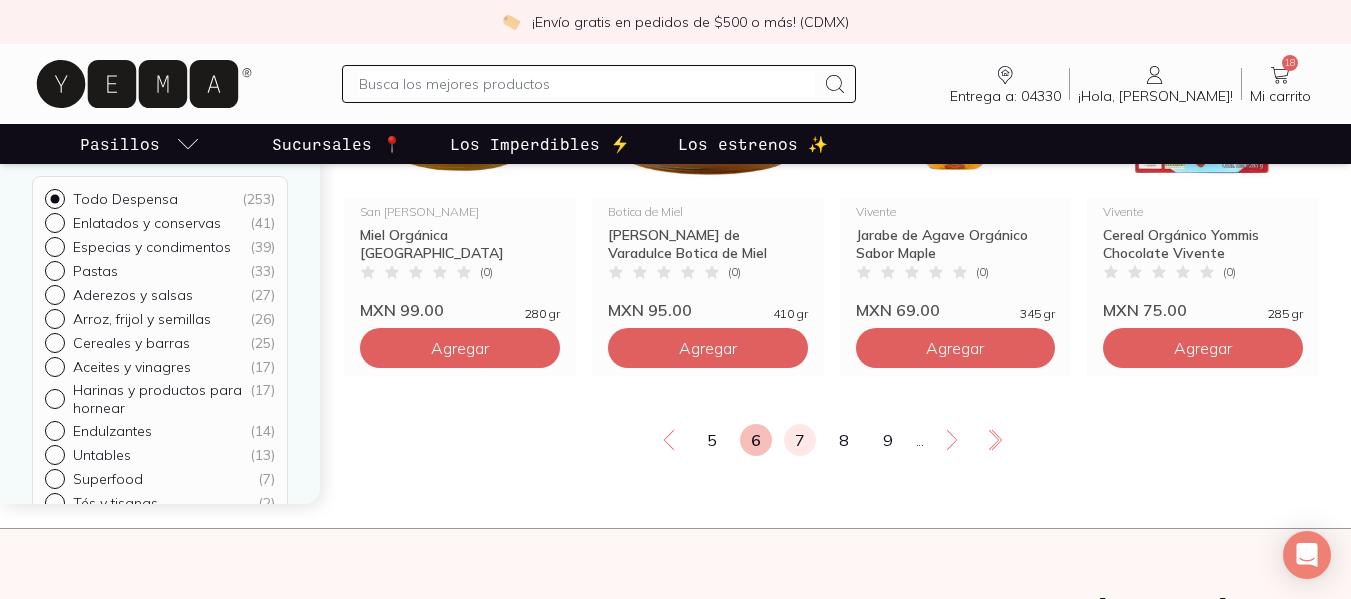 click on "7" at bounding box center [800, 440] 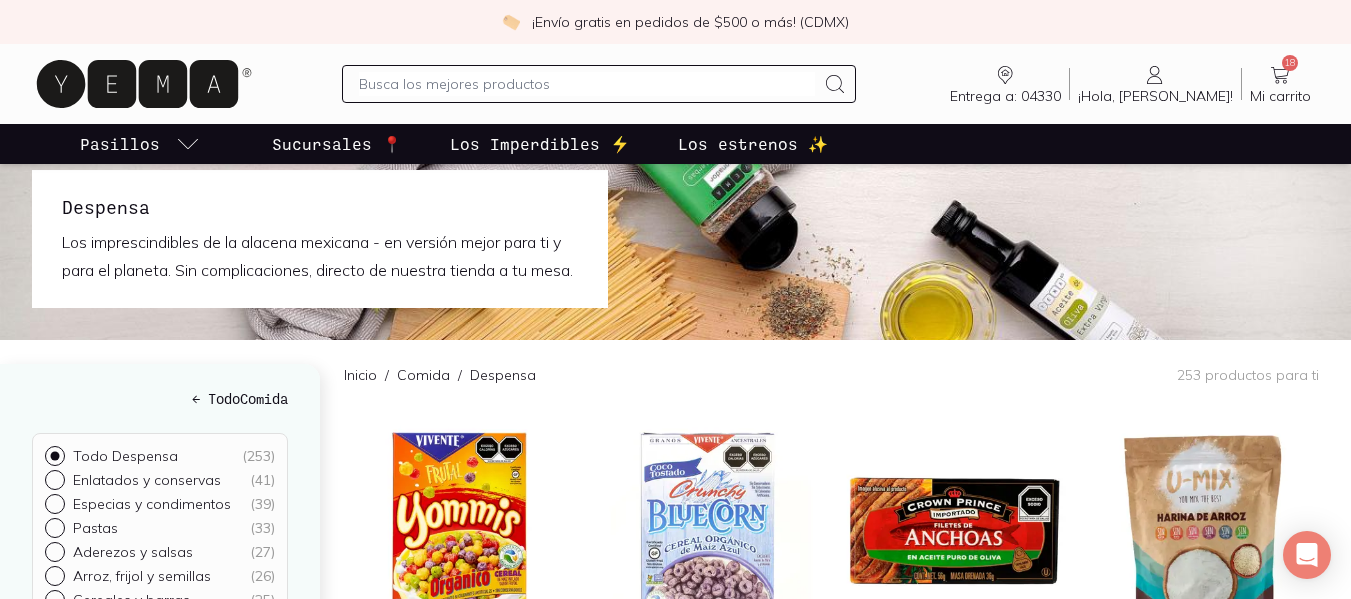 scroll, scrollTop: 0, scrollLeft: 0, axis: both 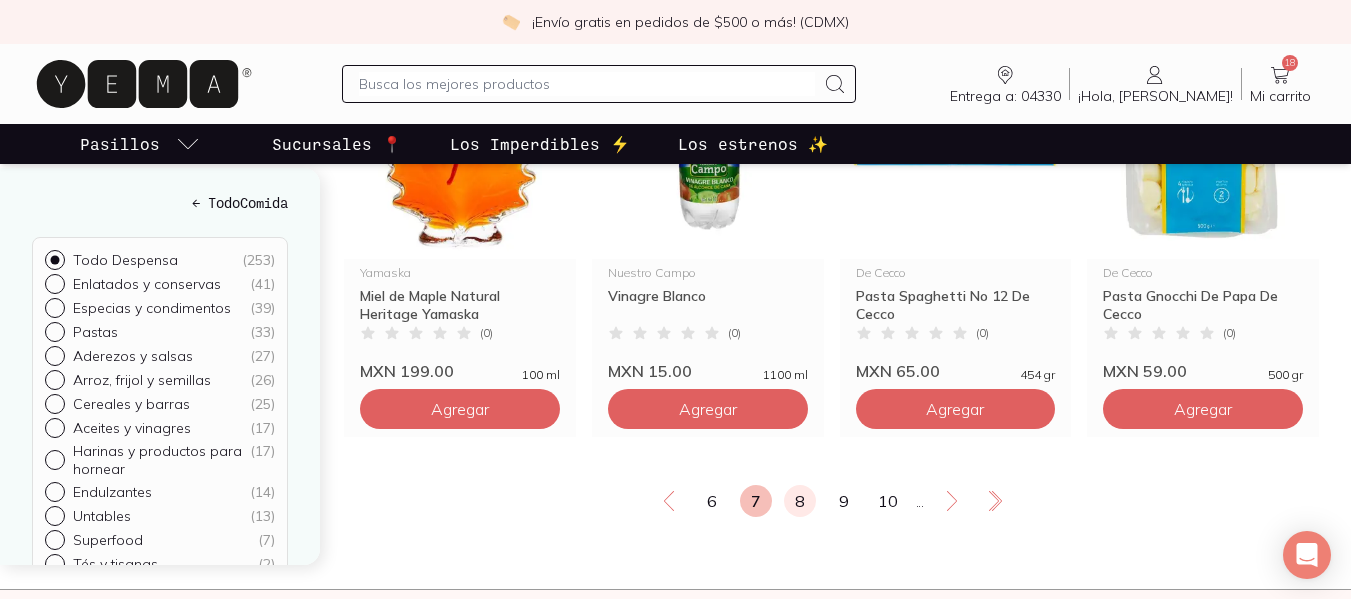 click on "8" at bounding box center [800, 501] 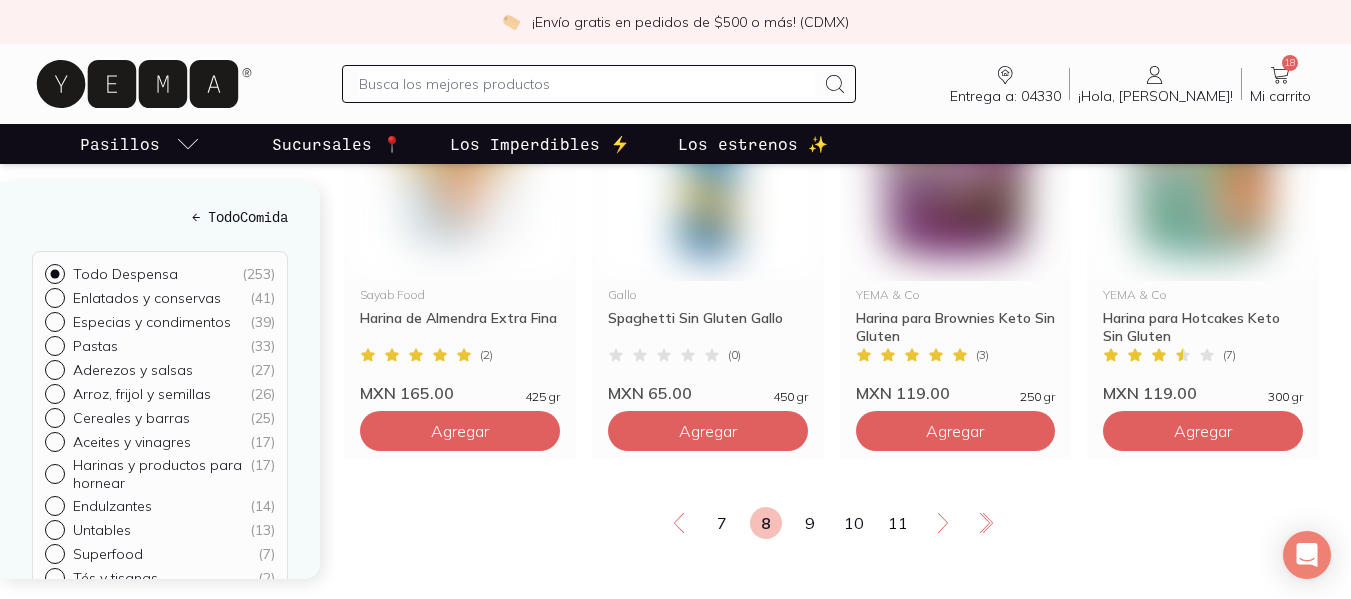 scroll, scrollTop: 1068, scrollLeft: 0, axis: vertical 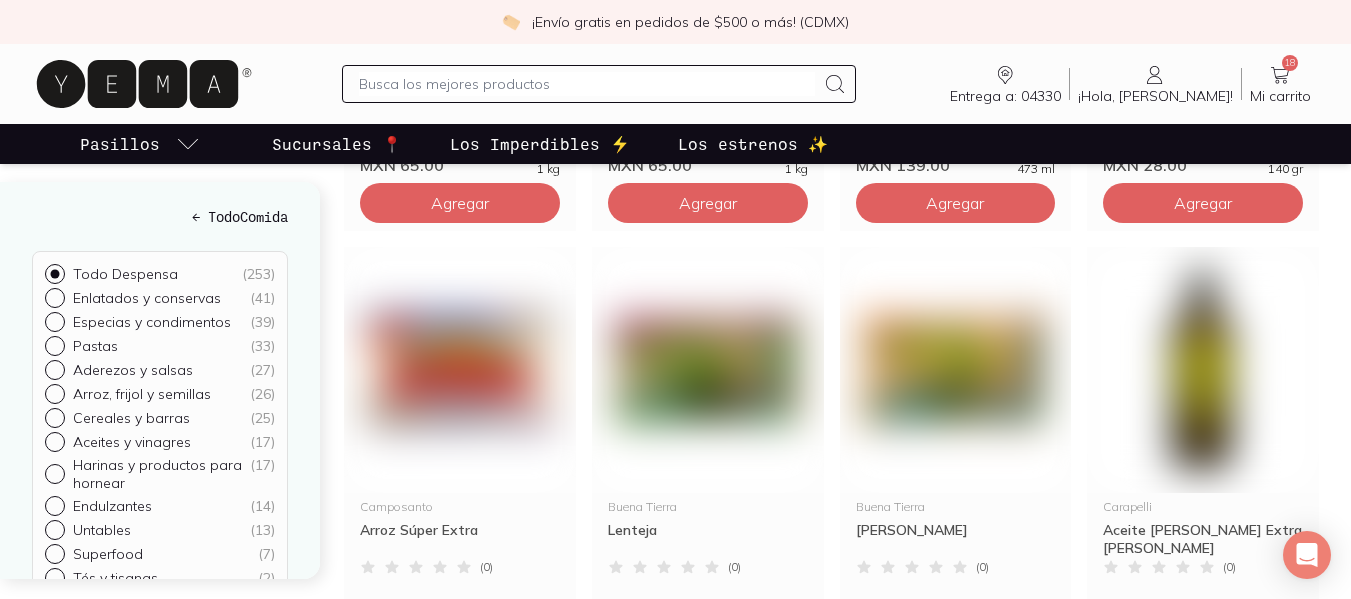 drag, startPoint x: 799, startPoint y: 528, endPoint x: 1363, endPoint y: 124, distance: 693.76654 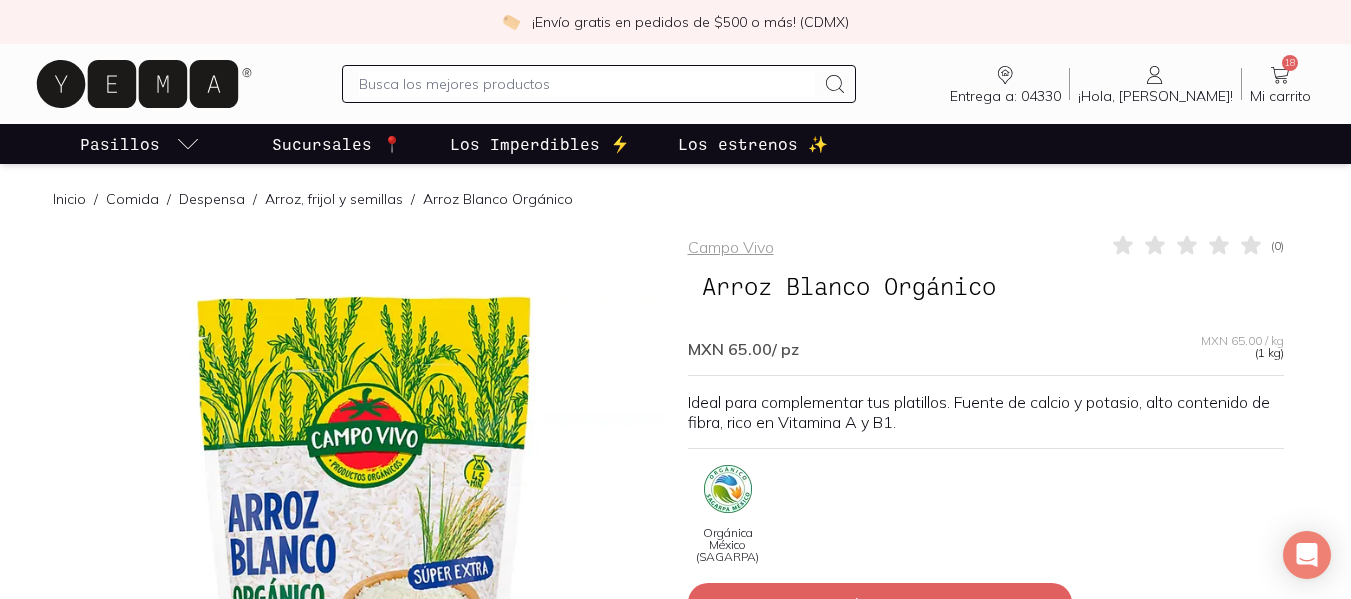 scroll, scrollTop: 135, scrollLeft: 0, axis: vertical 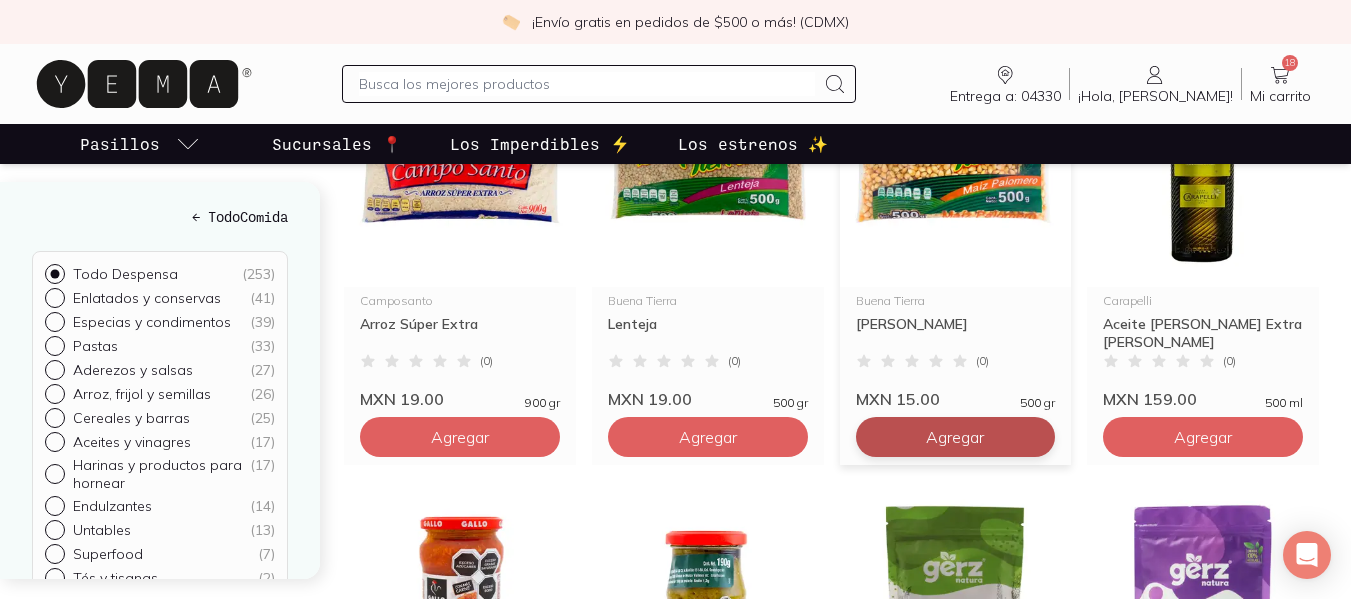 click on "Agregar" at bounding box center [460, -443] 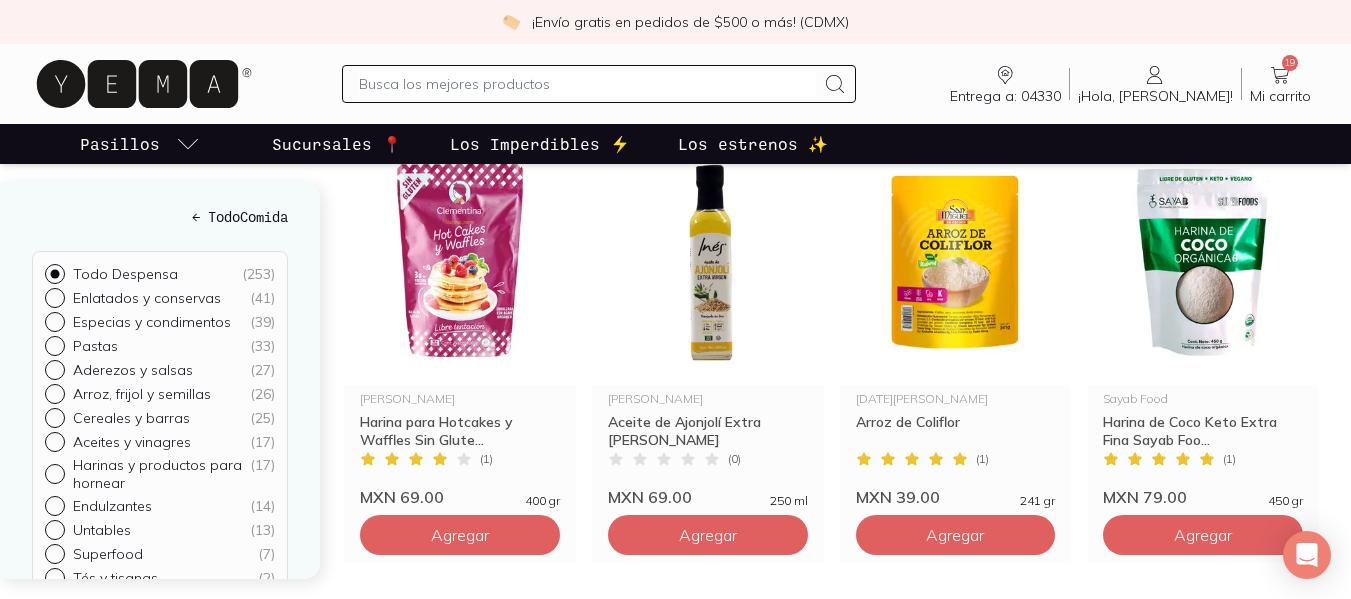 scroll, scrollTop: 2063, scrollLeft: 0, axis: vertical 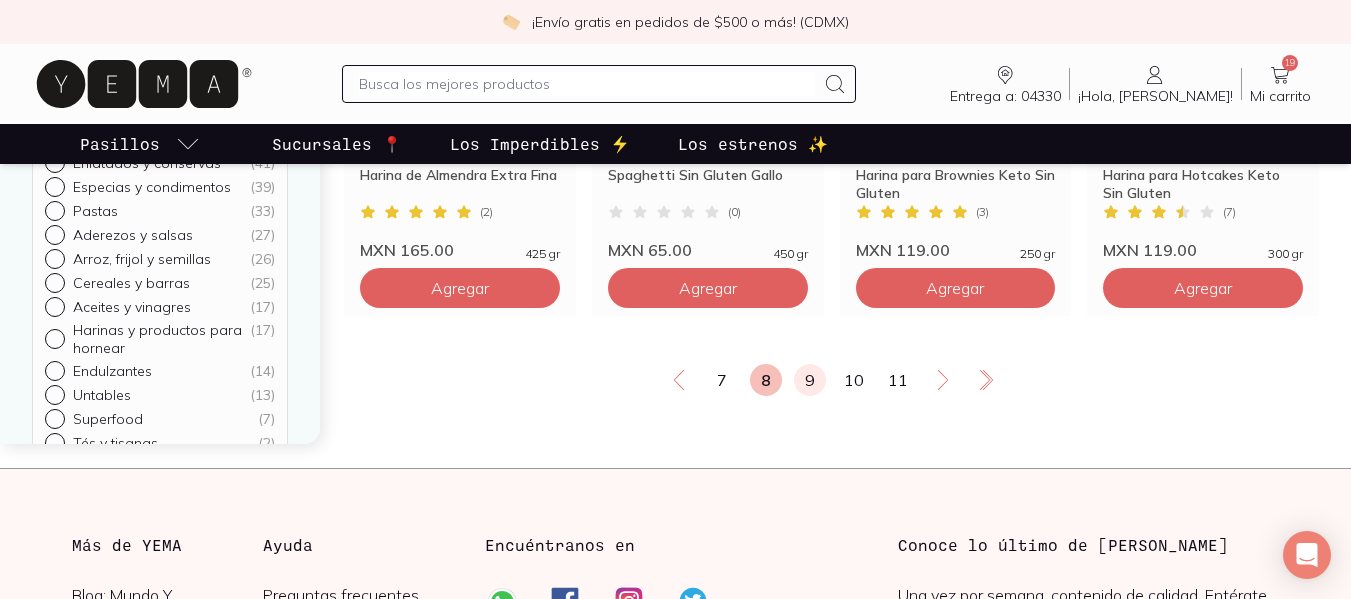 click on "9" at bounding box center [810, 380] 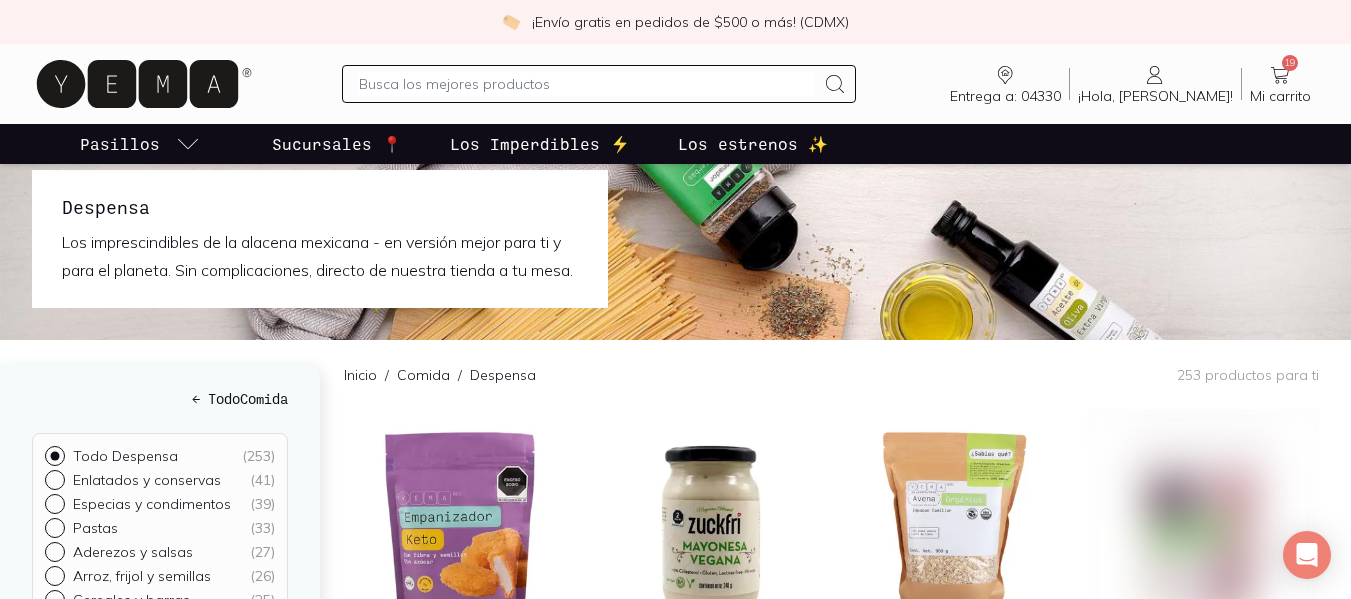 scroll, scrollTop: 0, scrollLeft: 0, axis: both 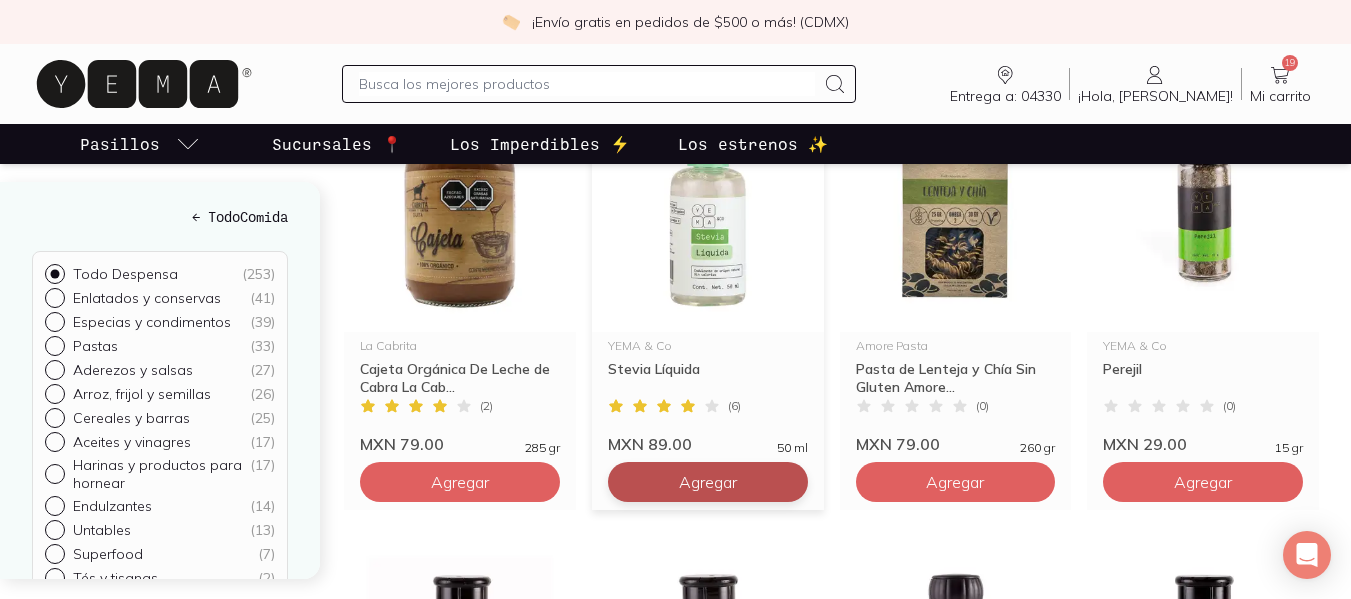click on "Agregar" at bounding box center [460, 42] 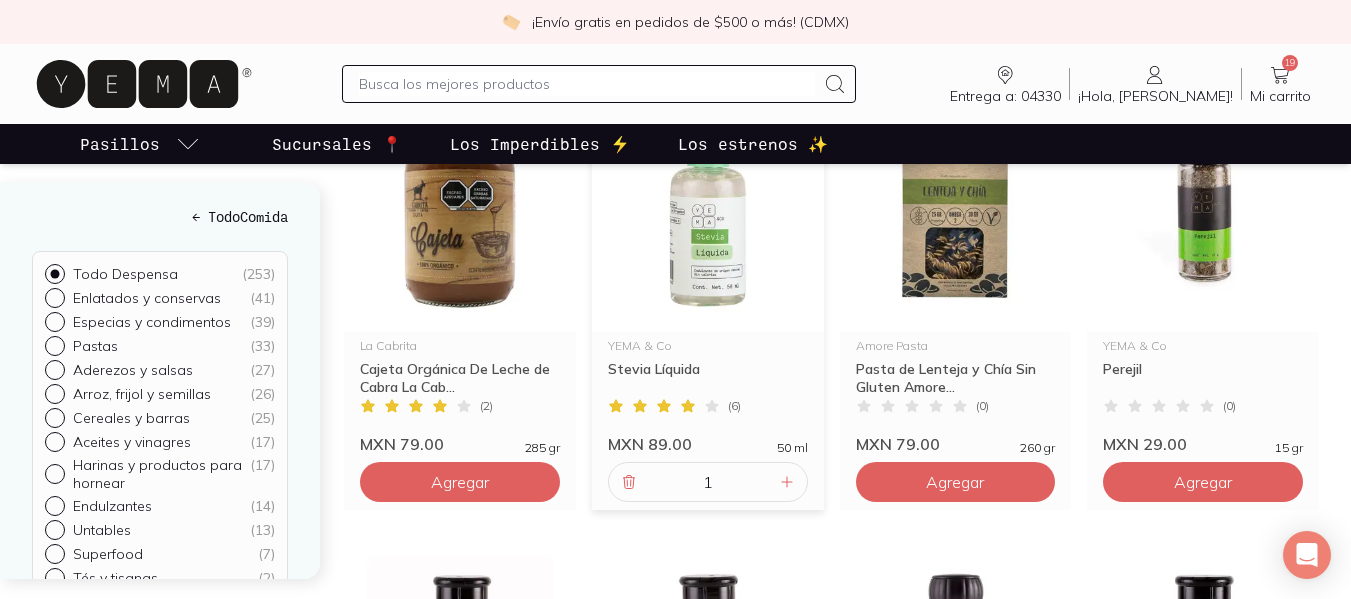 click on "1" at bounding box center [708, 482] 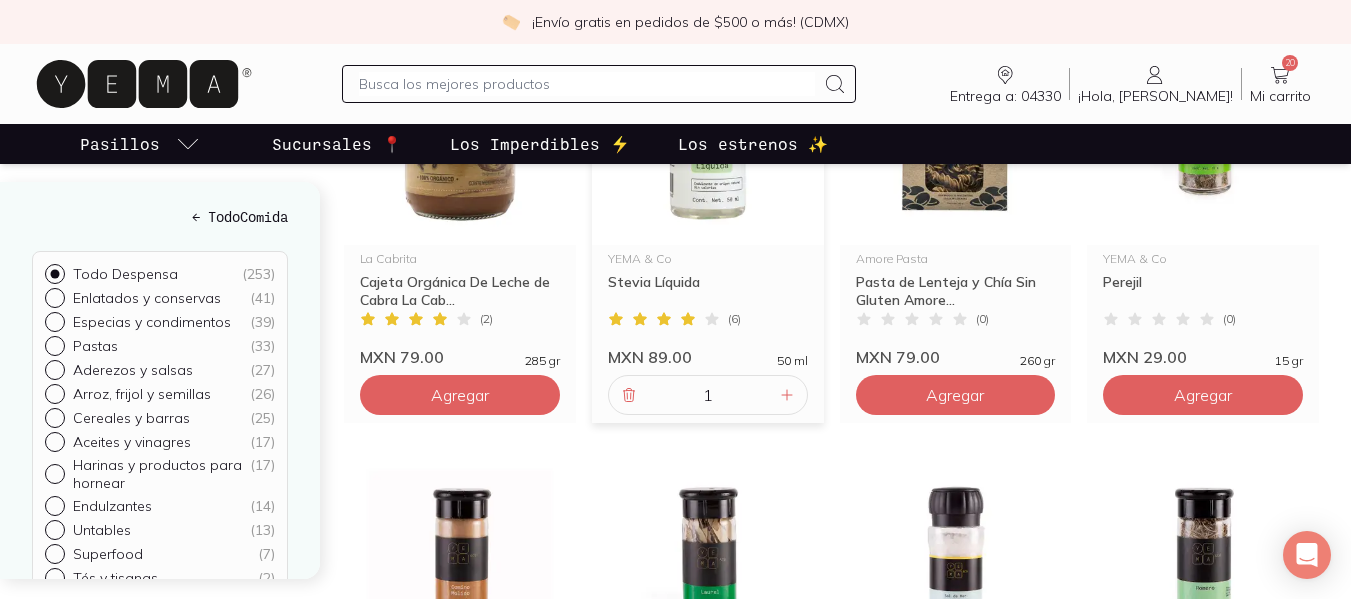 scroll, scrollTop: 910, scrollLeft: 0, axis: vertical 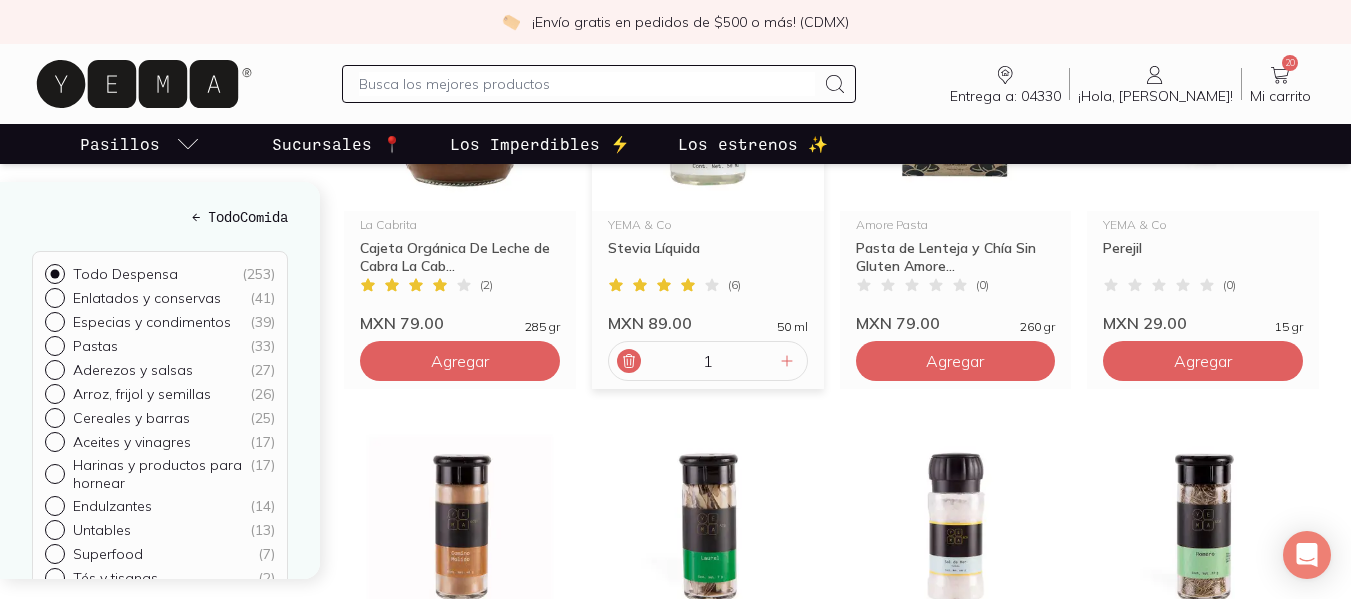 click 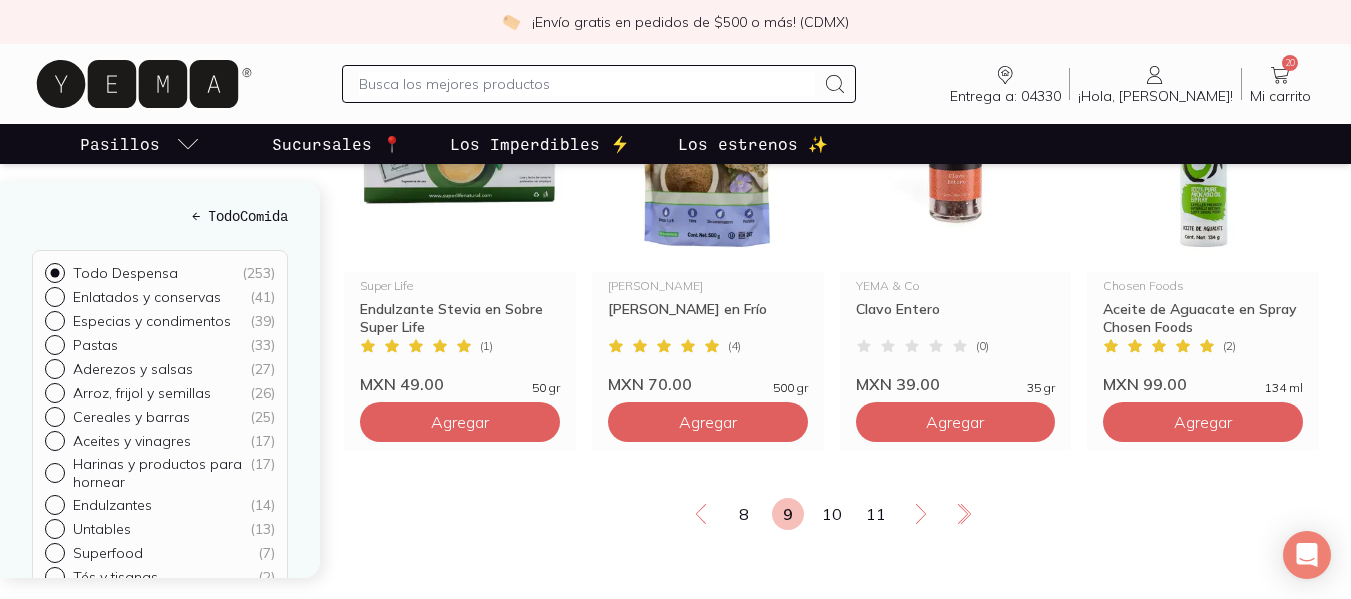 scroll, scrollTop: 2615, scrollLeft: 0, axis: vertical 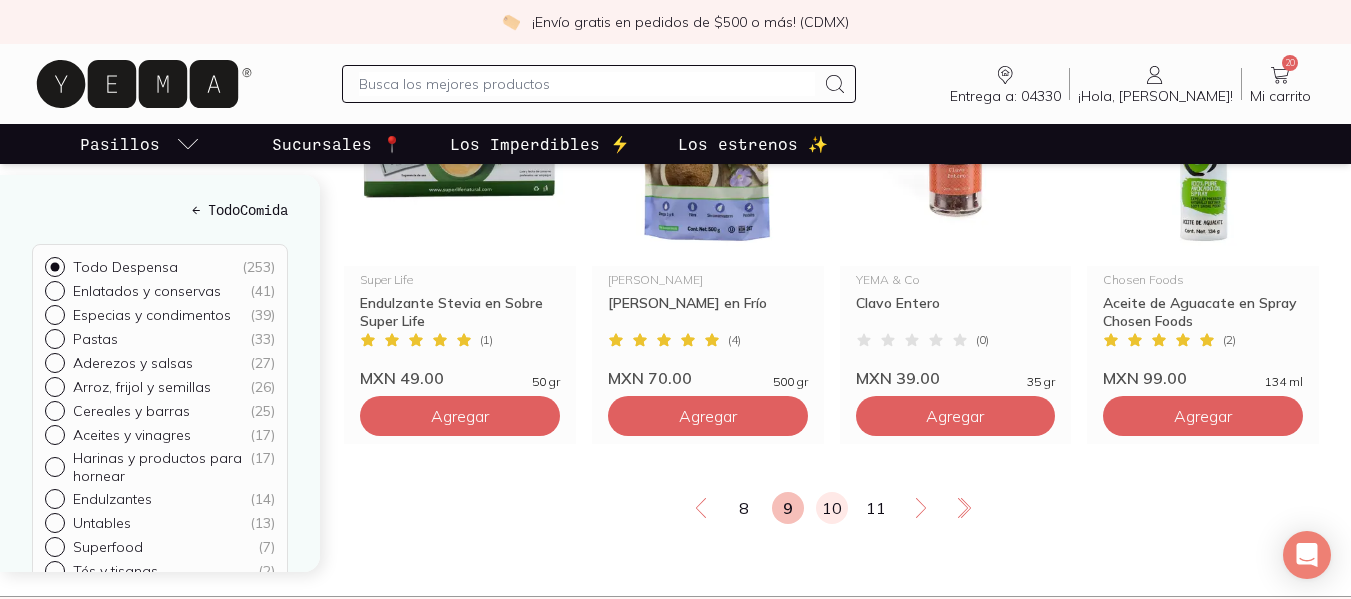 click on "10" at bounding box center [832, 508] 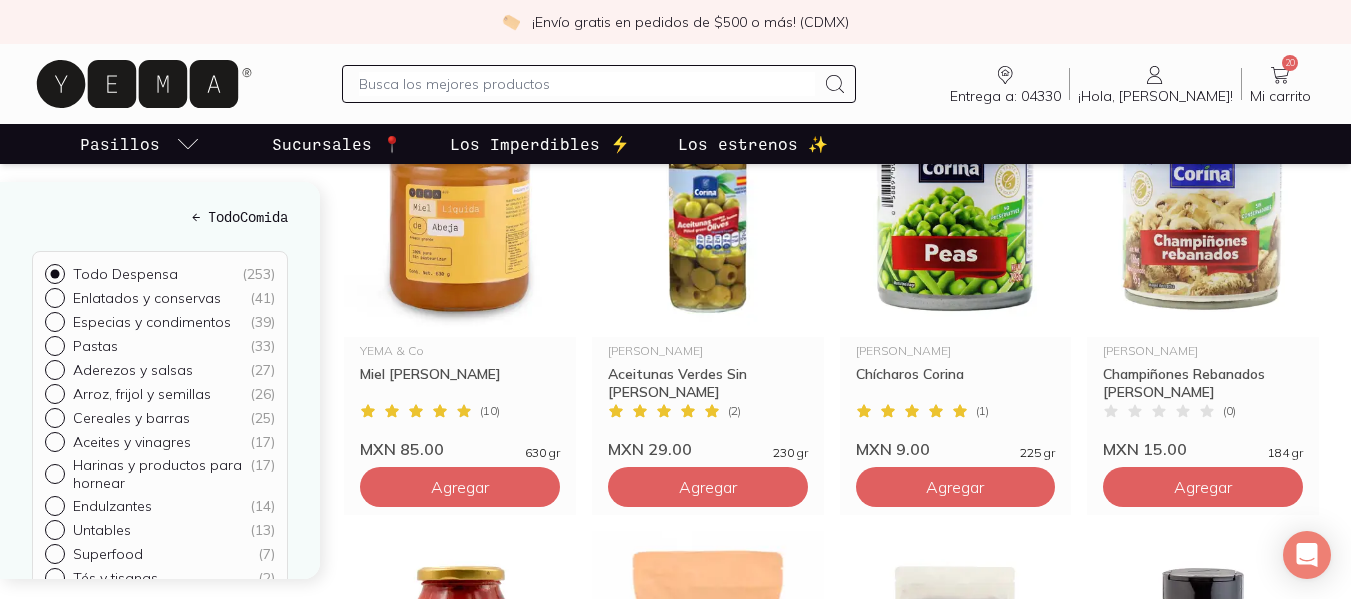 scroll, scrollTop: 324, scrollLeft: 0, axis: vertical 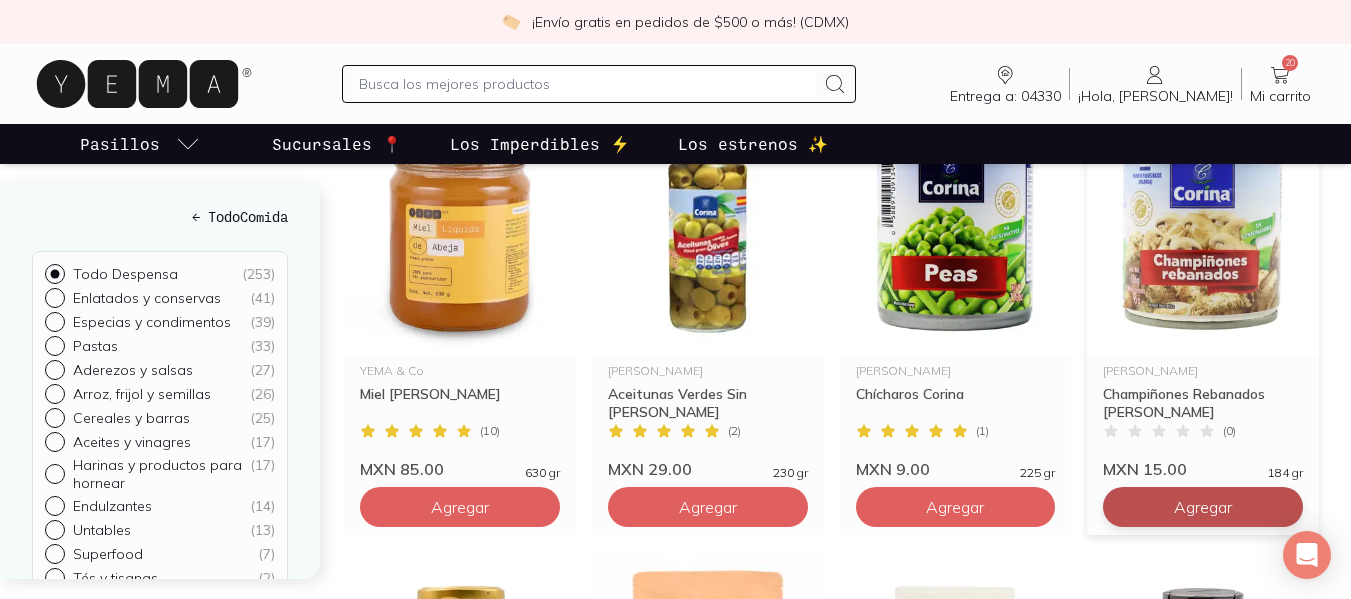 click on "Agregar" at bounding box center (460, 507) 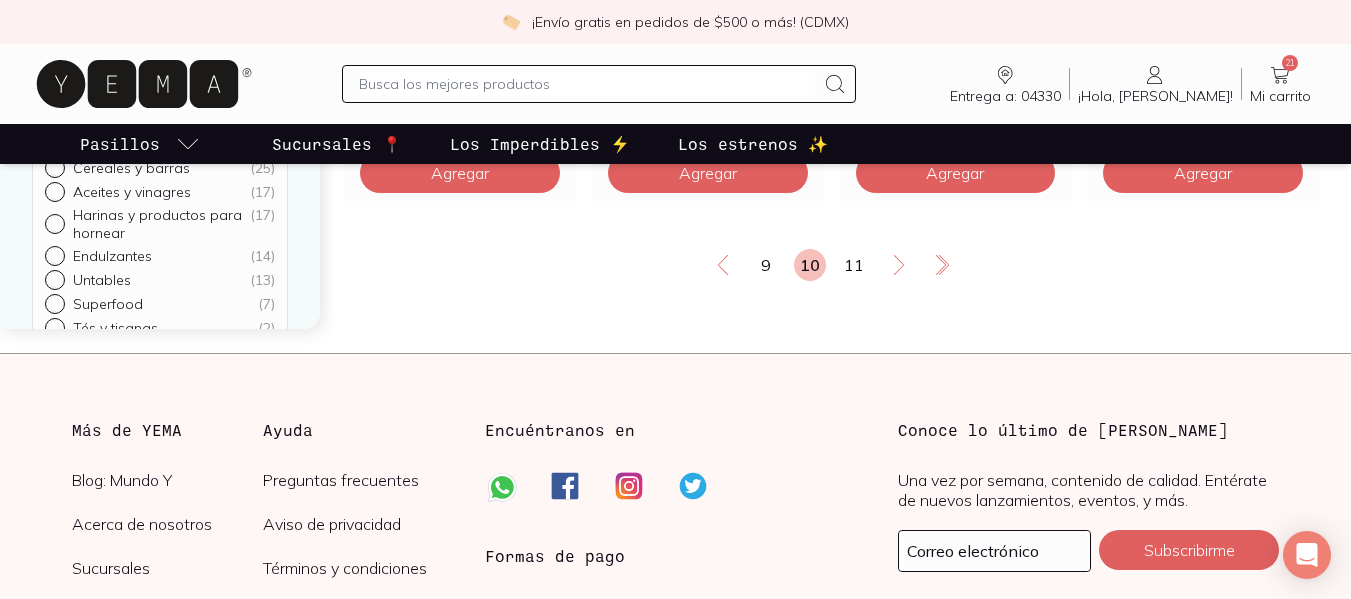 scroll, scrollTop: 2851, scrollLeft: 0, axis: vertical 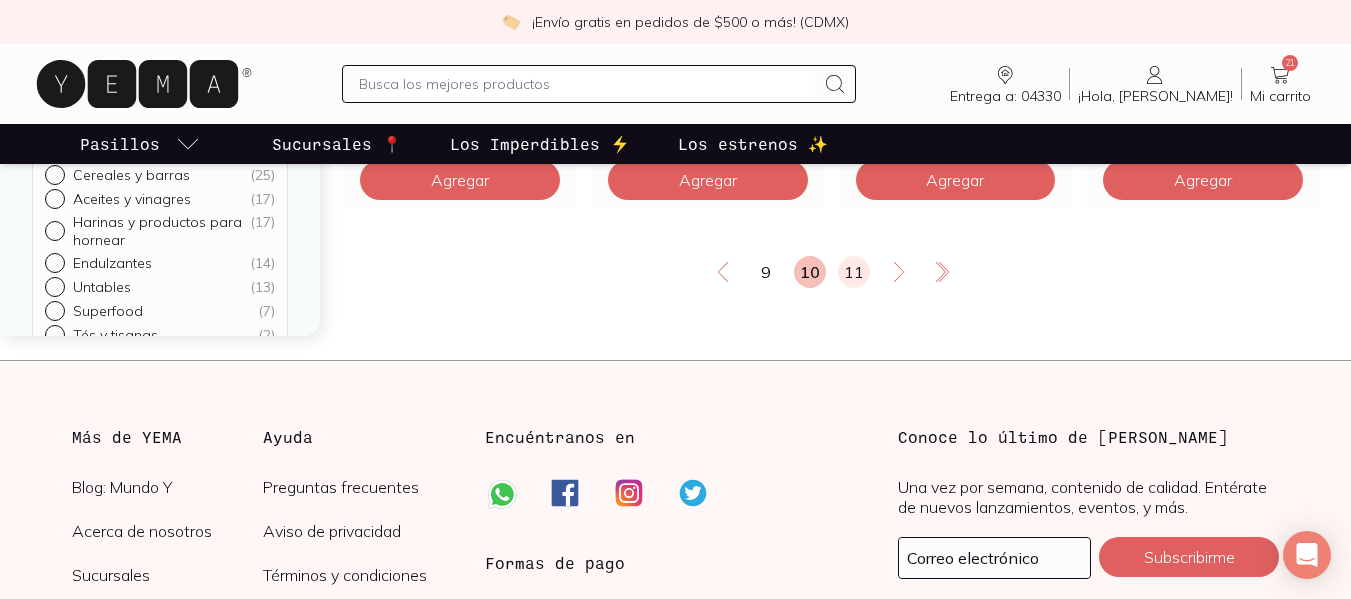 click on "11" at bounding box center [854, 272] 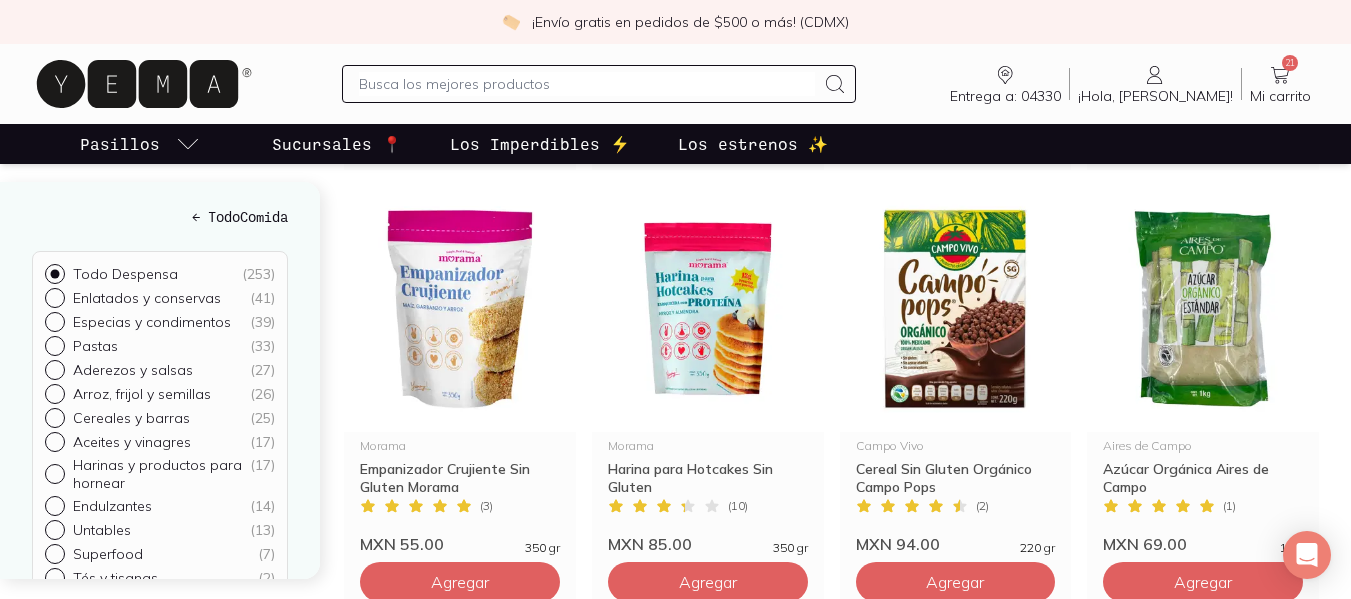 scroll, scrollTop: 694, scrollLeft: 0, axis: vertical 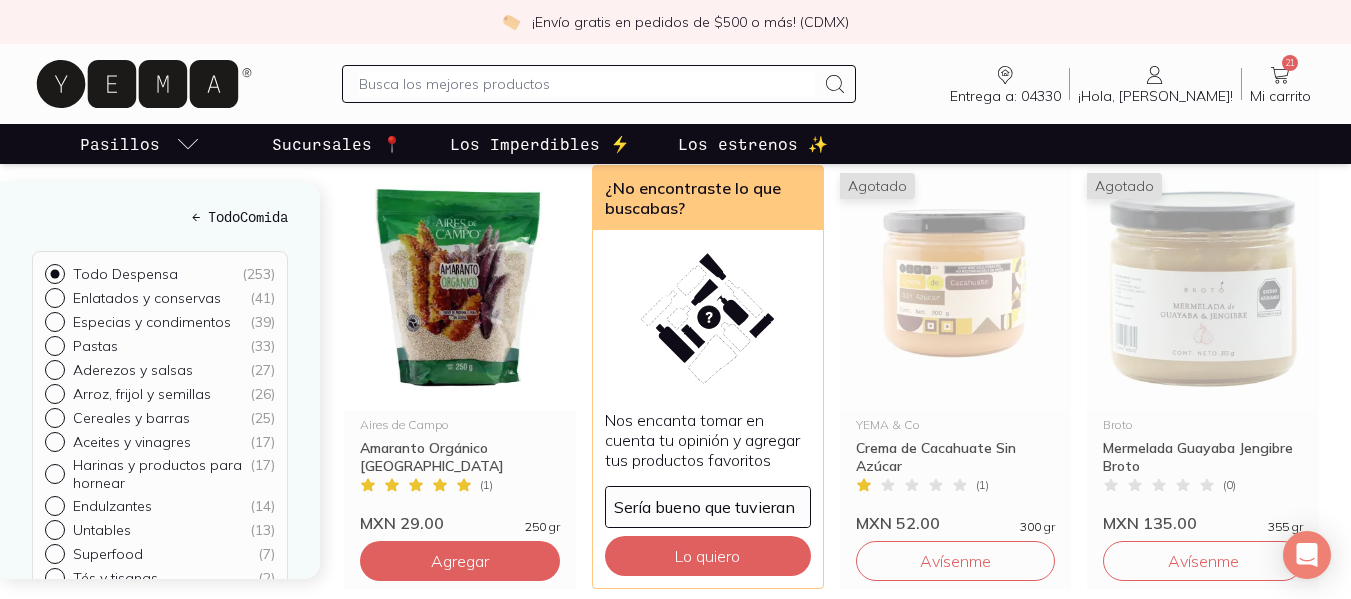 click on "Entrega a: 04330 04330 Buscar Buscar ¡Hola, Mariana! Mariana 21 Mi carrito Carrito" at bounding box center [675, 84] 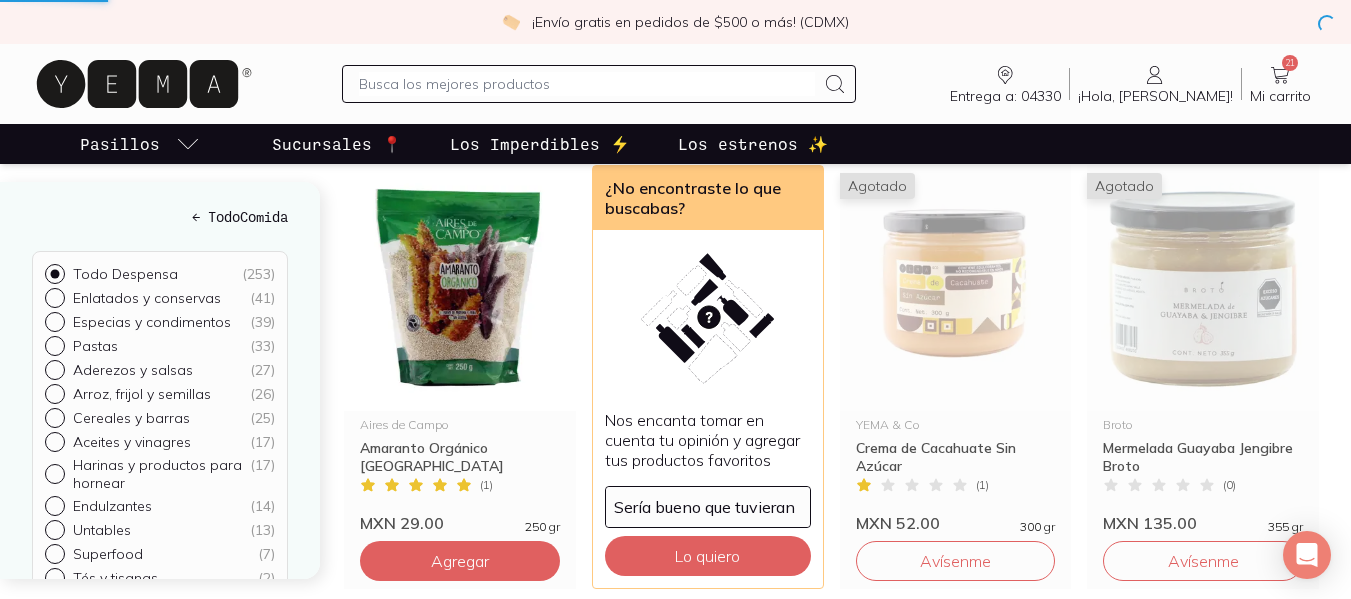 scroll, scrollTop: 0, scrollLeft: 0, axis: both 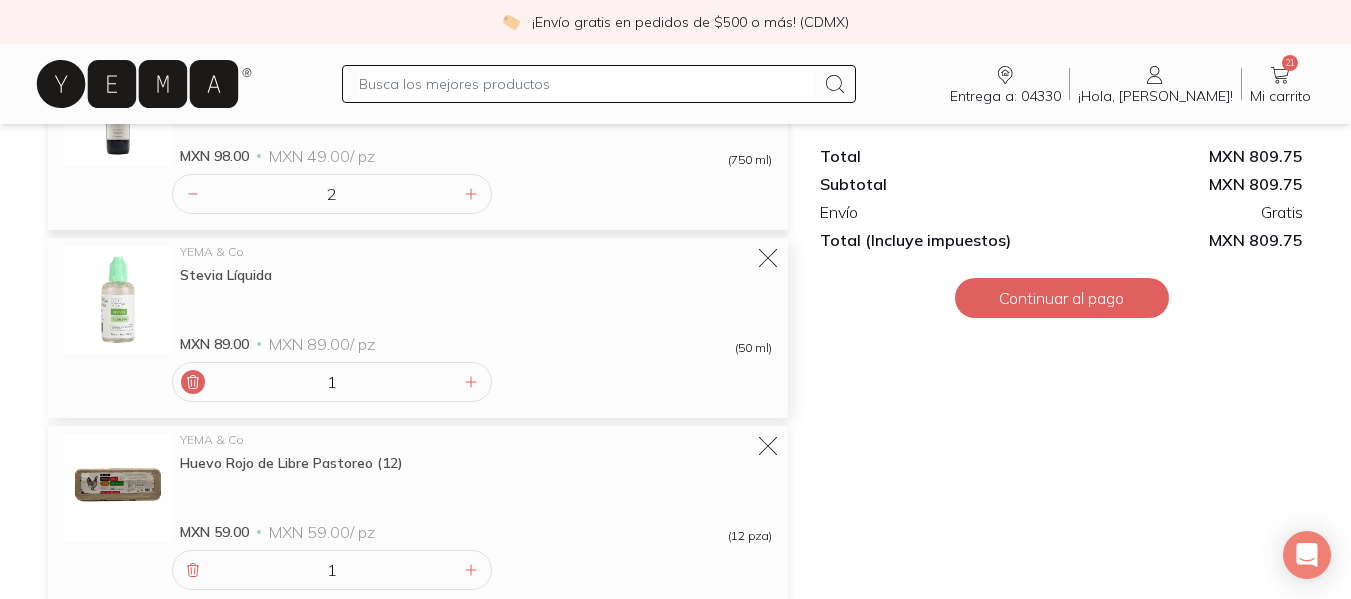 click 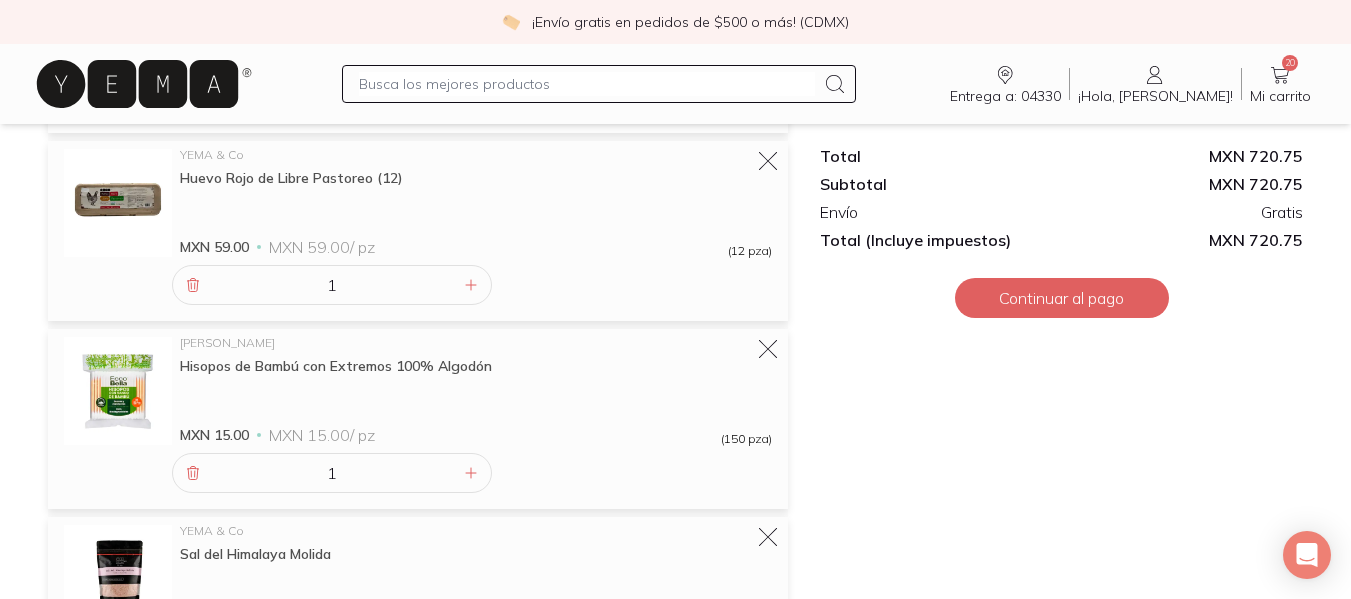 scroll, scrollTop: 983, scrollLeft: 0, axis: vertical 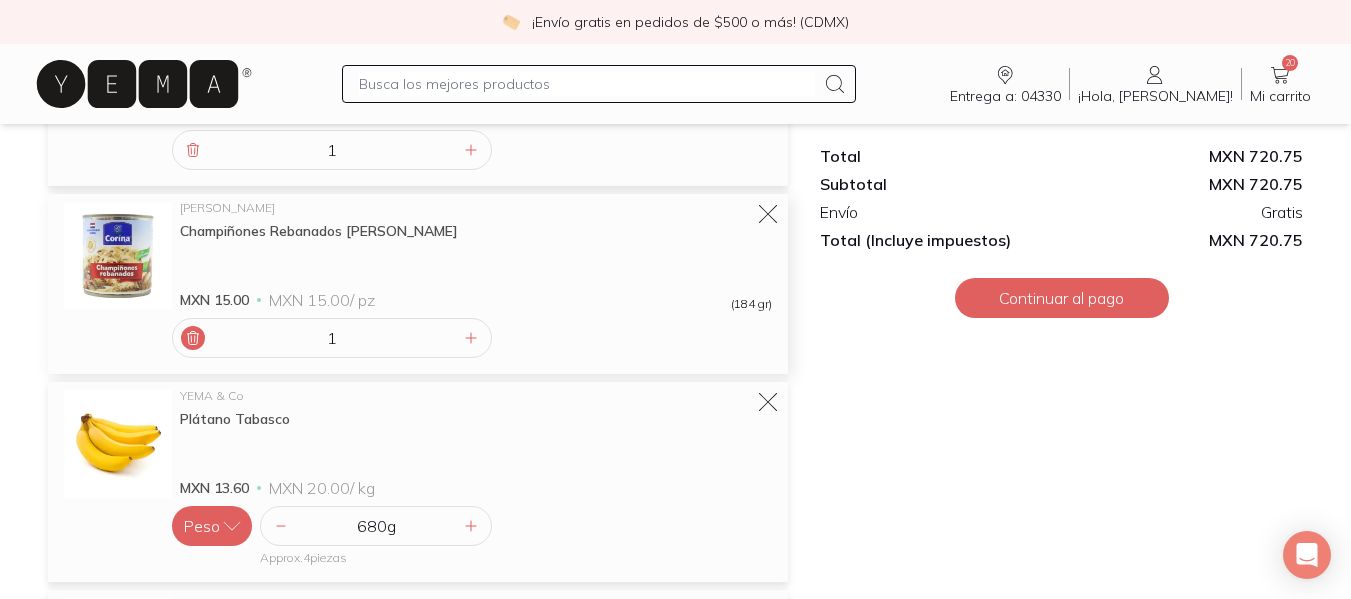 click 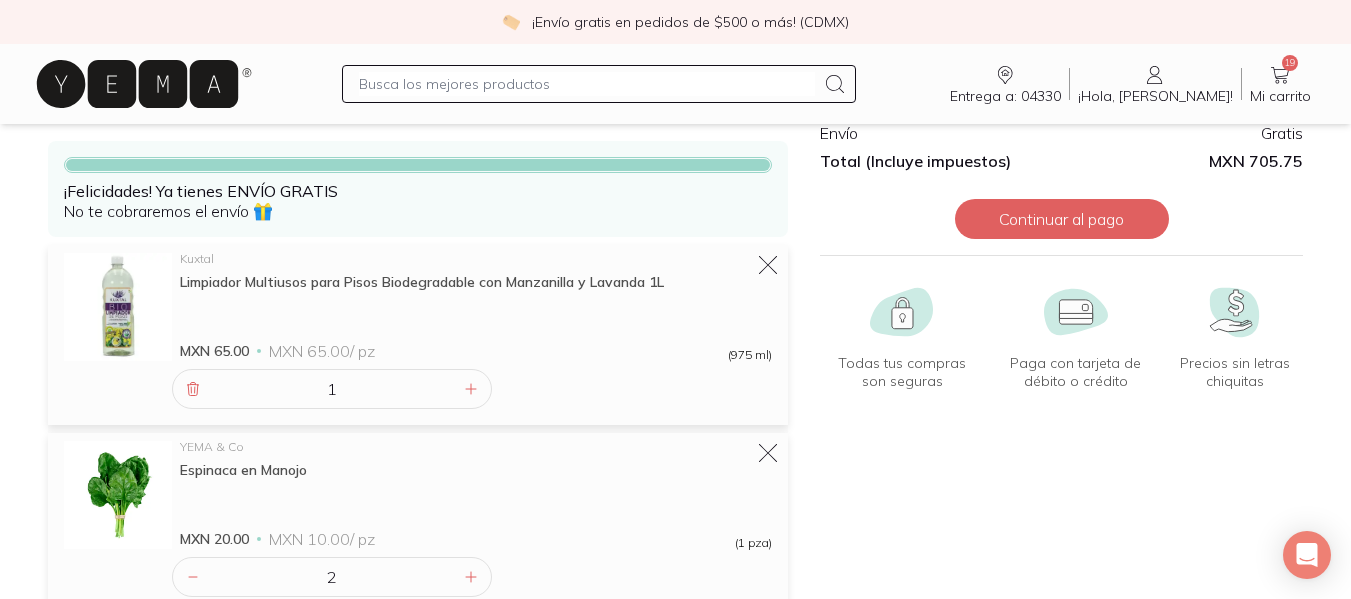 scroll, scrollTop: 0, scrollLeft: 0, axis: both 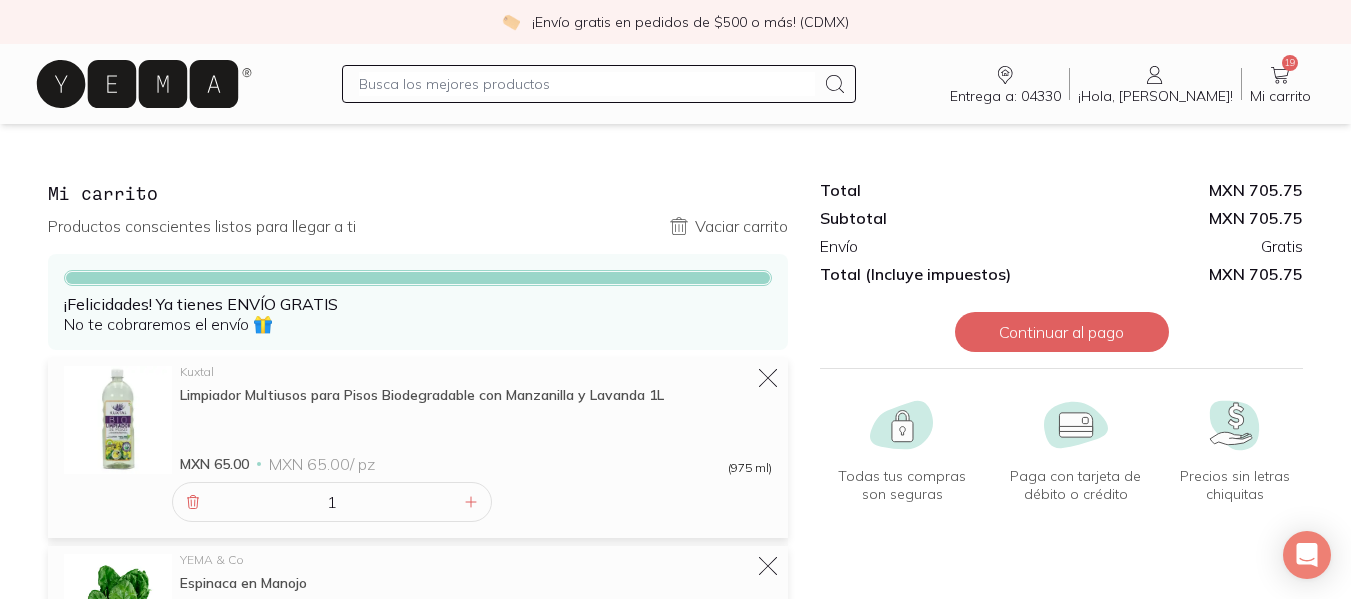 click 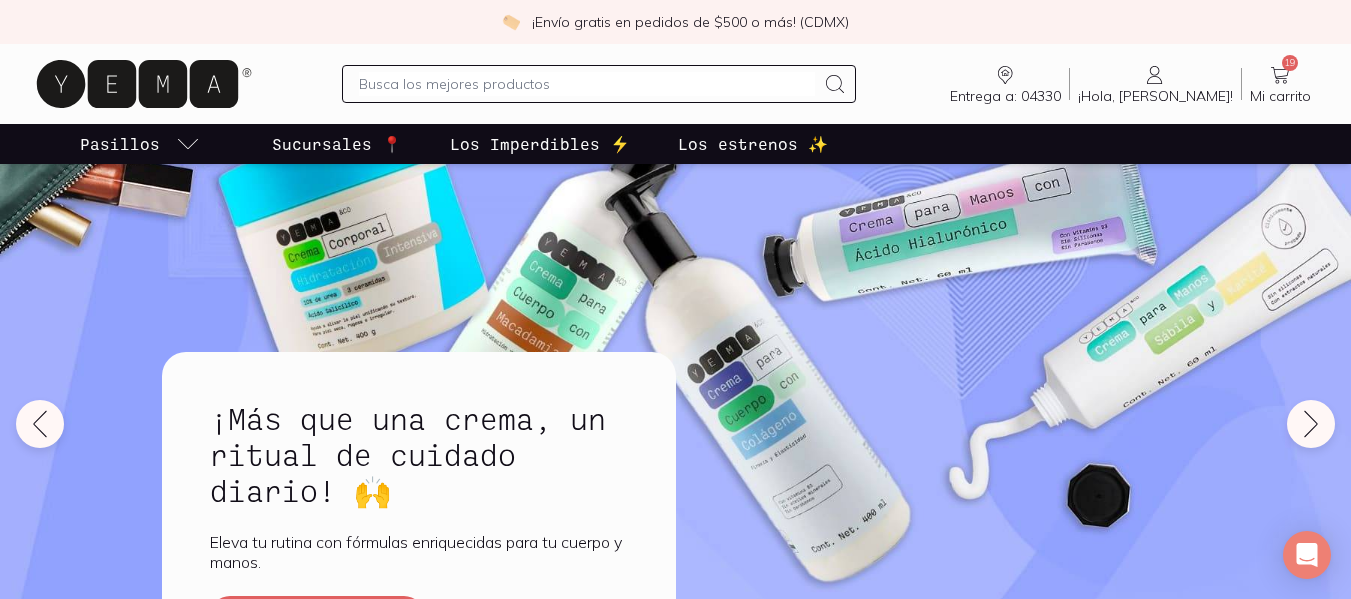 click 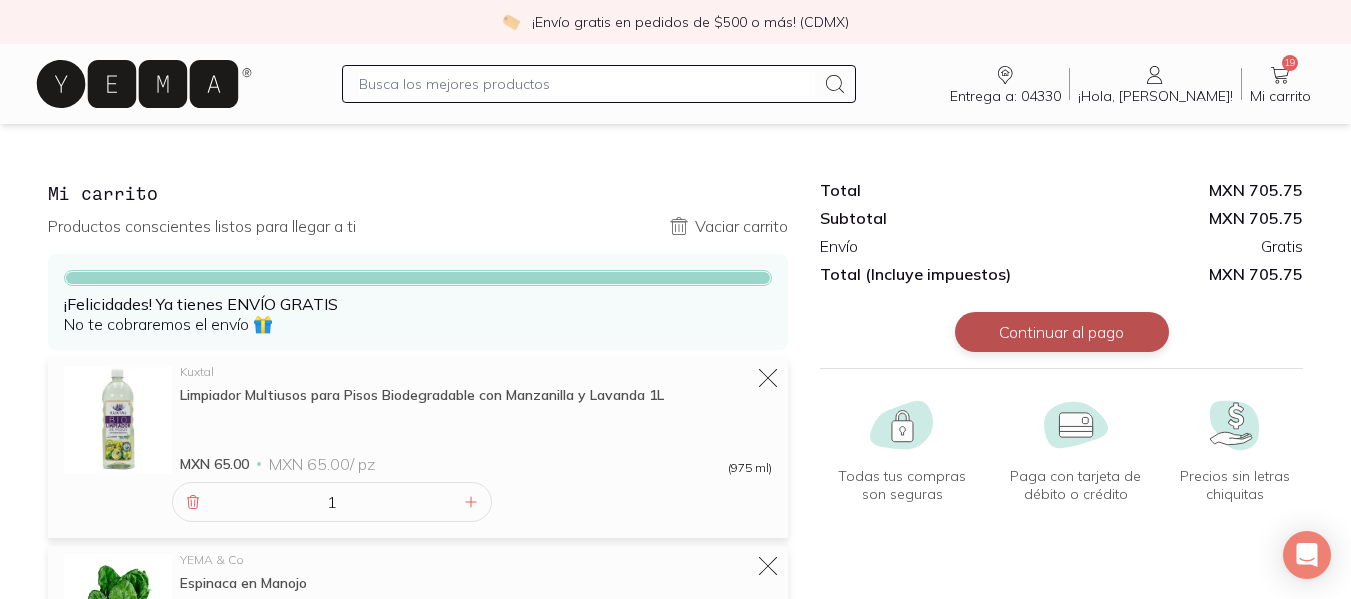 click on "Continuar al pago" at bounding box center [1062, 332] 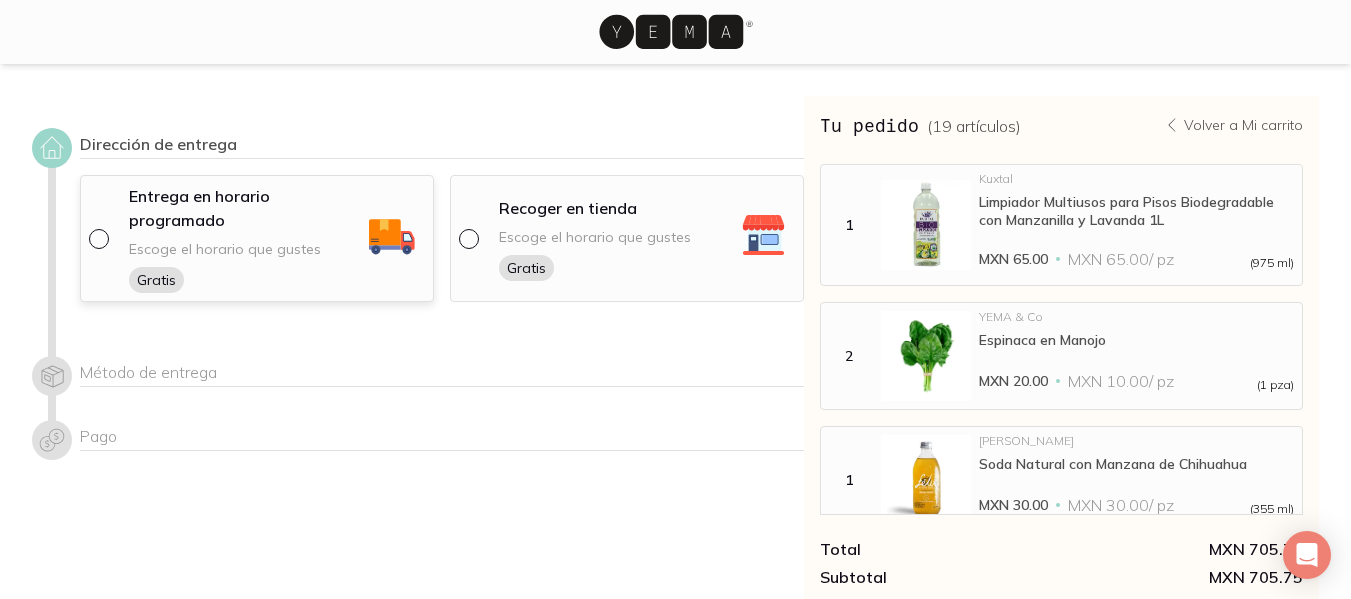 click at bounding box center (103, 239) 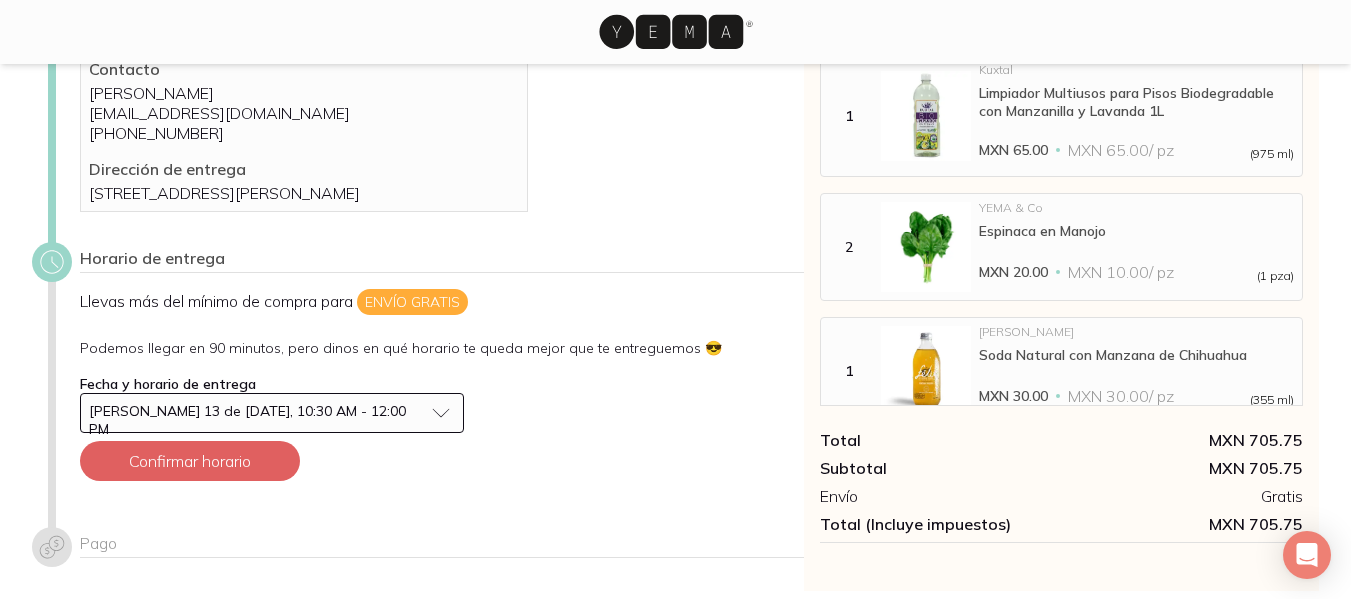 scroll, scrollTop: 126, scrollLeft: 0, axis: vertical 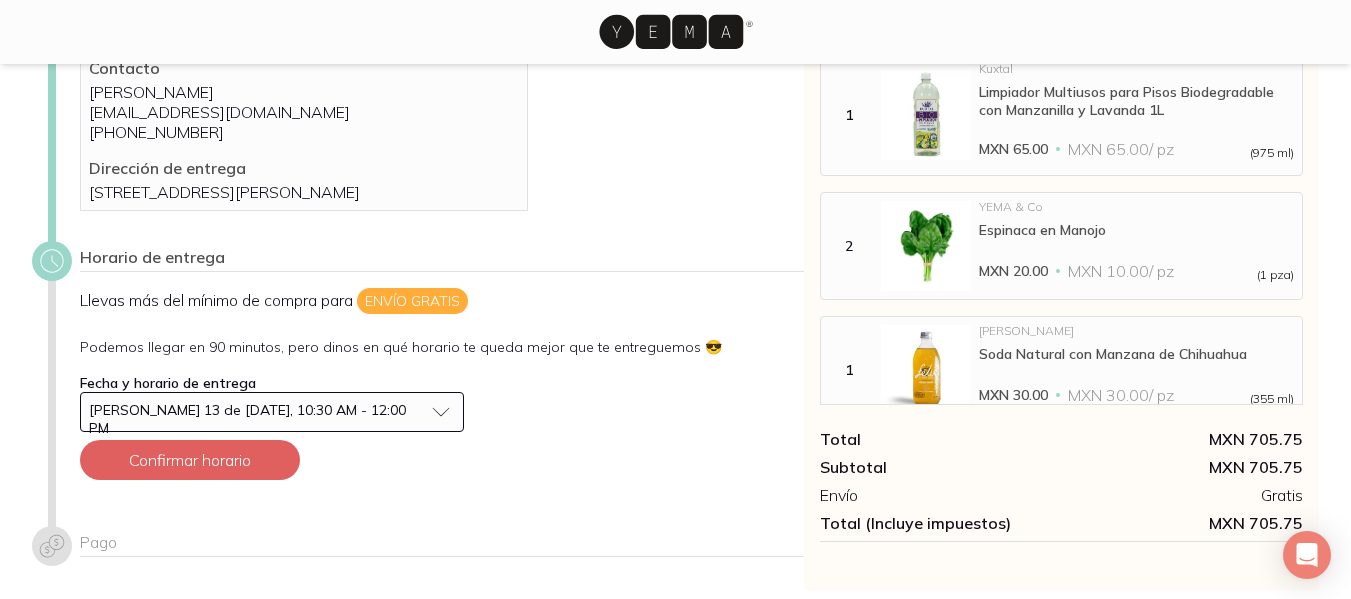 click on "domingo 13 de jul, 10:30 AM - 12:00 PM" at bounding box center (272, 412) 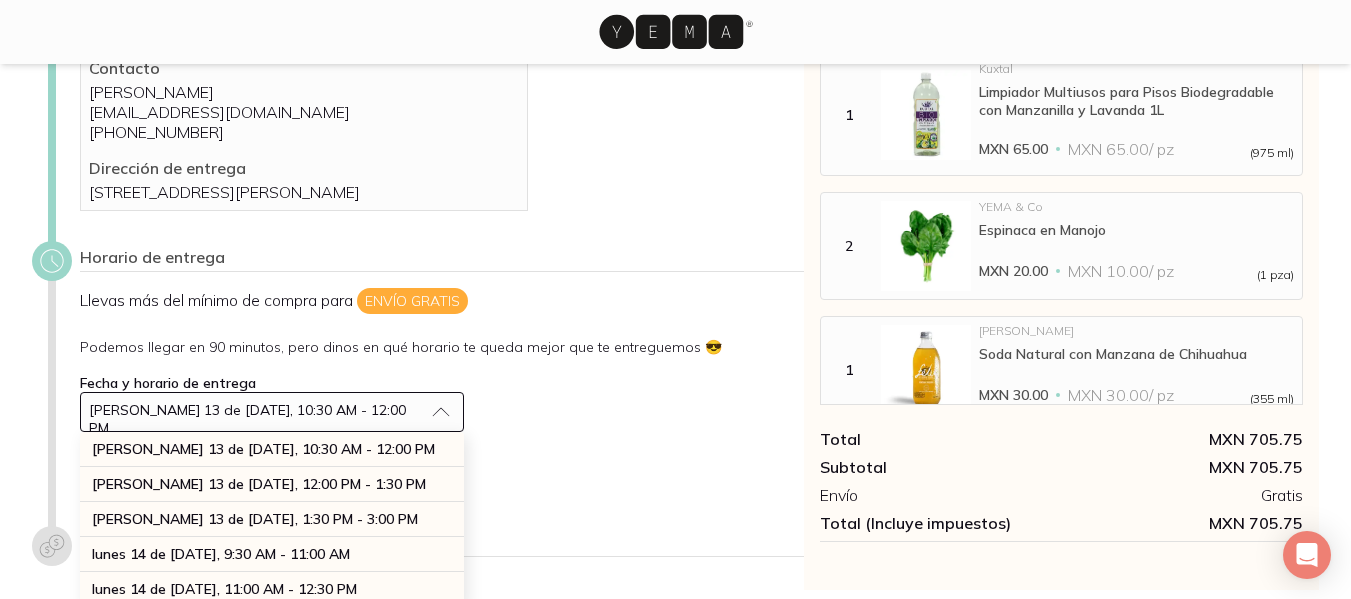click on "domingo 13 de jul, 10:30 AM - 12:00 PM" at bounding box center (272, 412) 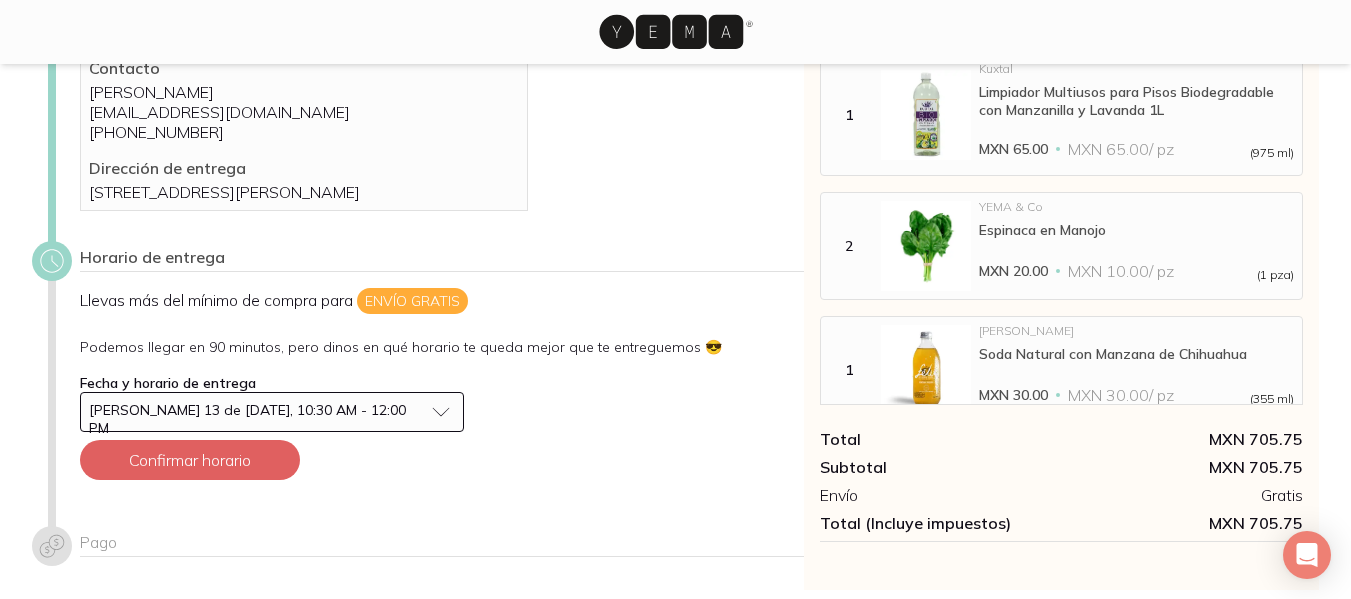 click on "domingo 13 de jul, 10:30 AM - 12:00 PM" at bounding box center [272, 412] 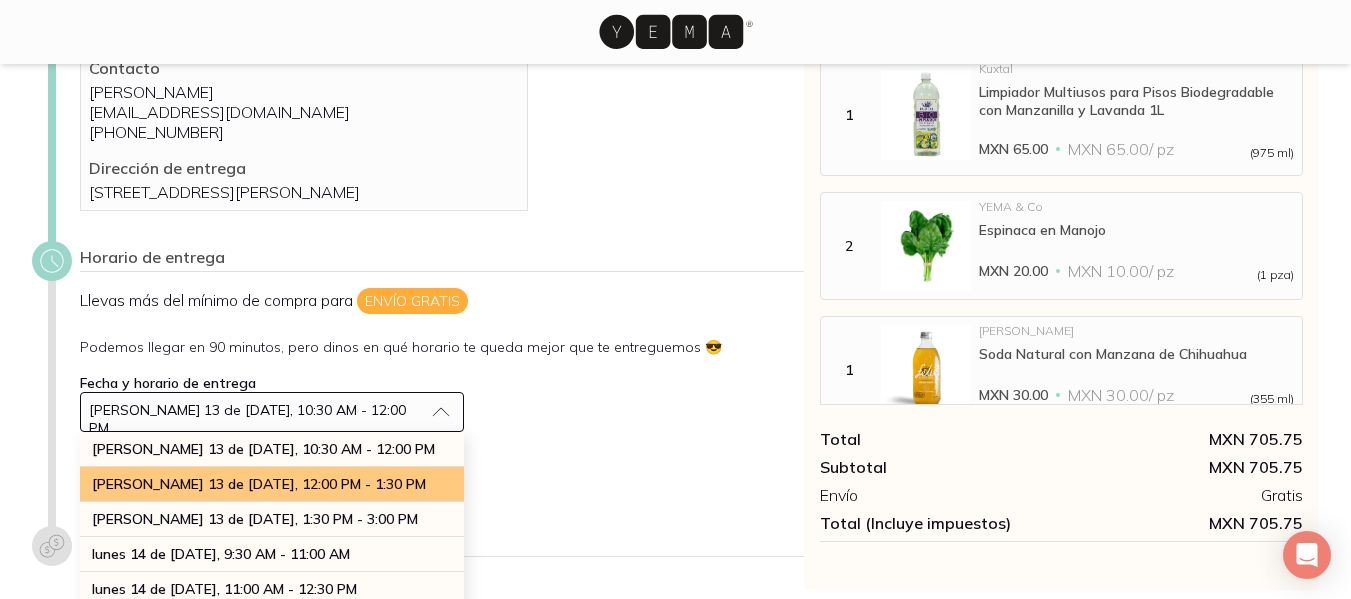 click on "domingo 13 de jul, 12:00 PM - 1:30 PM" at bounding box center [272, 484] 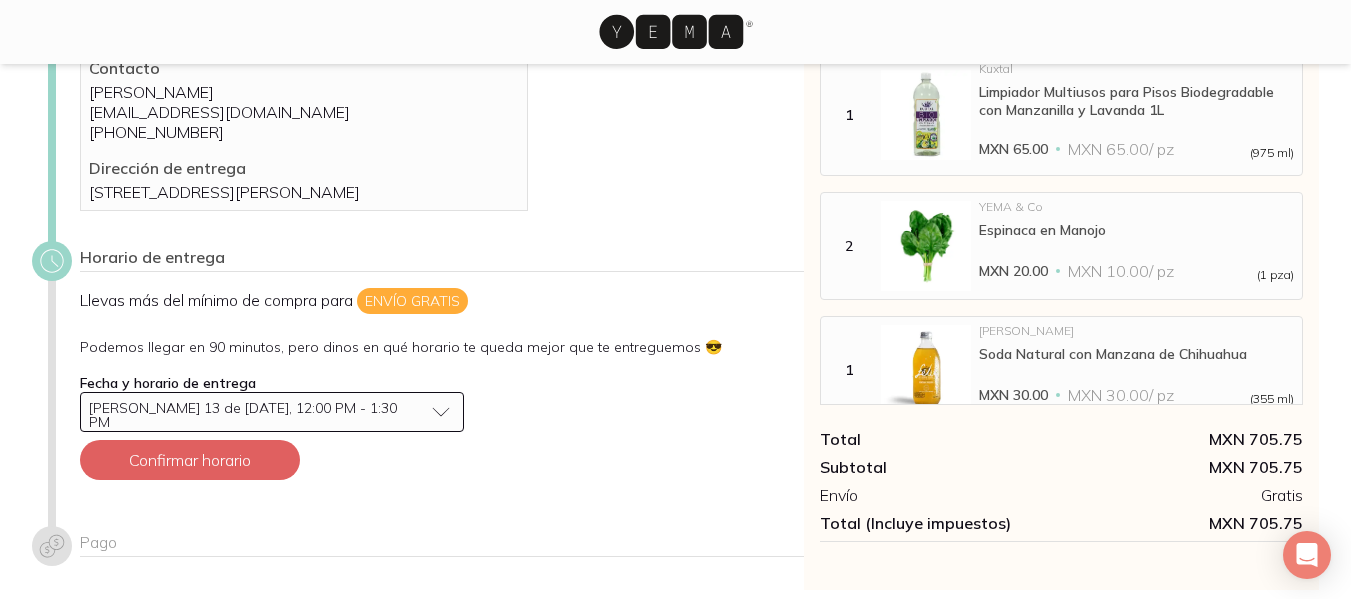 scroll, scrollTop: 229, scrollLeft: 0, axis: vertical 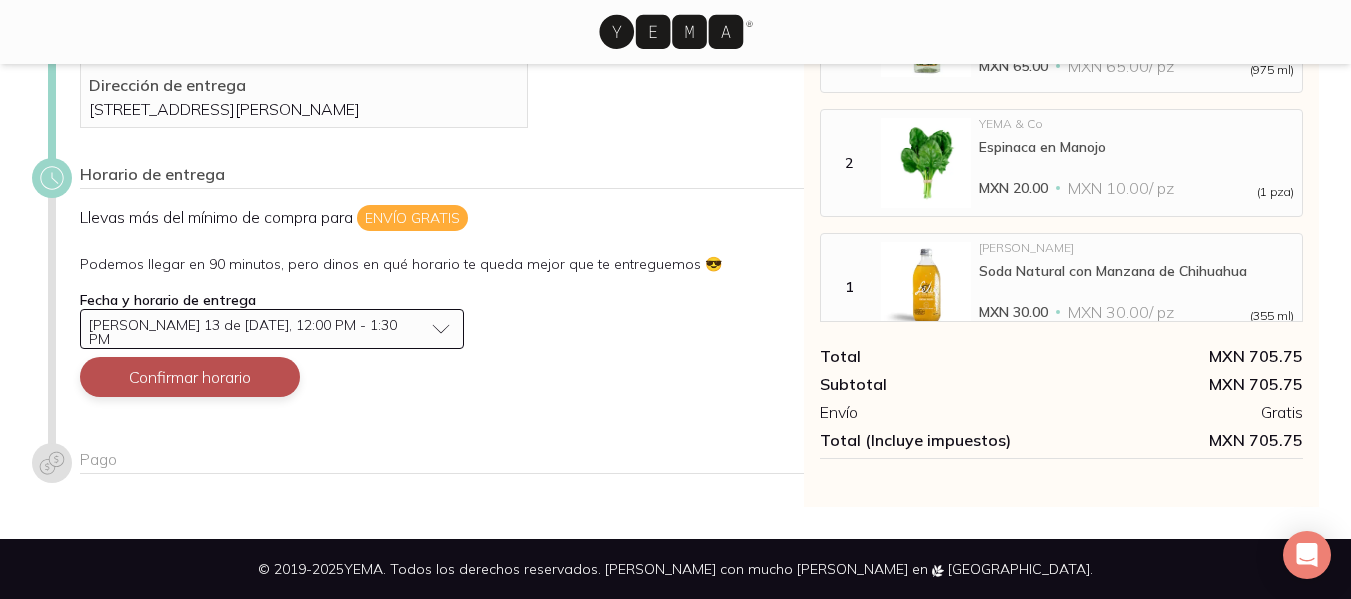 click on "Confirmar horario" at bounding box center (190, 377) 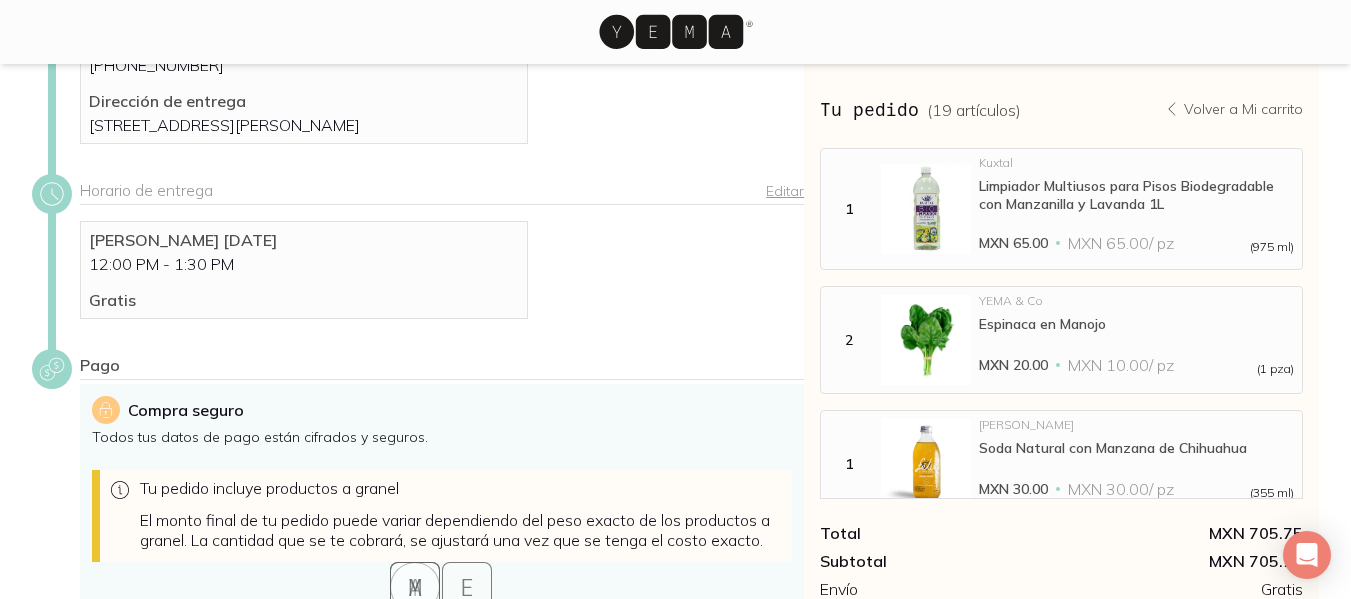 scroll, scrollTop: 229, scrollLeft: 0, axis: vertical 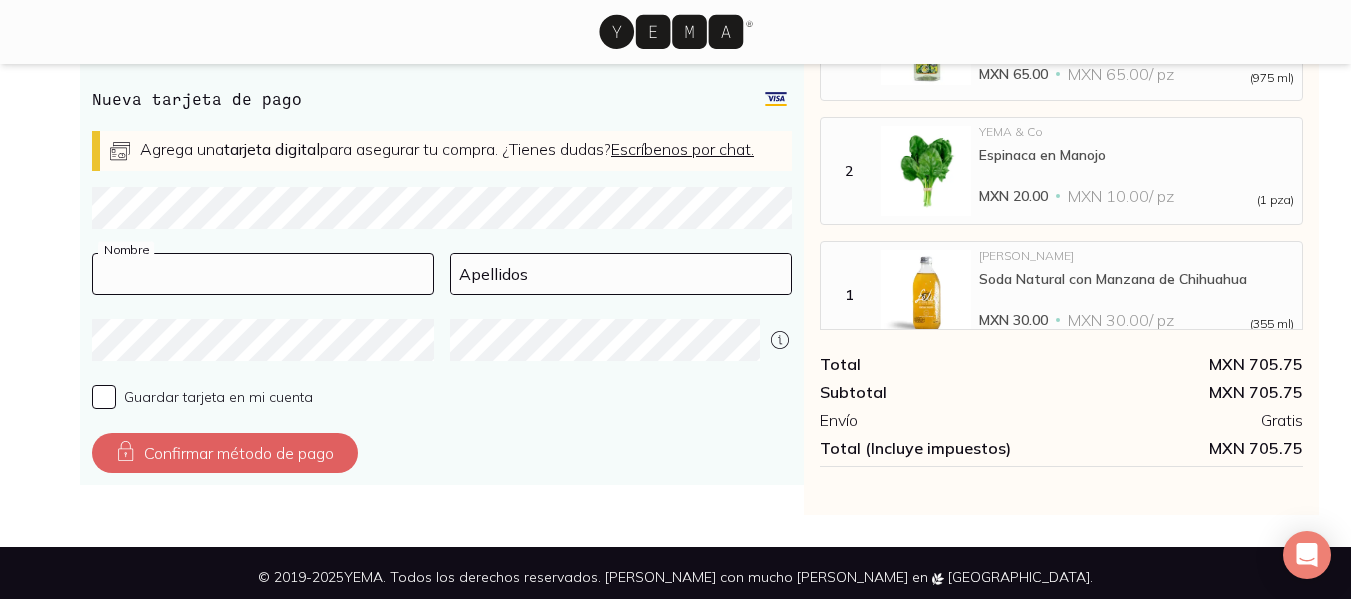 click at bounding box center [263, 274] 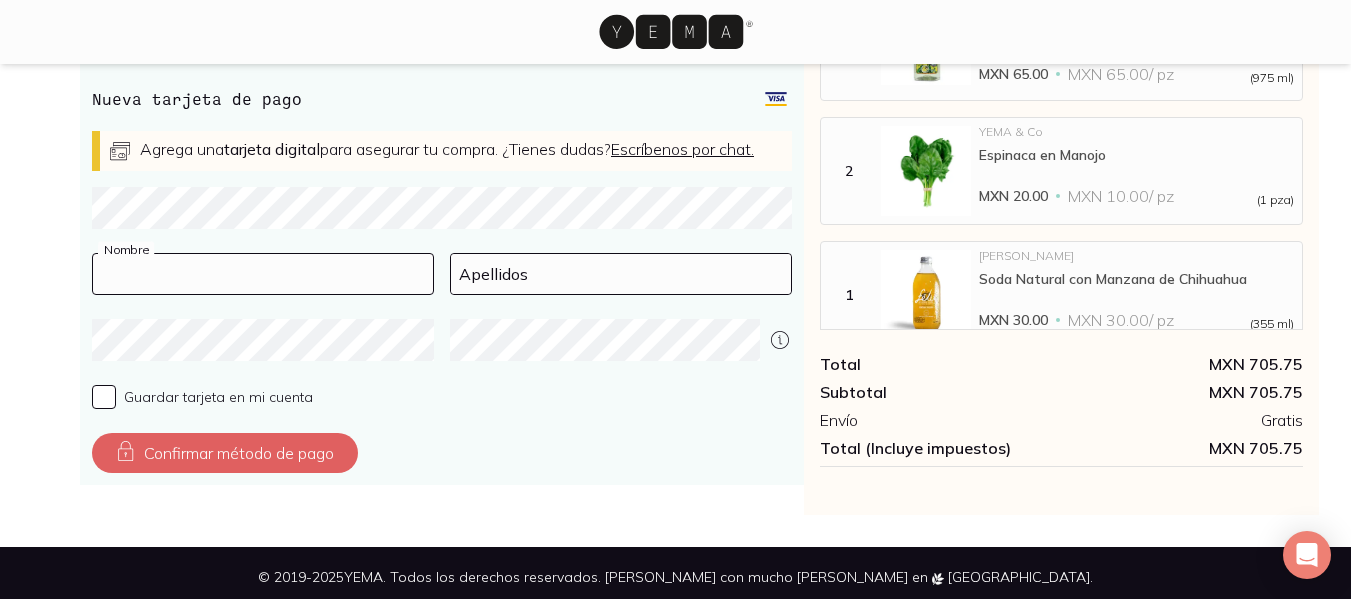 type on "m" 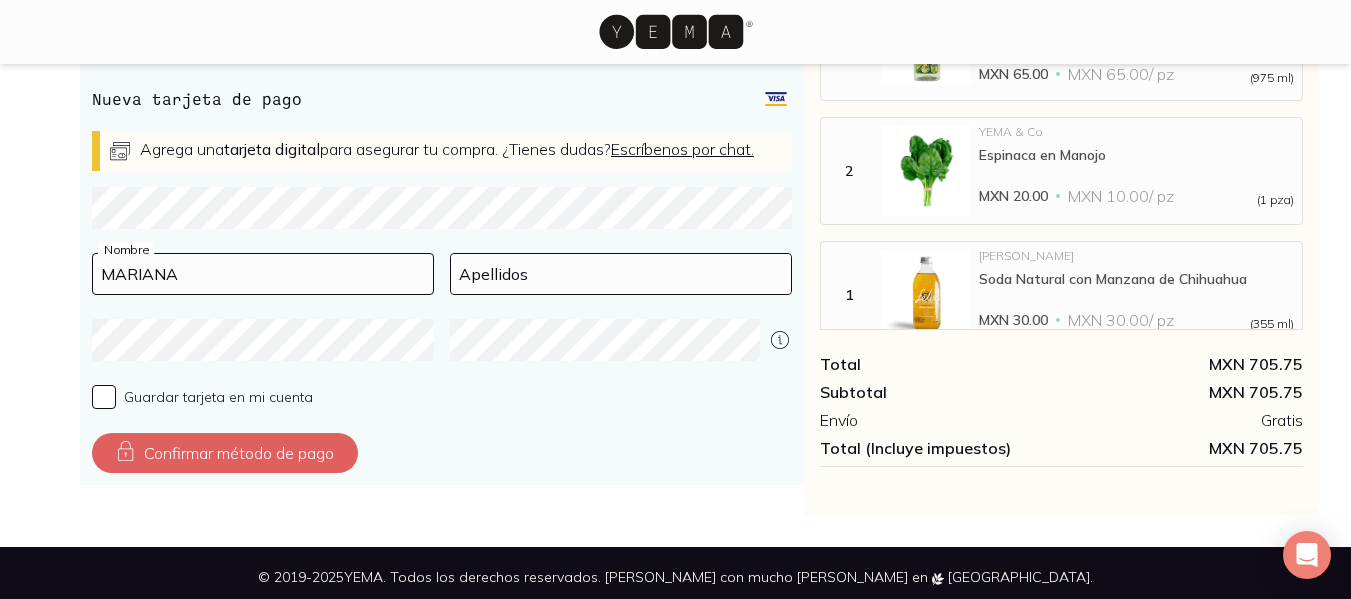 type on "MARIANA" 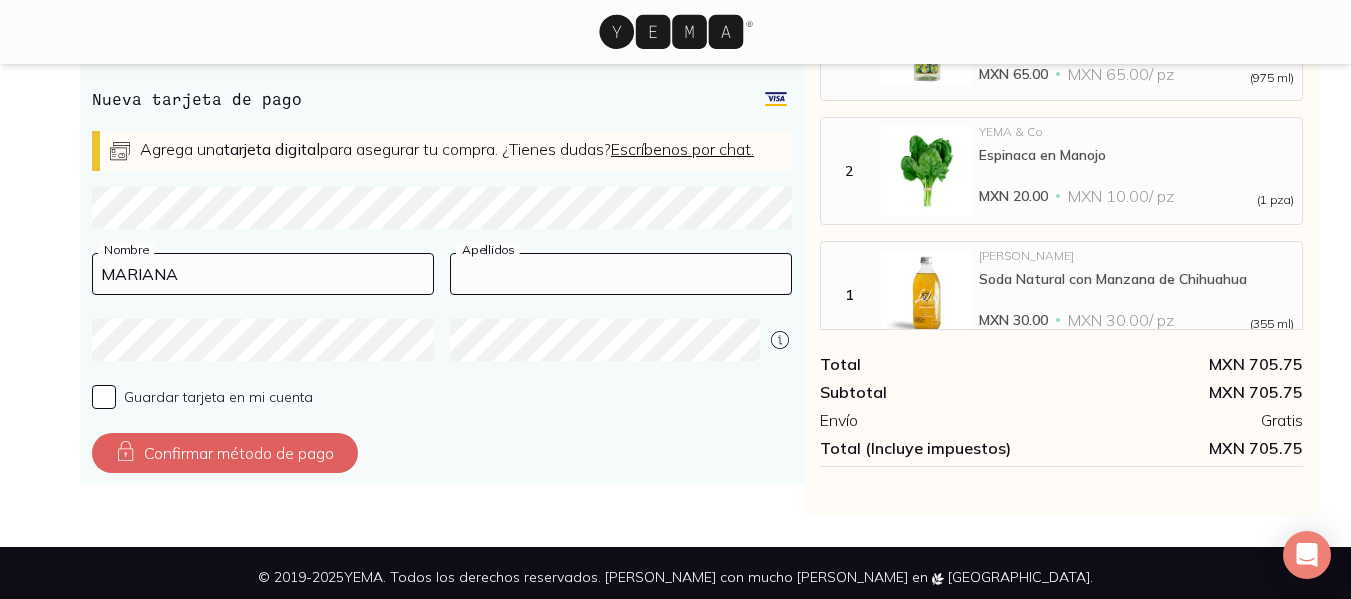 click at bounding box center (621, 274) 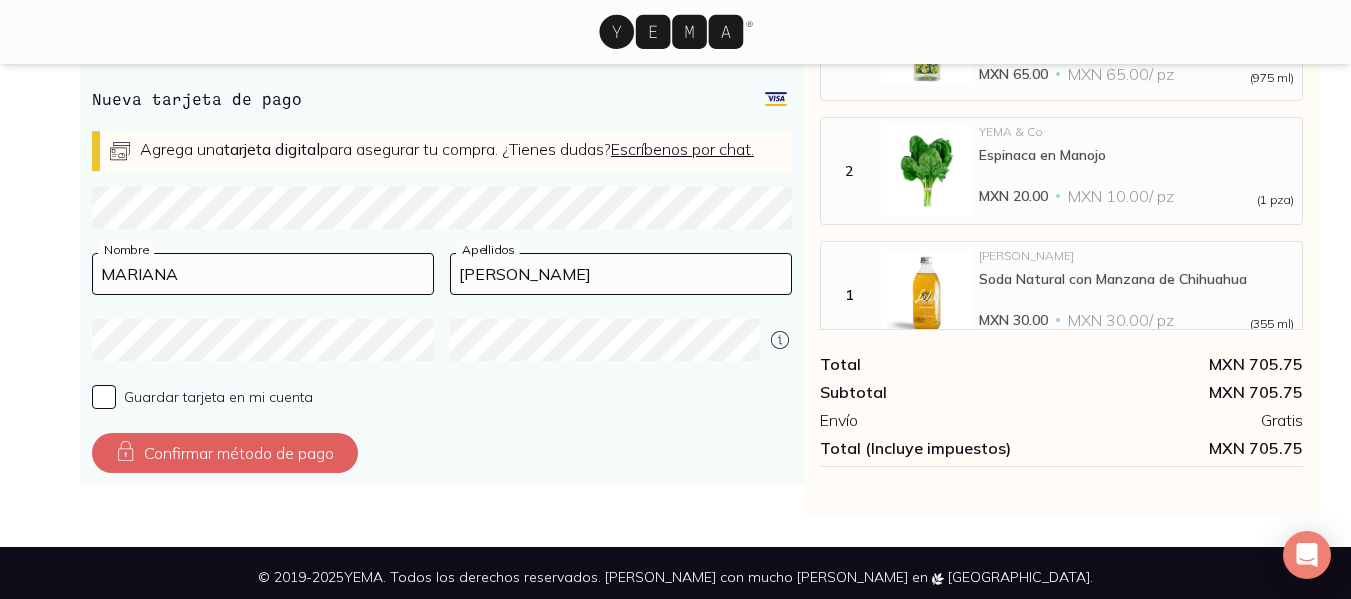 type on "MENDIVIL ALBA" 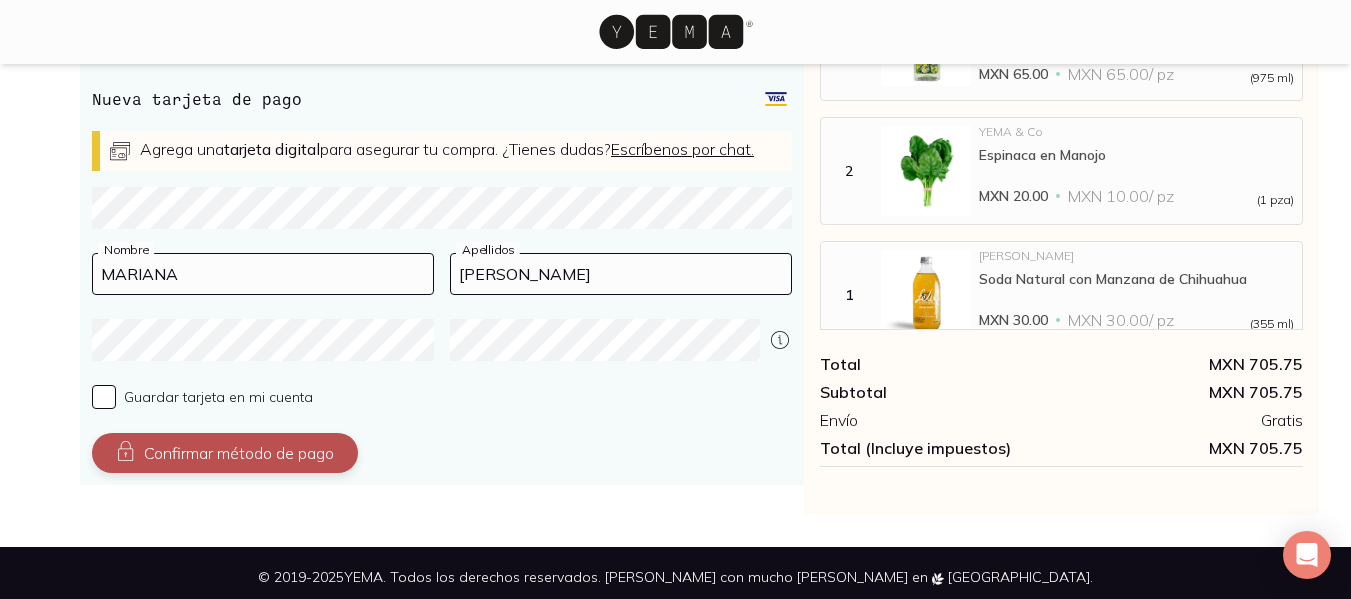 click on "Confirmar método de pago" at bounding box center (225, 453) 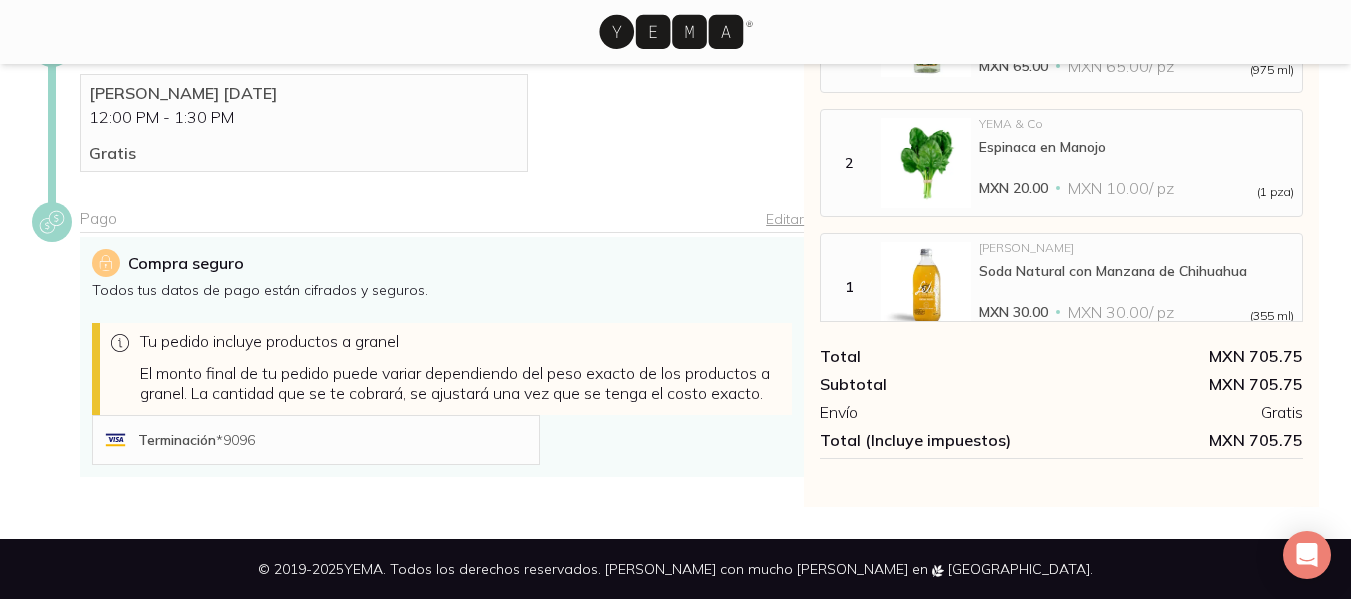 scroll, scrollTop: 580, scrollLeft: 0, axis: vertical 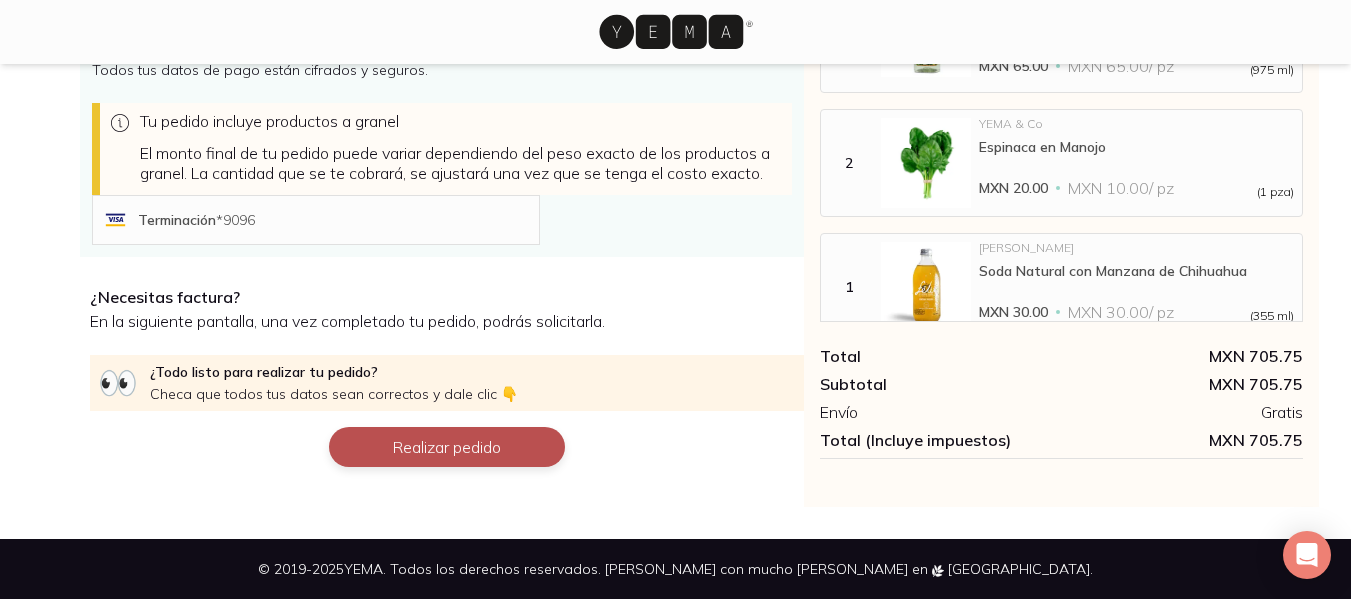 click on "Realizar pedido" at bounding box center [447, 447] 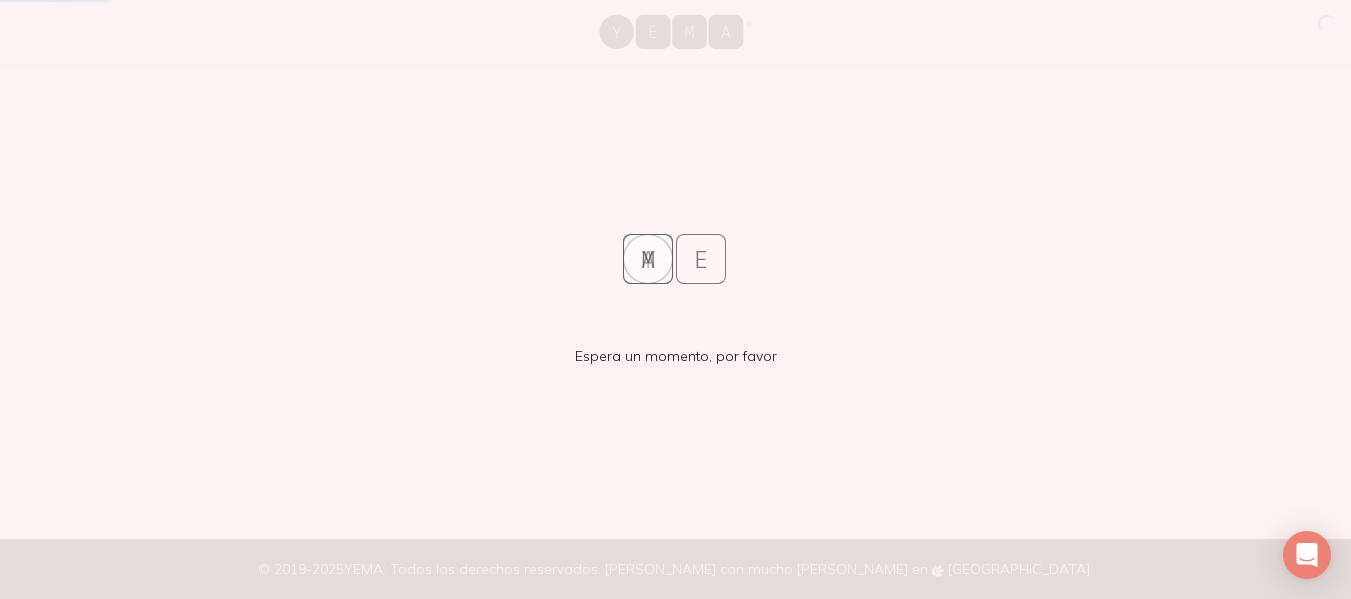 scroll, scrollTop: 0, scrollLeft: 0, axis: both 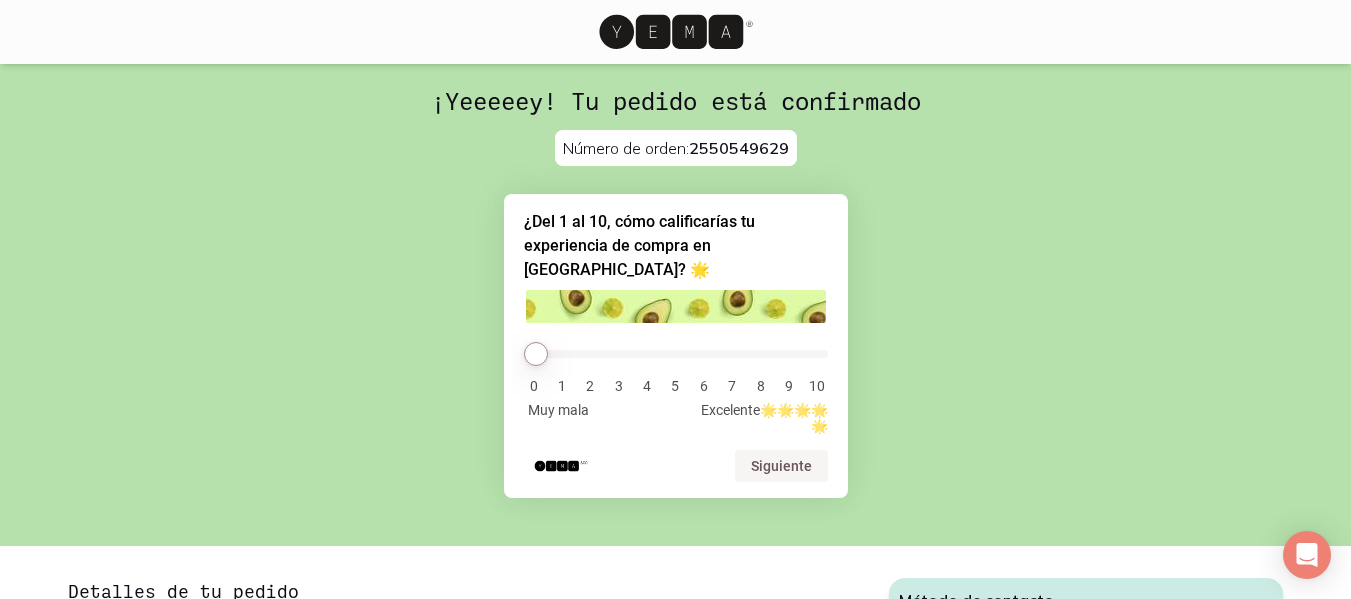 click on "10" at bounding box center [817, 386] 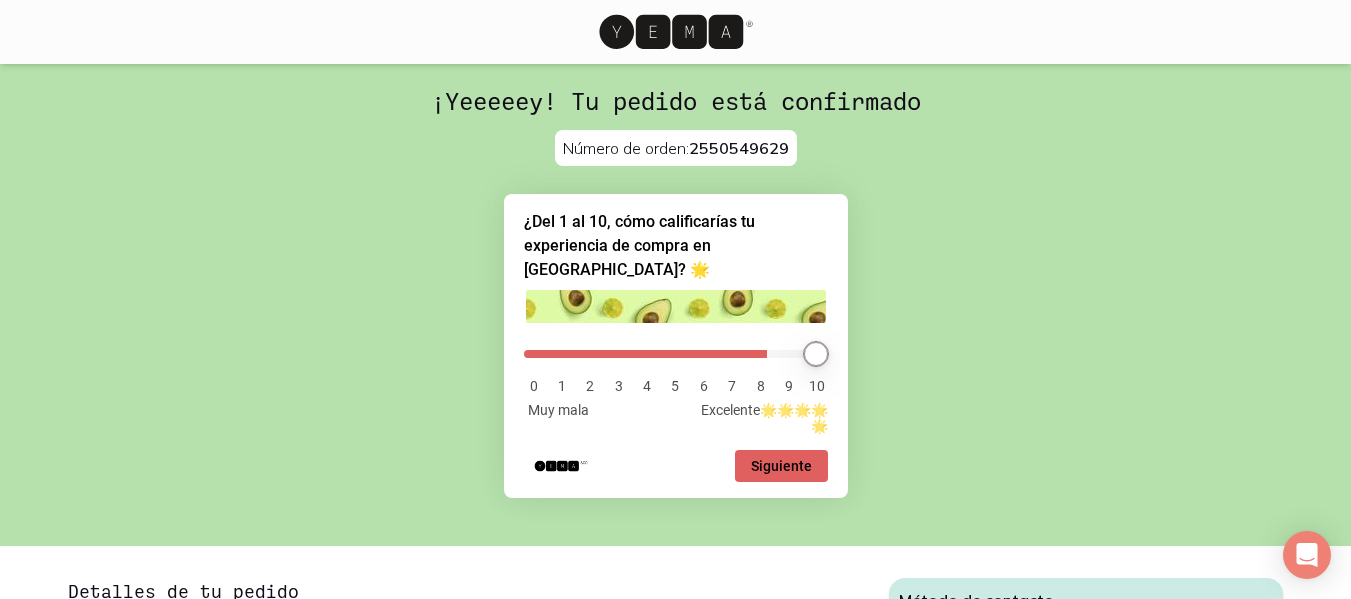 drag, startPoint x: 531, startPoint y: 324, endPoint x: 824, endPoint y: 325, distance: 293.0017 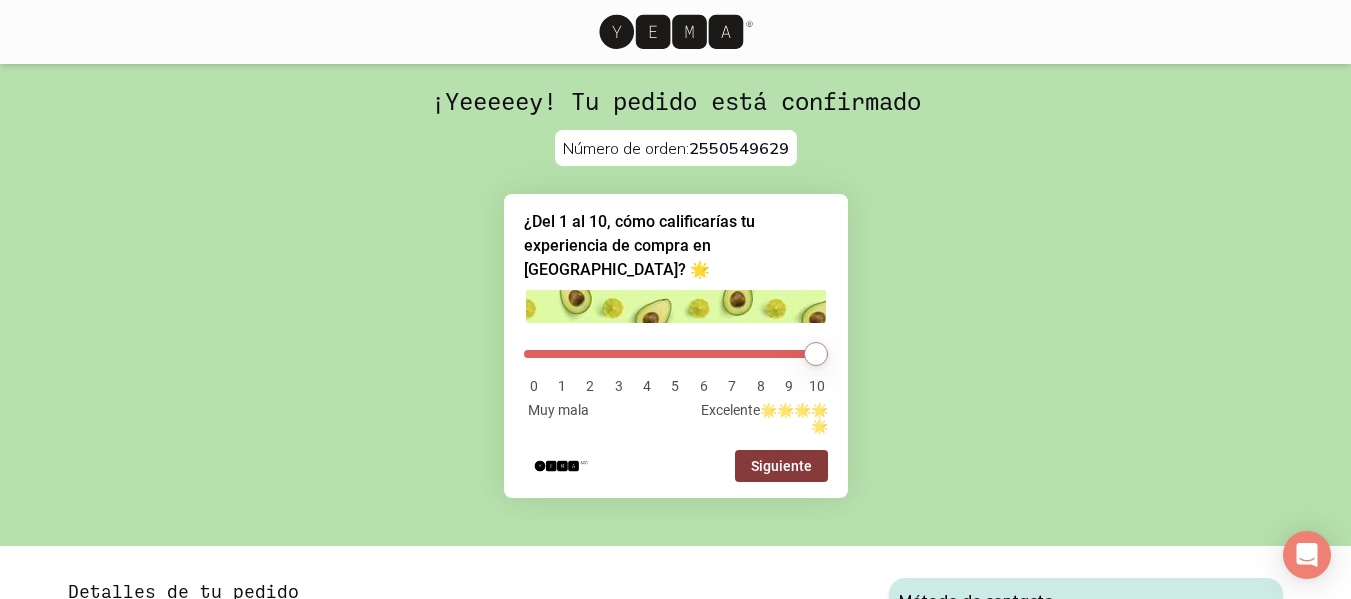 click on "Siguiente" at bounding box center [781, 466] 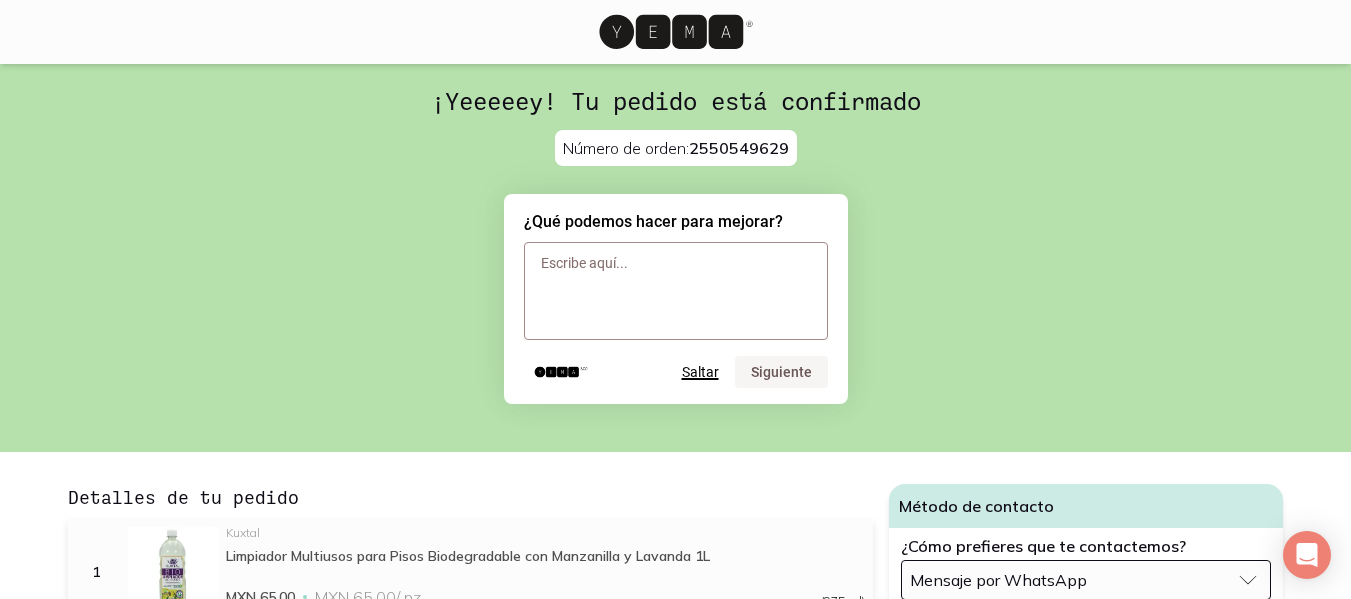 click on "Saltar" at bounding box center (700, 372) 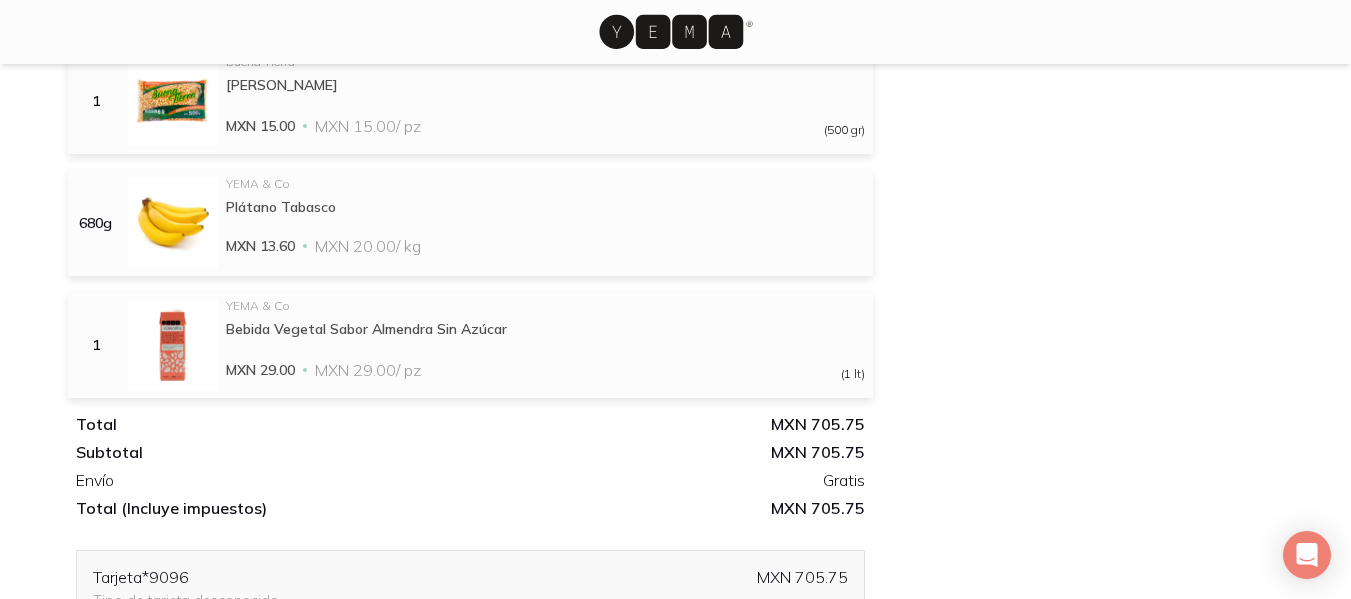scroll, scrollTop: 2308, scrollLeft: 0, axis: vertical 